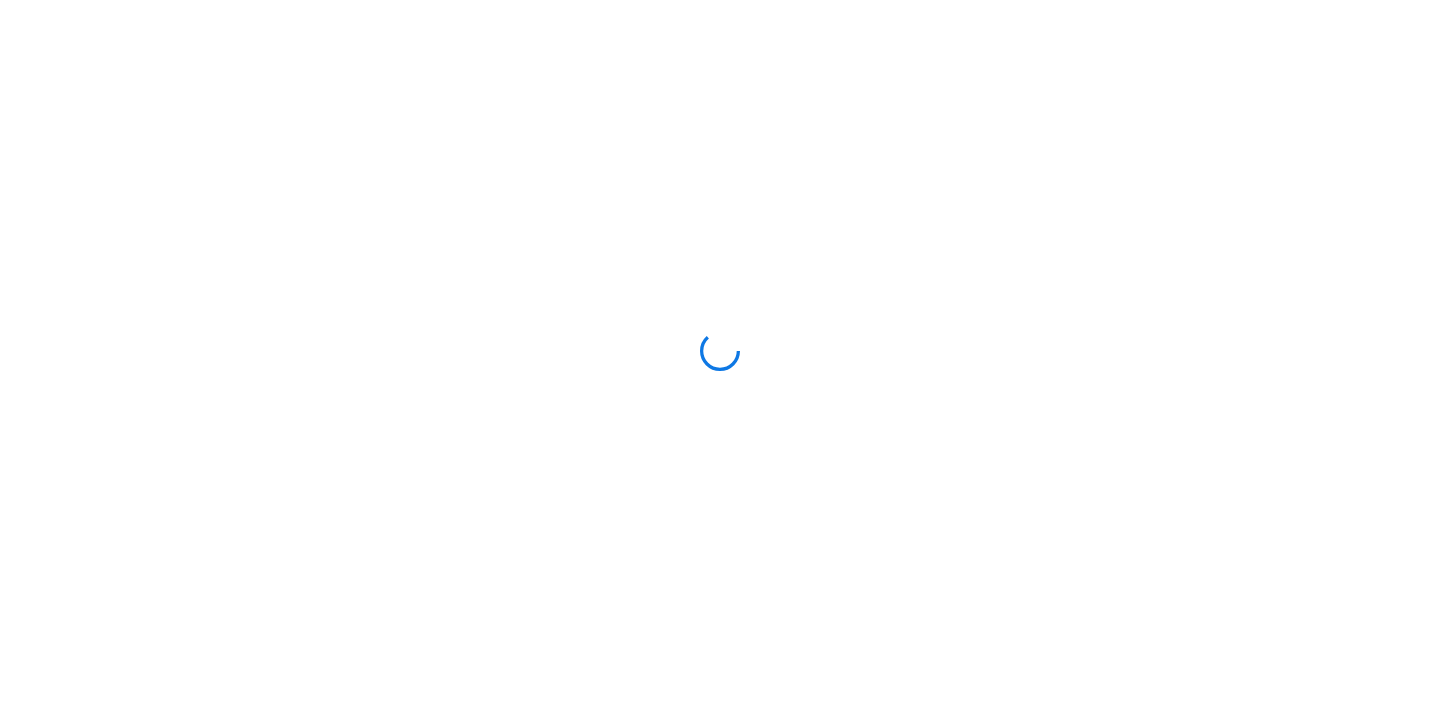 scroll, scrollTop: 0, scrollLeft: 0, axis: both 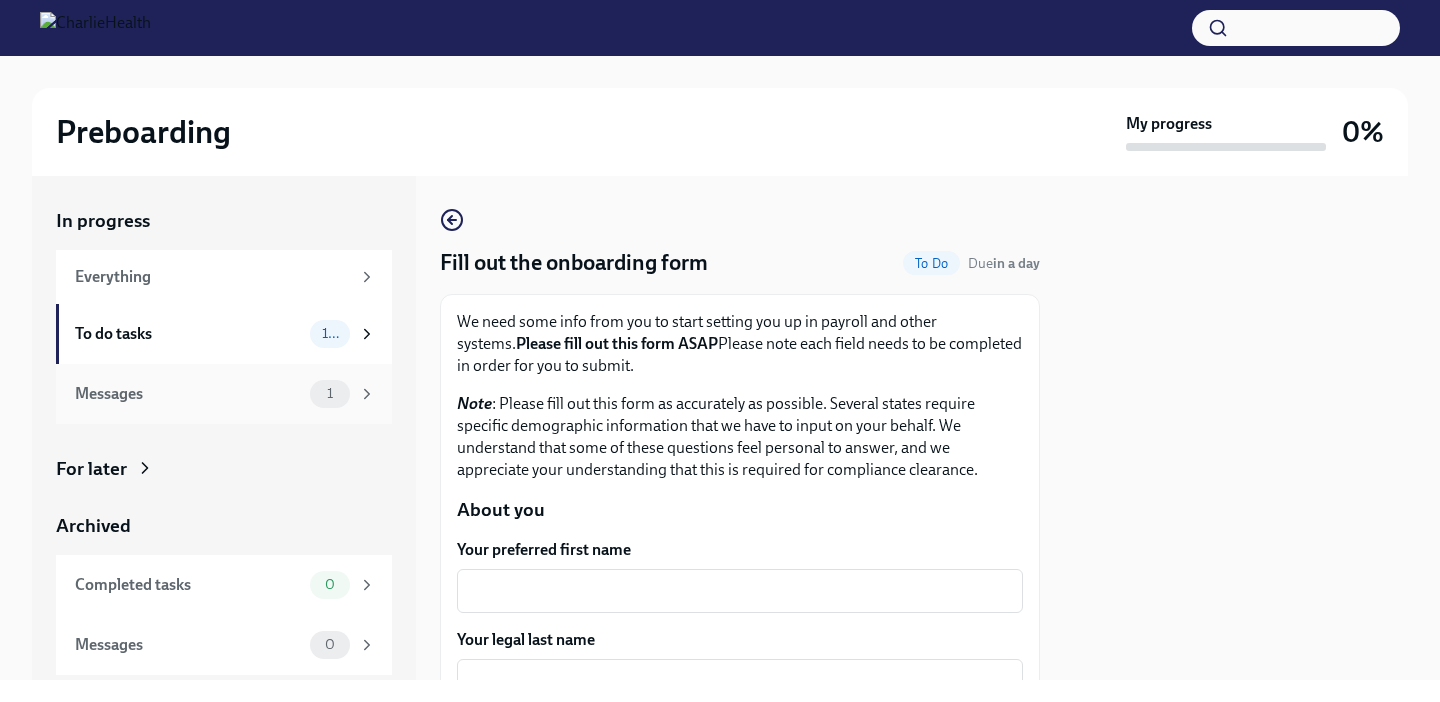 click on "Messages 1" at bounding box center (224, 394) 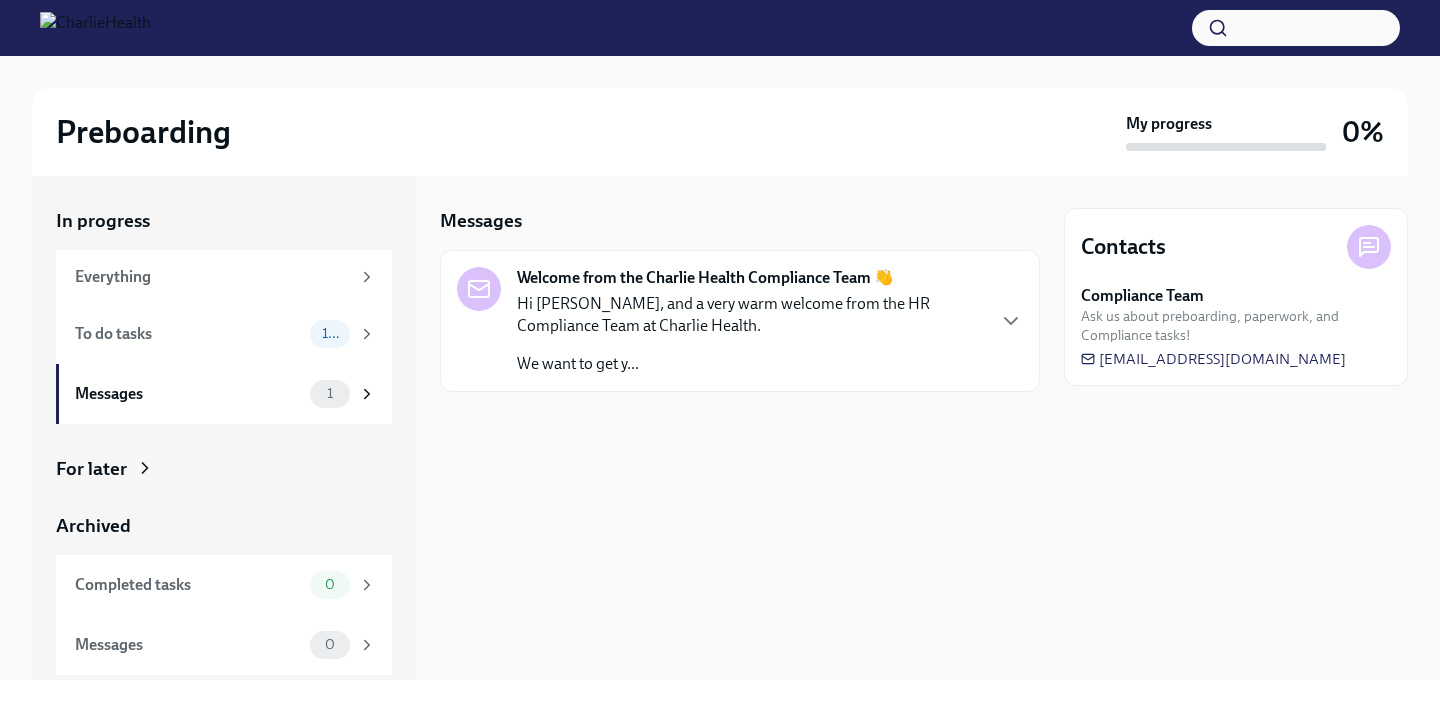 click on "Hi [PERSON_NAME], and a very warm welcome from the HR Compliance Team at Charlie Health." at bounding box center [750, 315] 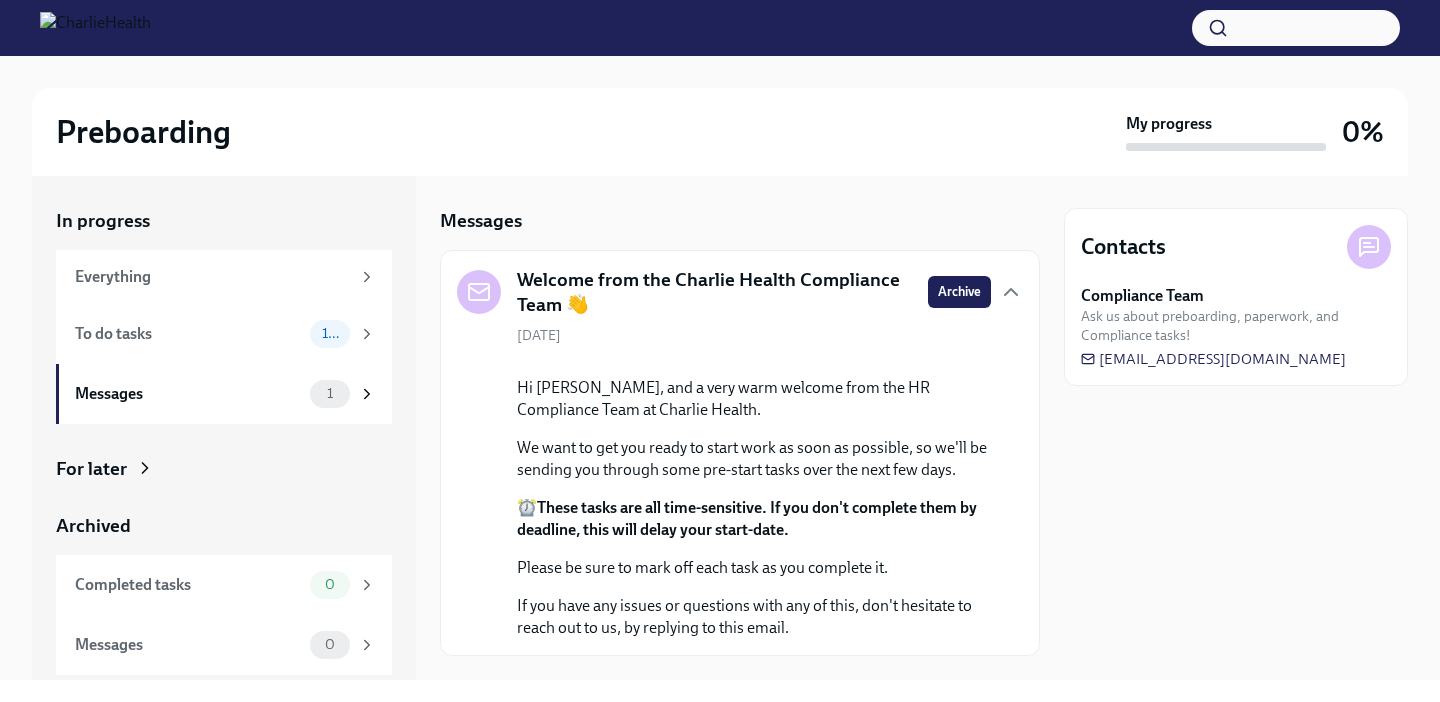 click on "Hi [PERSON_NAME], and a very warm welcome from the HR Compliance Team at Charlie Health." at bounding box center [754, 399] 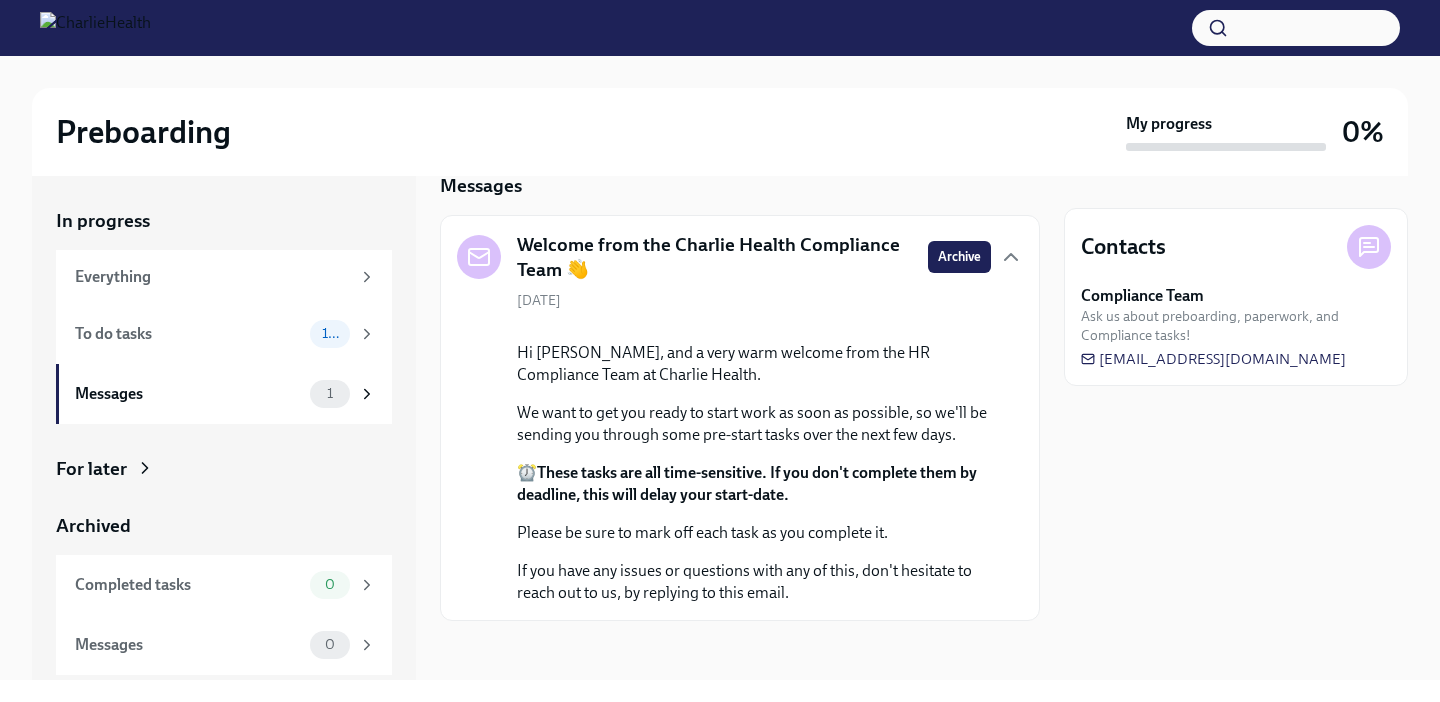 scroll, scrollTop: 8, scrollLeft: 0, axis: vertical 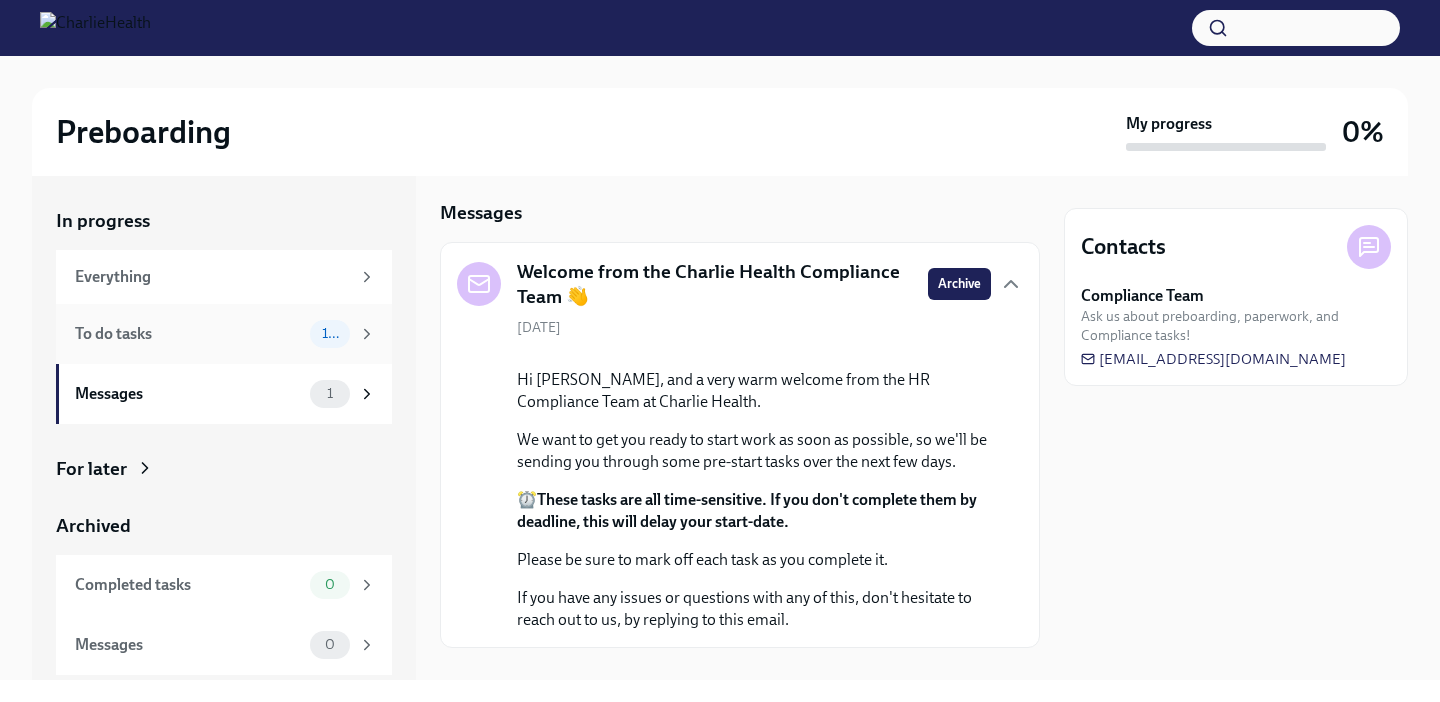 click on "To do tasks" at bounding box center (188, 334) 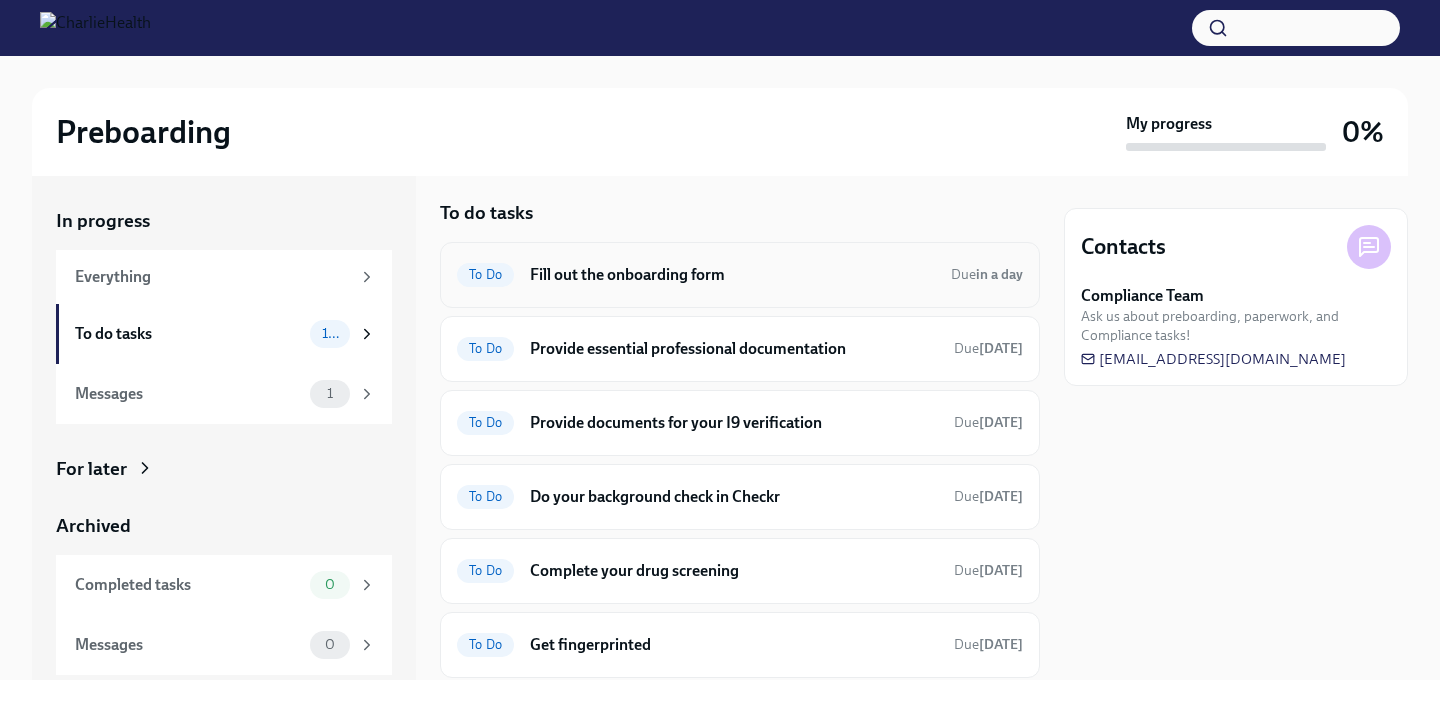 click on "Fill out the onboarding form" at bounding box center (732, 275) 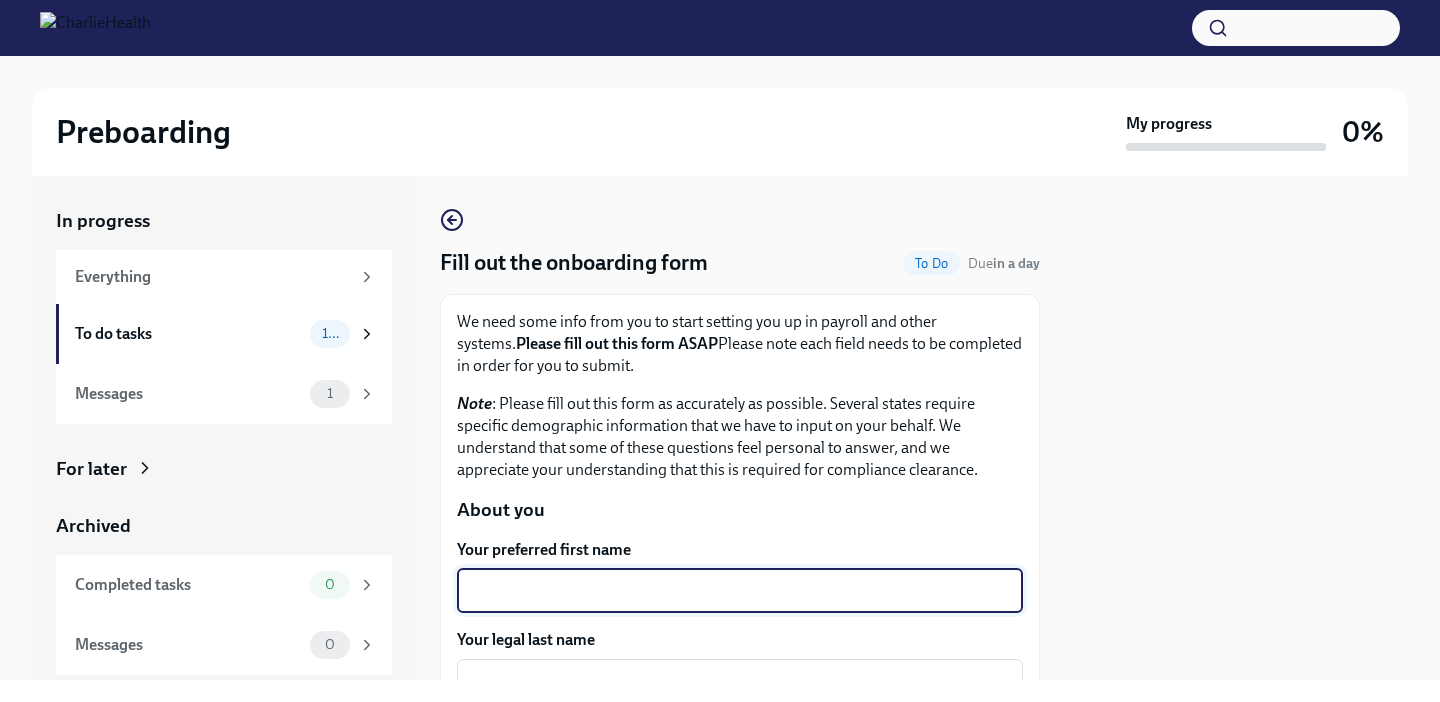 click on "Your preferred first name" at bounding box center [740, 591] 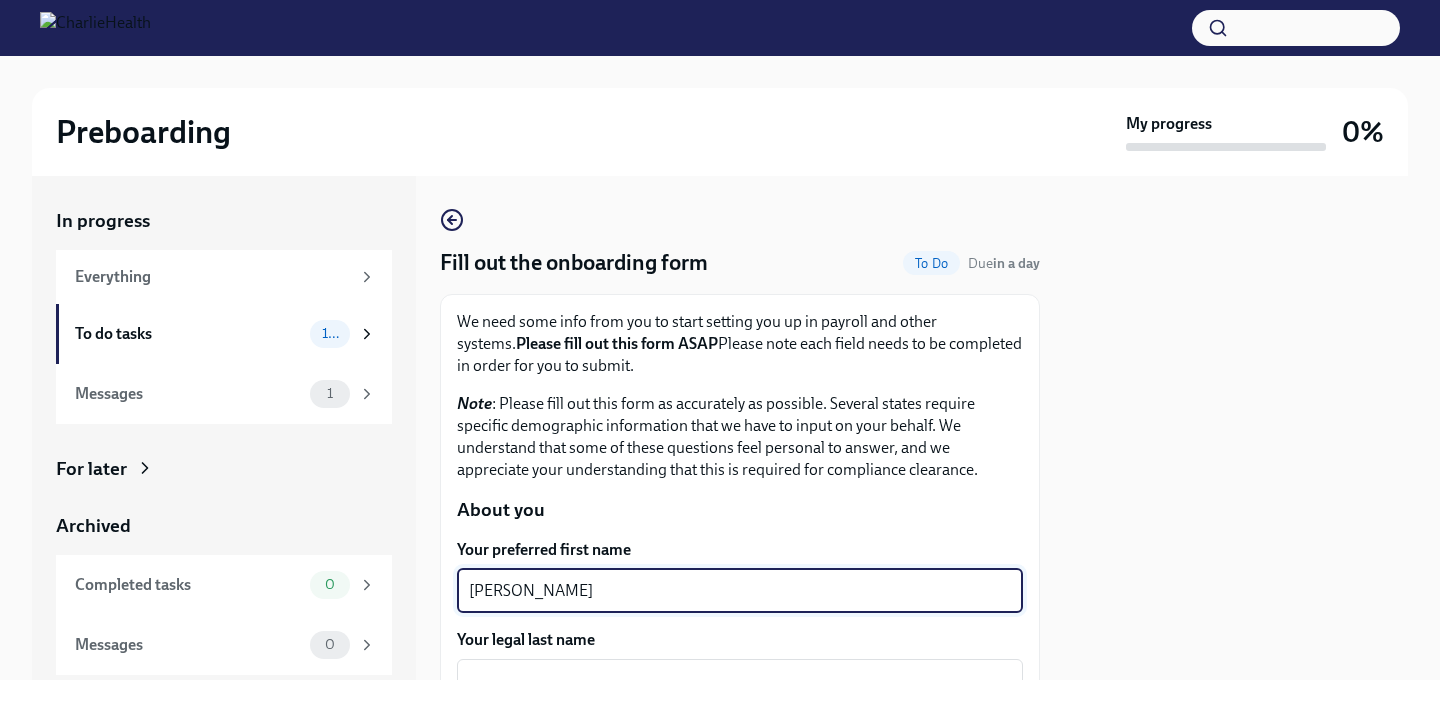 type on "[PERSON_NAME]" 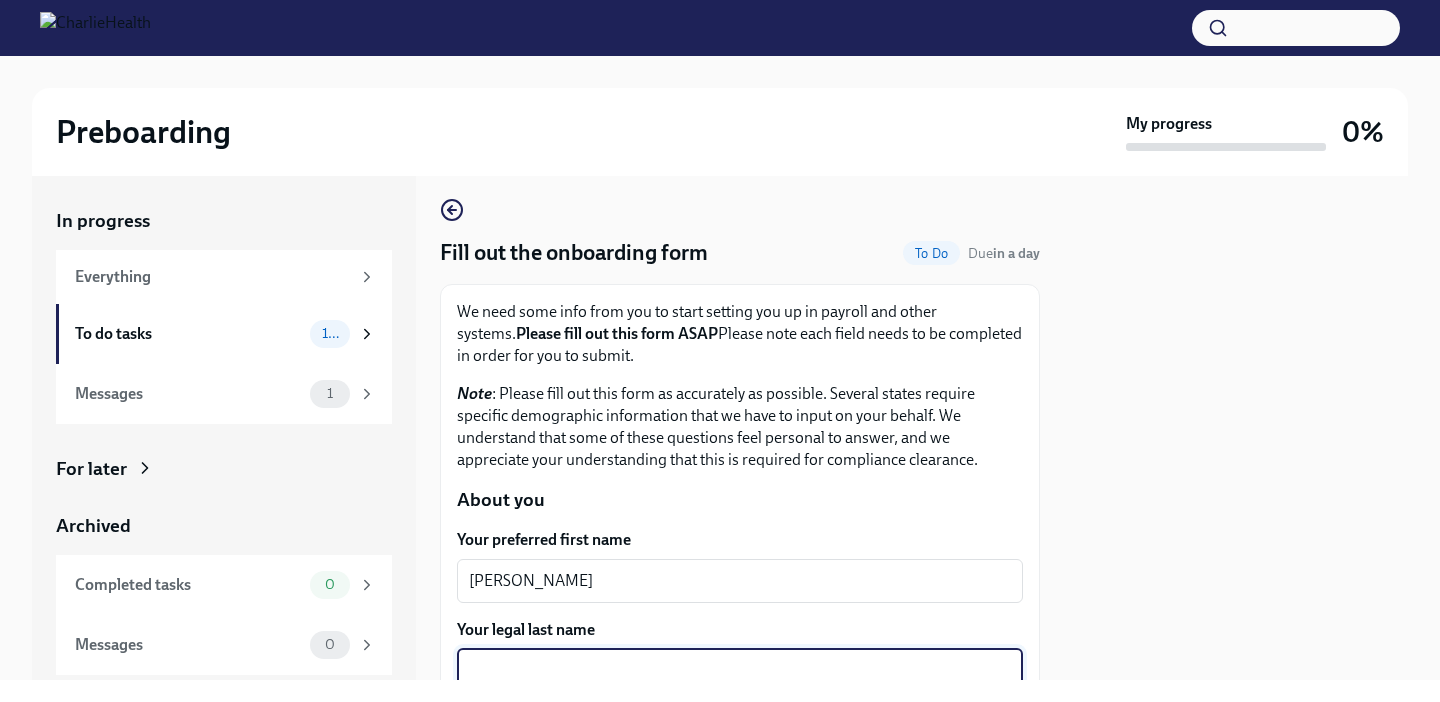 click on "We need some info from you to start setting you up in payroll and other systems.  Please fill out this form ASAP  Please note each field needs to be completed in order for you to submit.
Note : Please fill out this form as accurately as possible. Several states require specific demographic information that we have to input on your behalf. We understand that some of these questions feel personal to answer, and we appreciate your understanding that this is required for compliance clearance. About you Your preferred first name [PERSON_NAME] x ​ Your legal last name x ​ Please provide any previous names/ aliases-put None if N/A x ​ Street Address 1 ​ Street Address 2 ​ Postal Code ​ City ​ State/Region ​ Country ​ Date of Birth (MM/DD/YYYY) x ​ Your preferred T-shirt size (for swag!) ​ ​ Your Social Security Number x ​ Citizenship x ​ Race x ​ Ethnicity x ​ Gender [DEMOGRAPHIC_DATA] ​ Birth City and State x ​ Birth Country x ​ Height x ​ Weight x ​ Hair Color x ​ [MEDICAL_DATA] x ​ x ​ ​" at bounding box center (740, 1423) 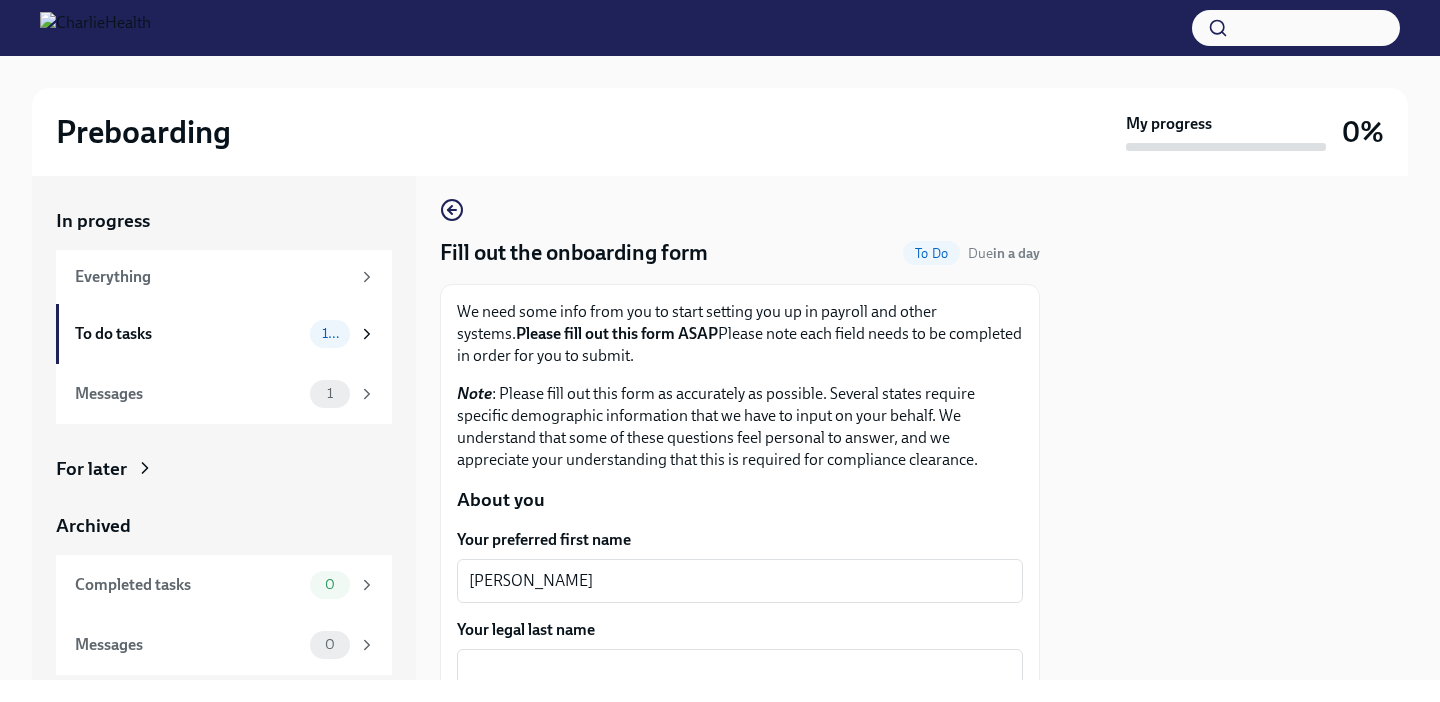 click at bounding box center (1236, 428) 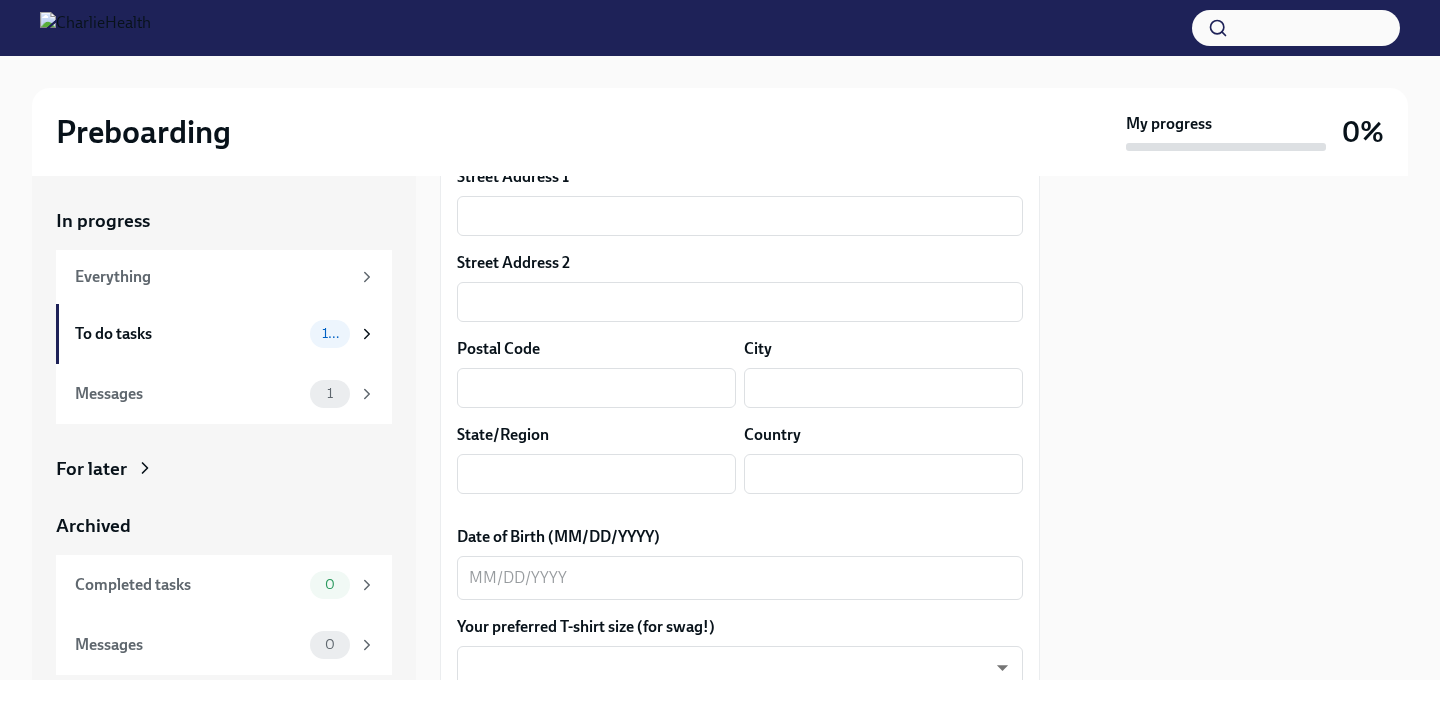 drag, startPoint x: 955, startPoint y: 423, endPoint x: 943, endPoint y: 762, distance: 339.2123 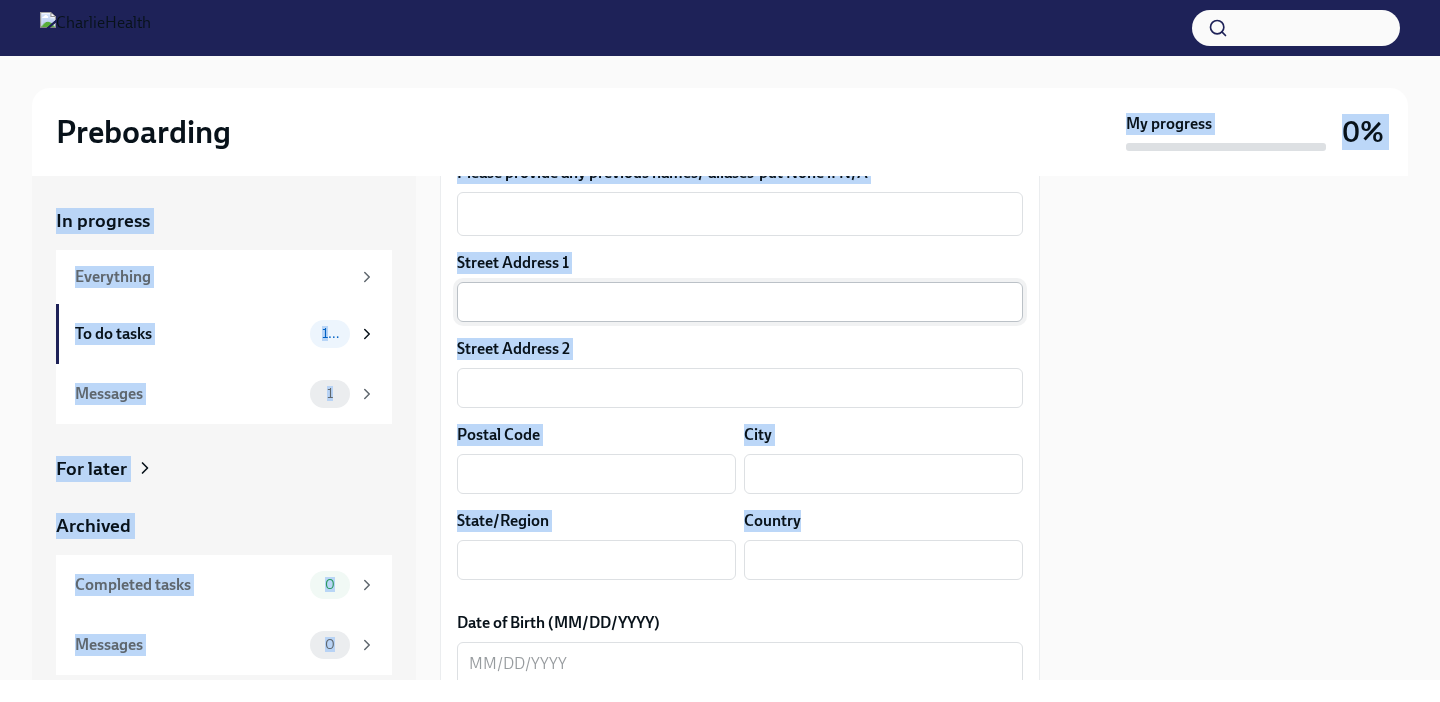 scroll, scrollTop: 495, scrollLeft: 0, axis: vertical 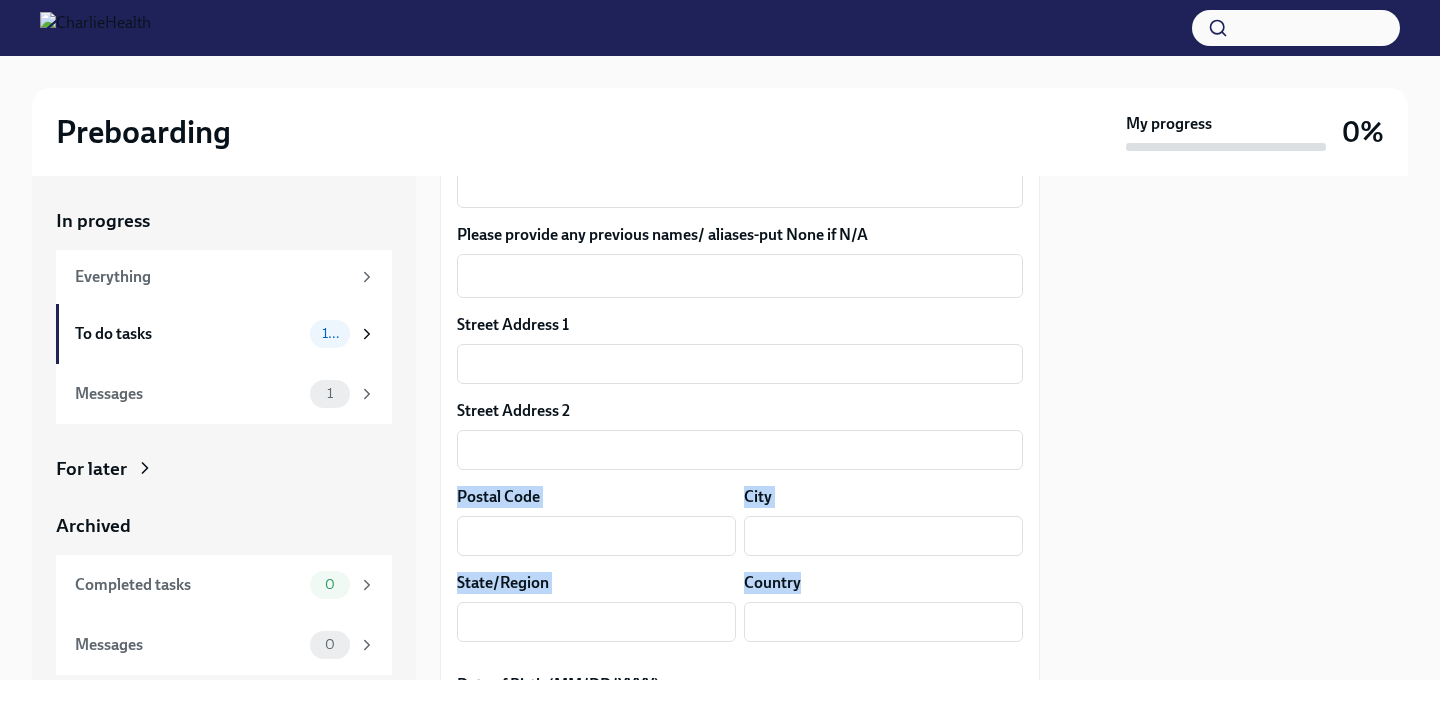 drag, startPoint x: 1033, startPoint y: 351, endPoint x: 978, endPoint y: 400, distance: 73.661385 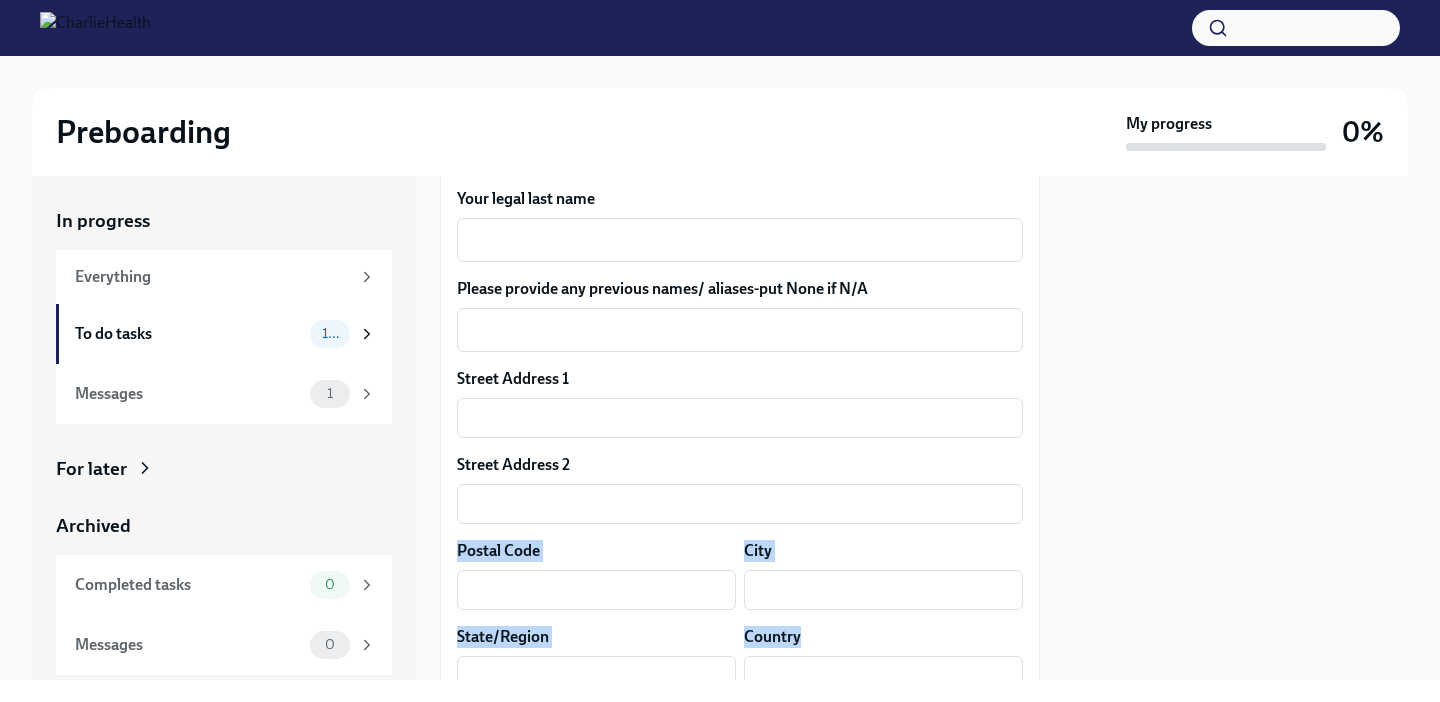 scroll, scrollTop: 431, scrollLeft: 0, axis: vertical 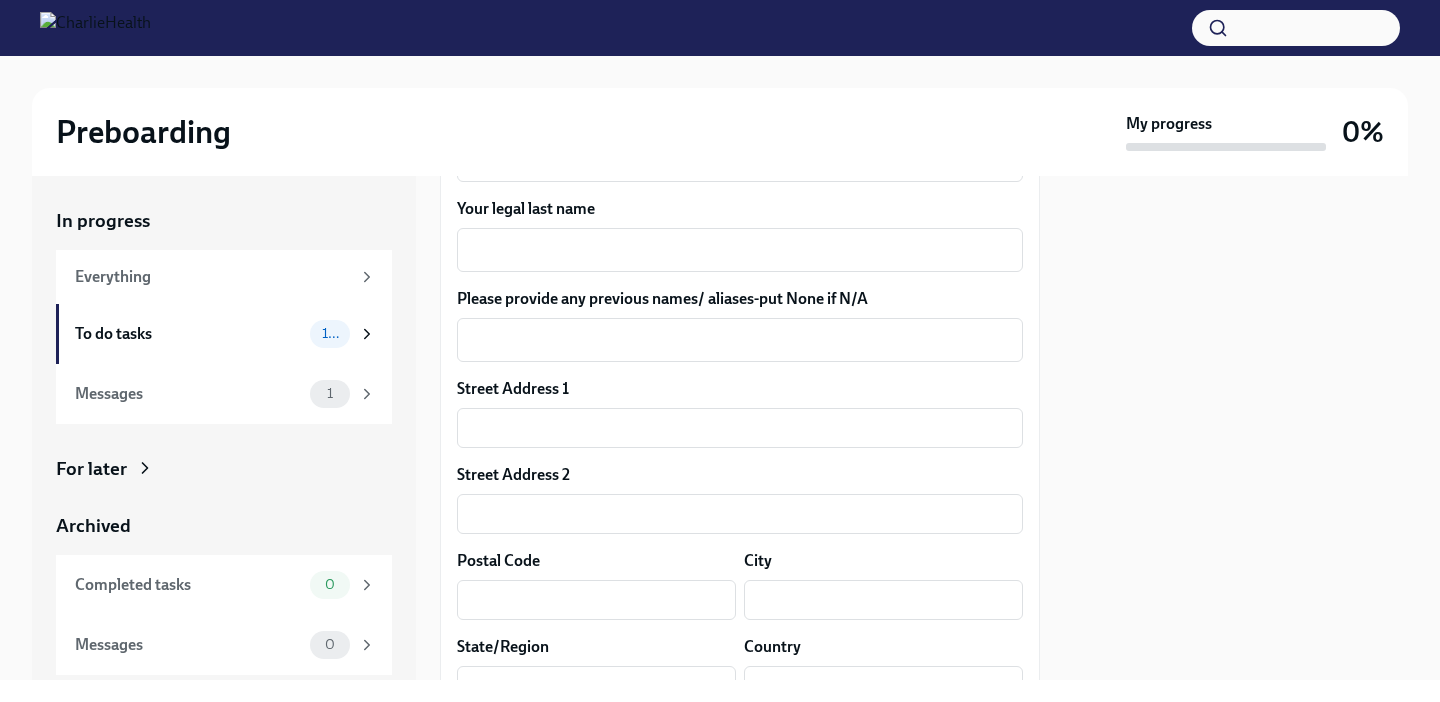 click on "Your legal last name x ​" at bounding box center [740, 235] 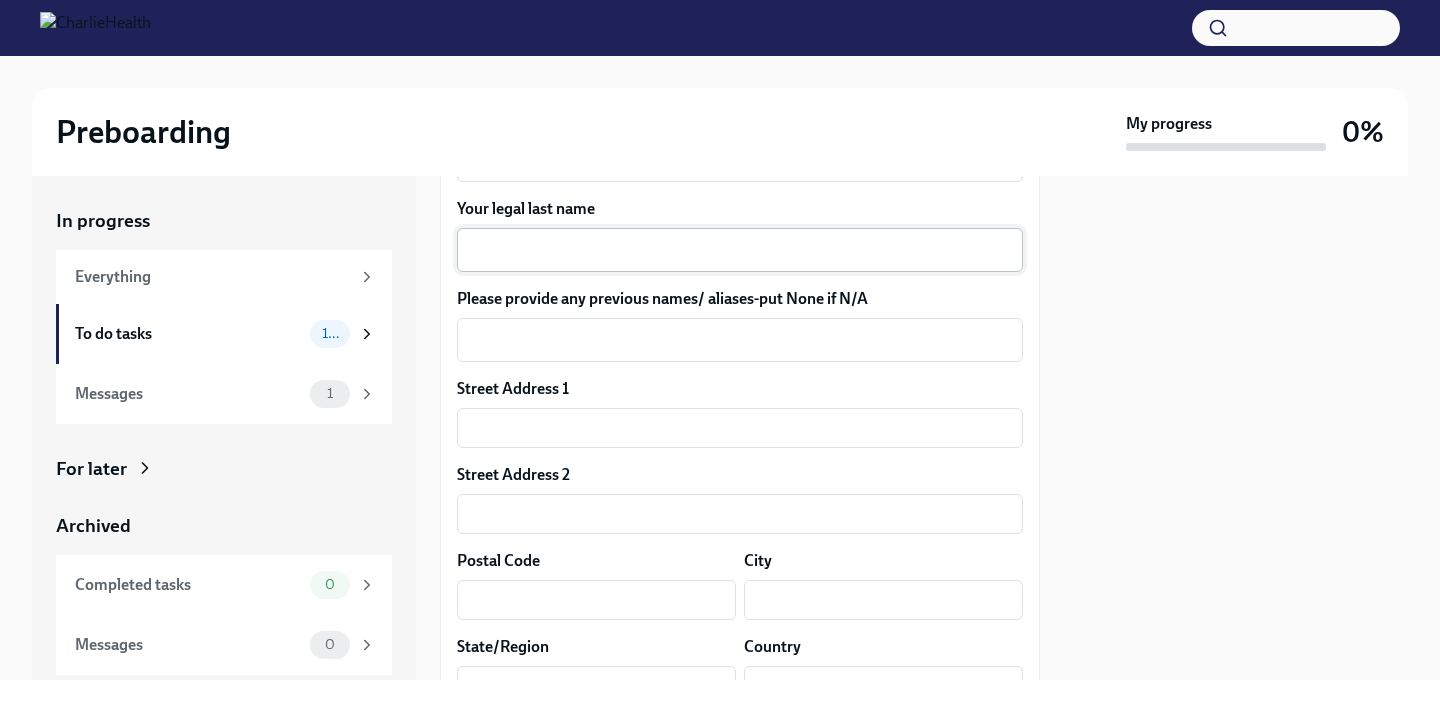 click on "Your legal last name" at bounding box center (740, 250) 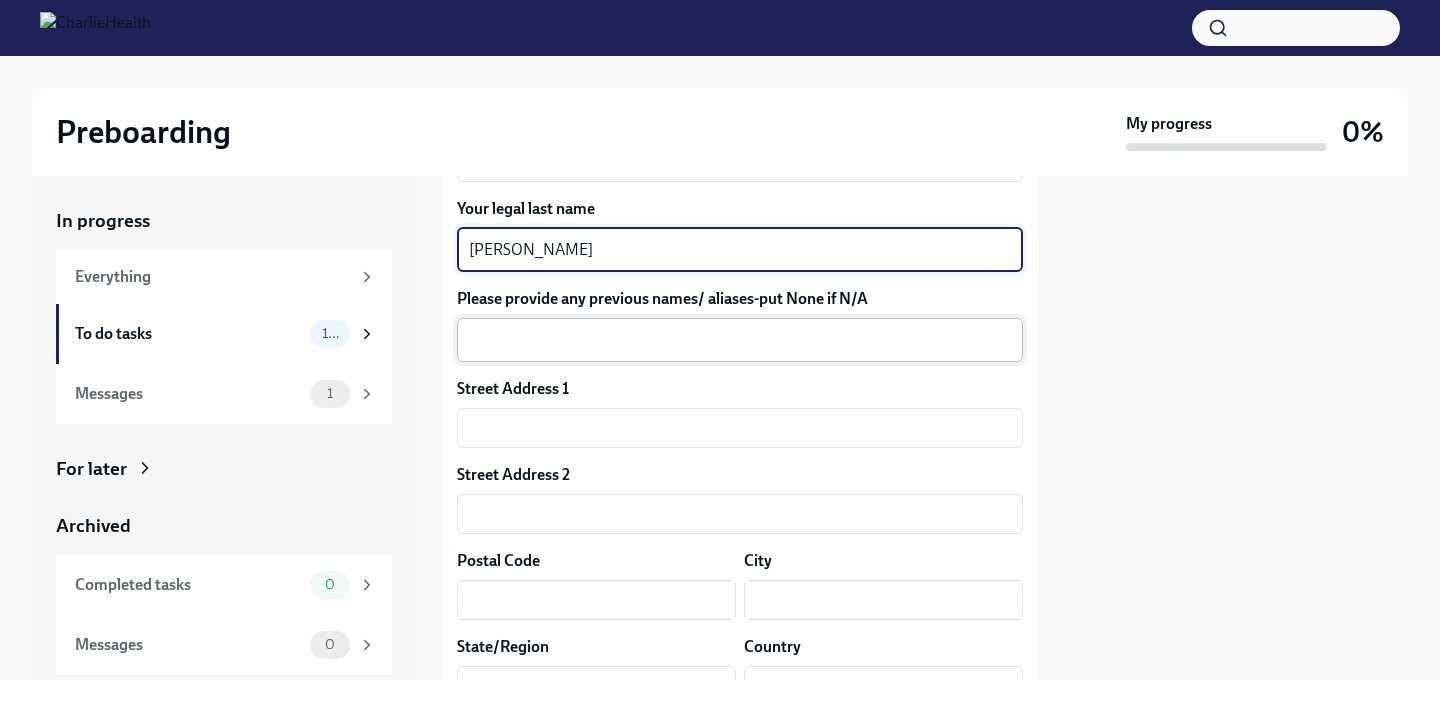 type on "[PERSON_NAME]" 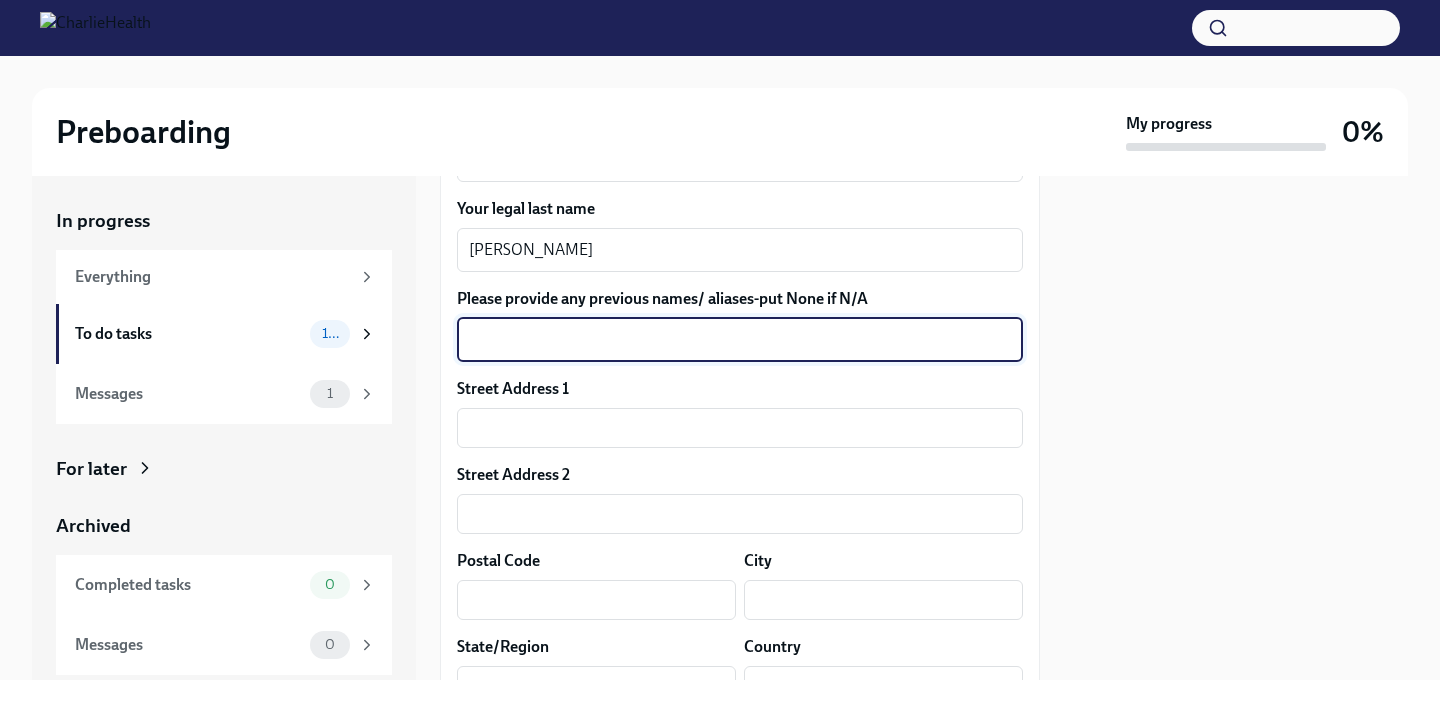 click on "Please provide any previous names/ aliases-put None if N/A" at bounding box center [740, 340] 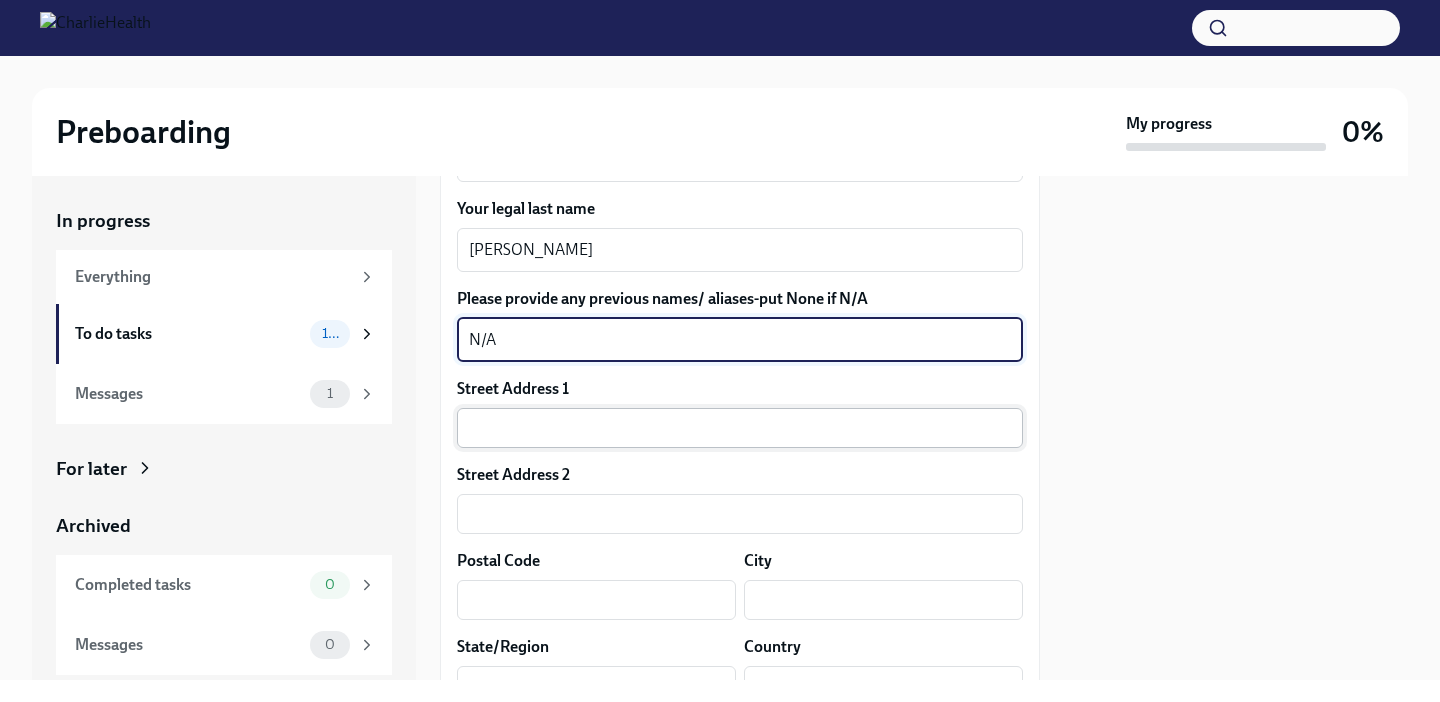 type on "N/A" 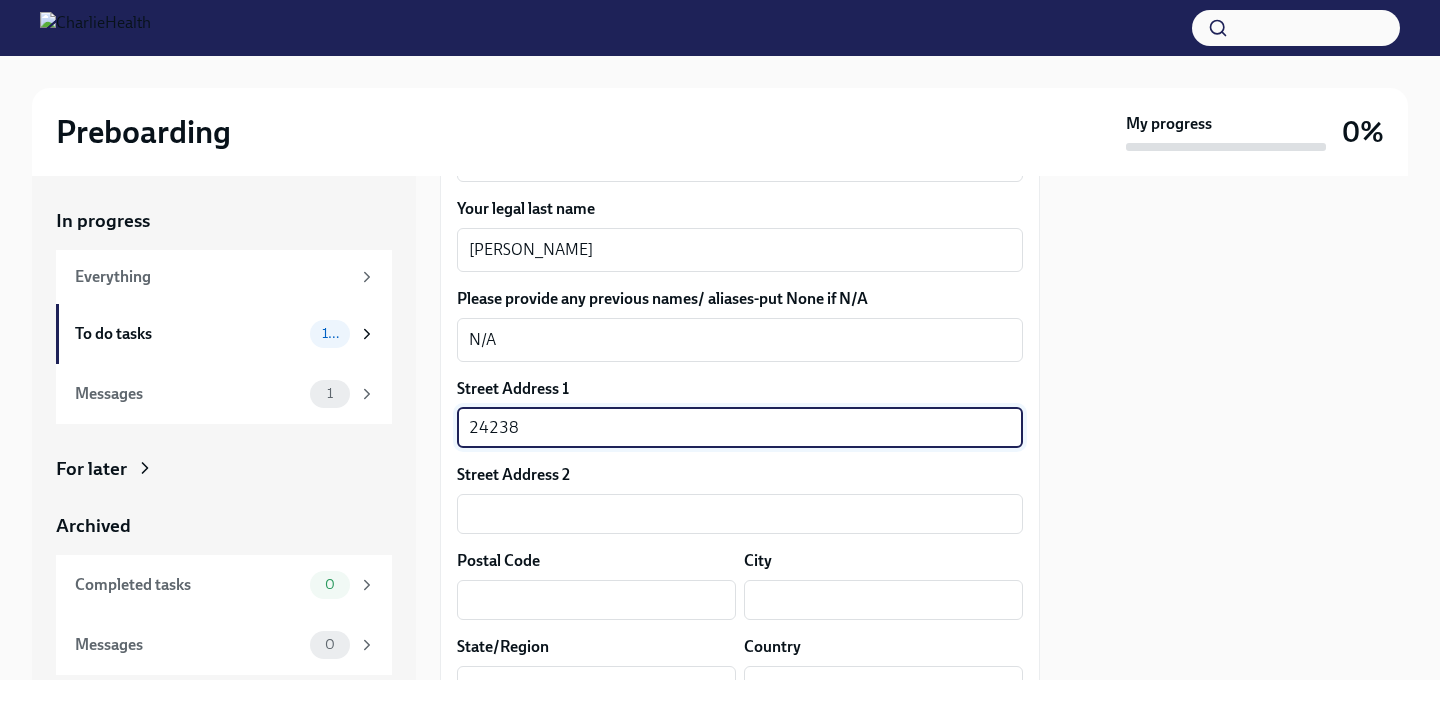 type on "[GEOGRAPHIC_DATA]" 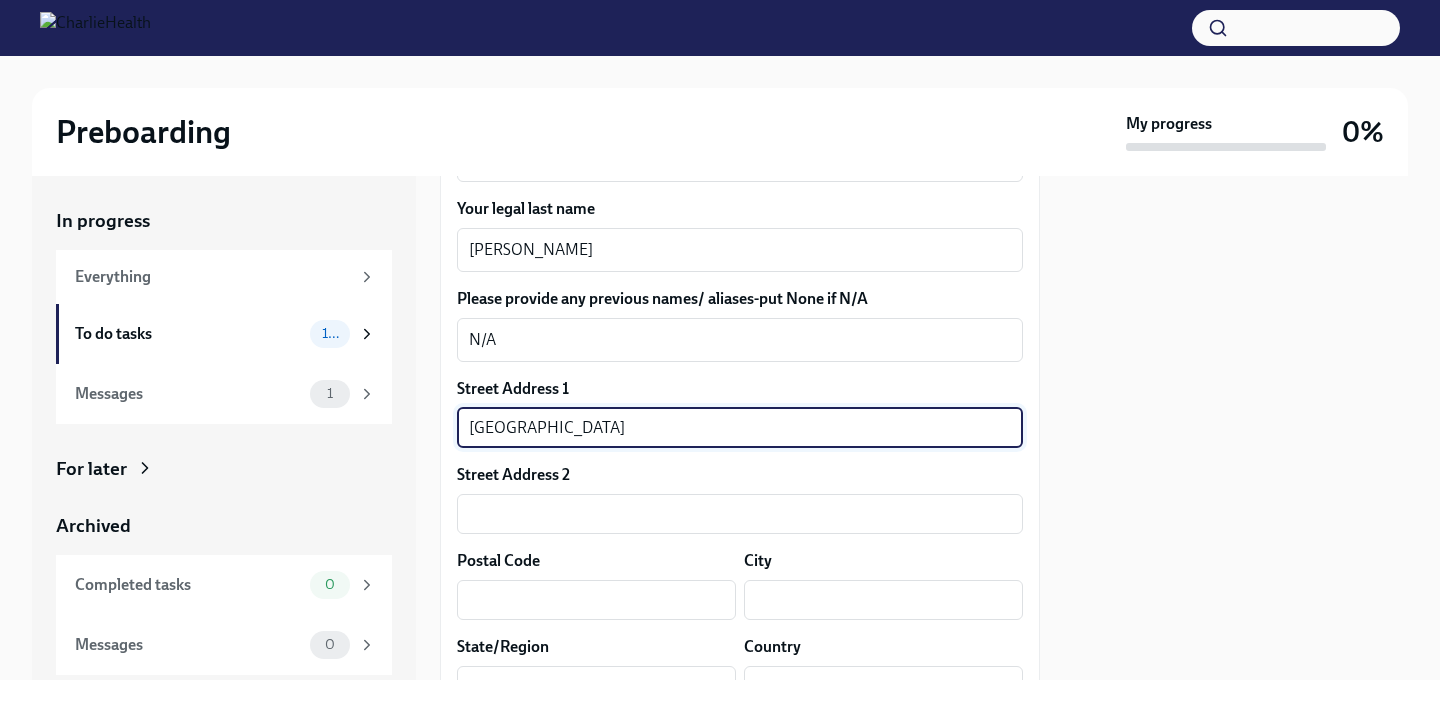 type on "202" 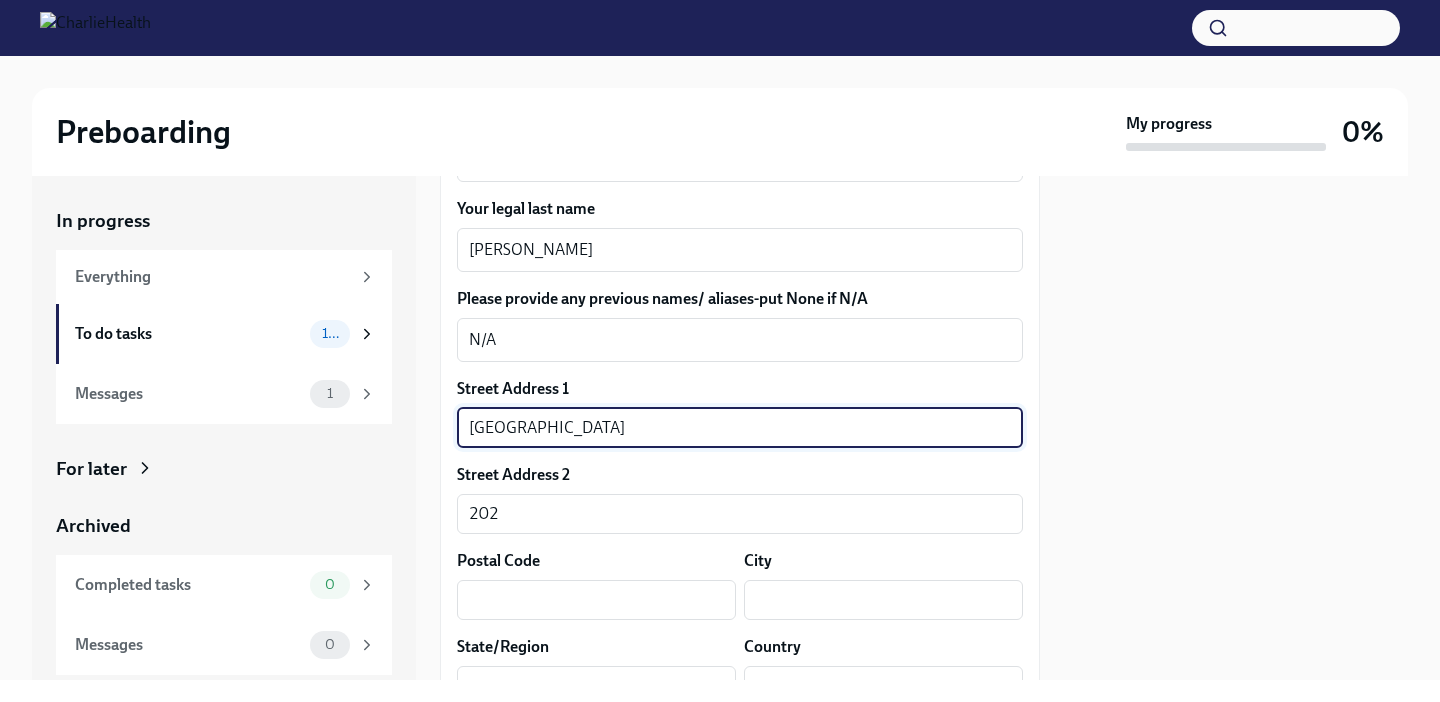 type on "48035" 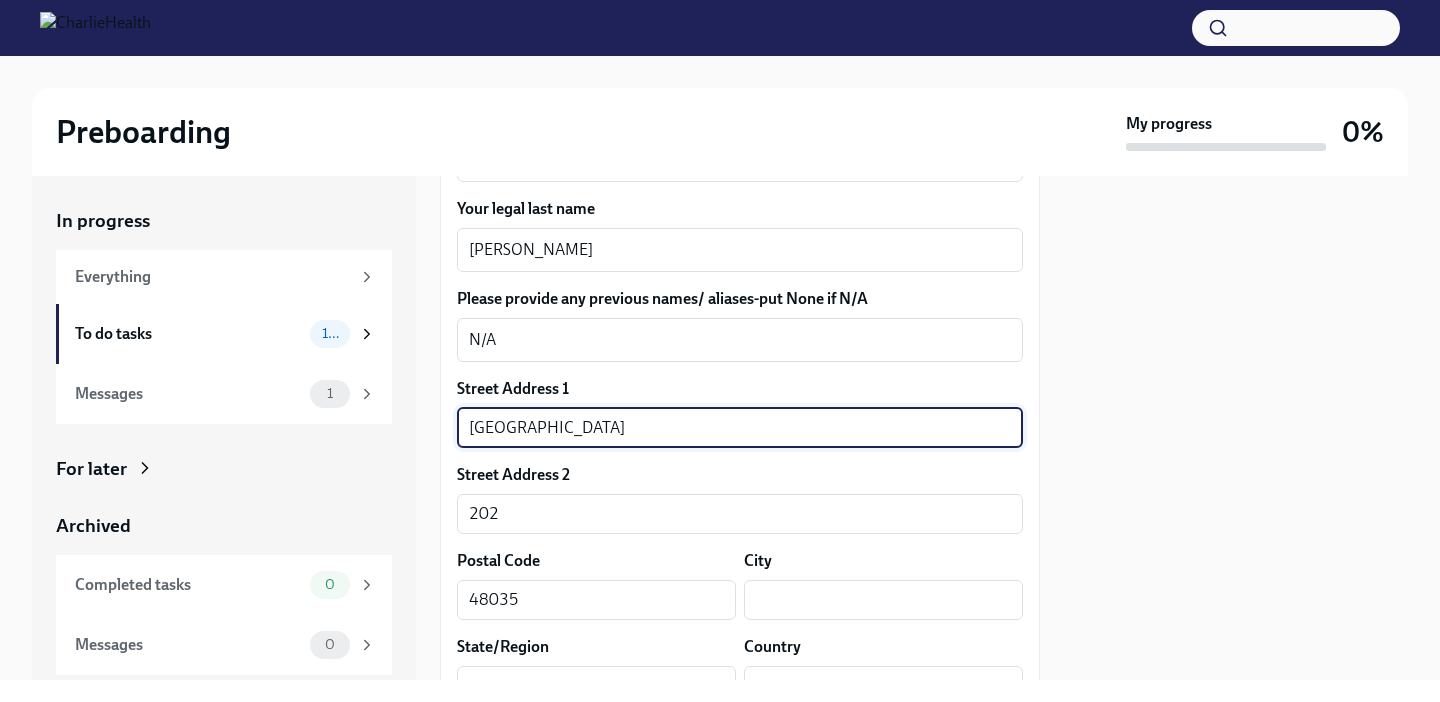 type on "[GEOGRAPHIC_DATA]" 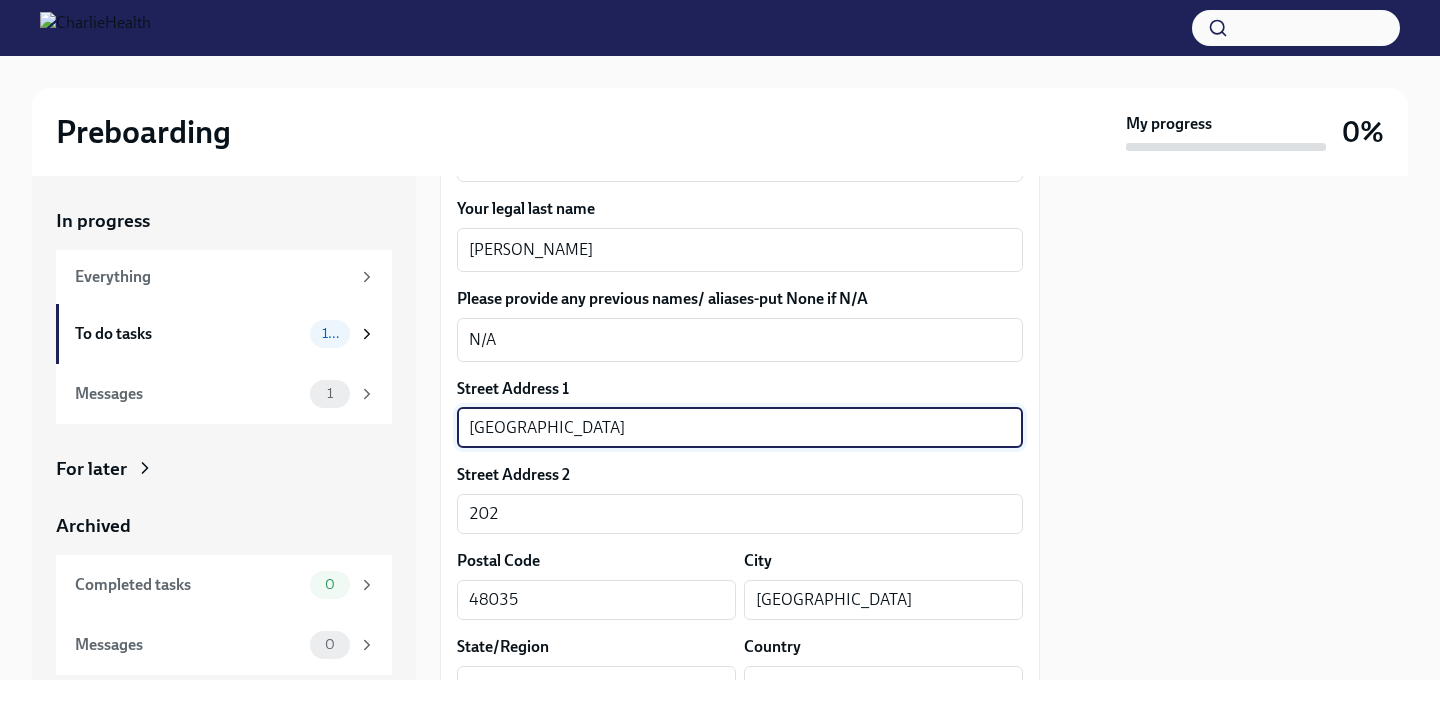type on "MI" 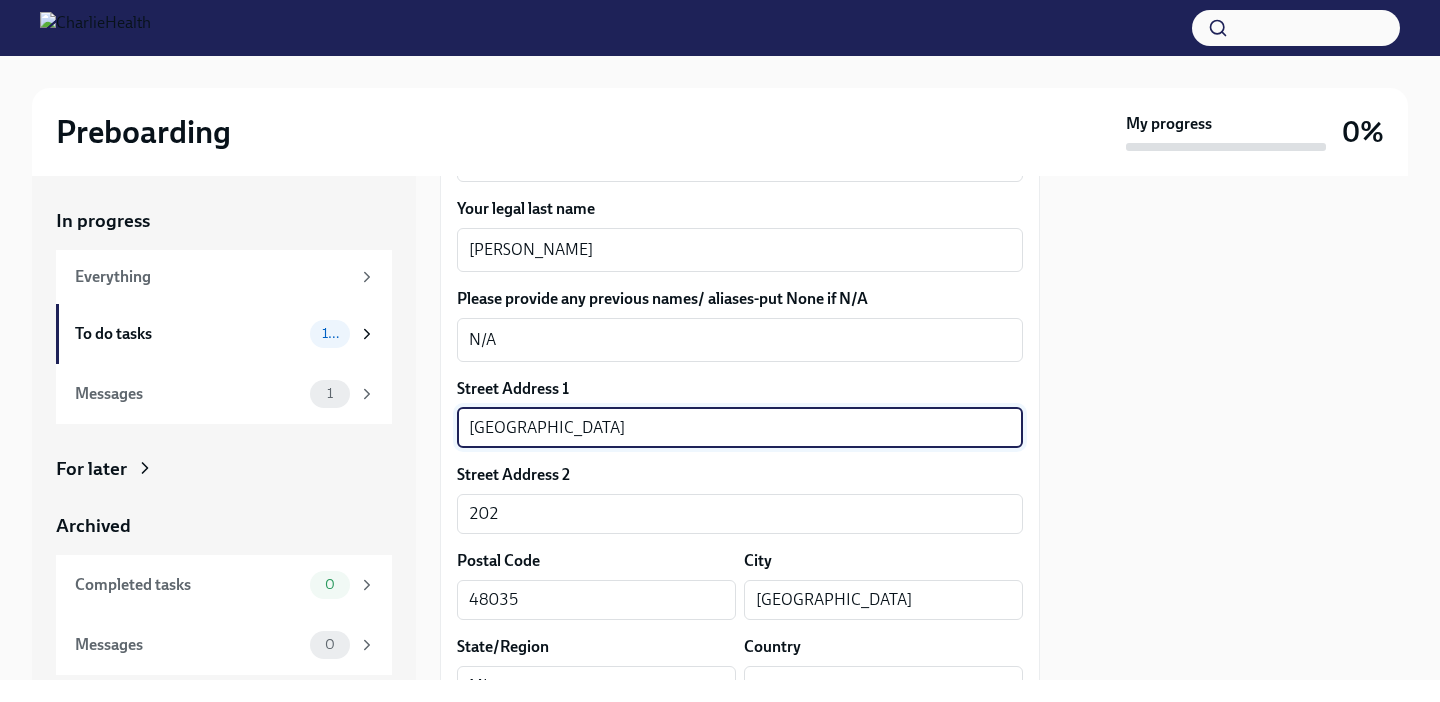 type on "[GEOGRAPHIC_DATA]" 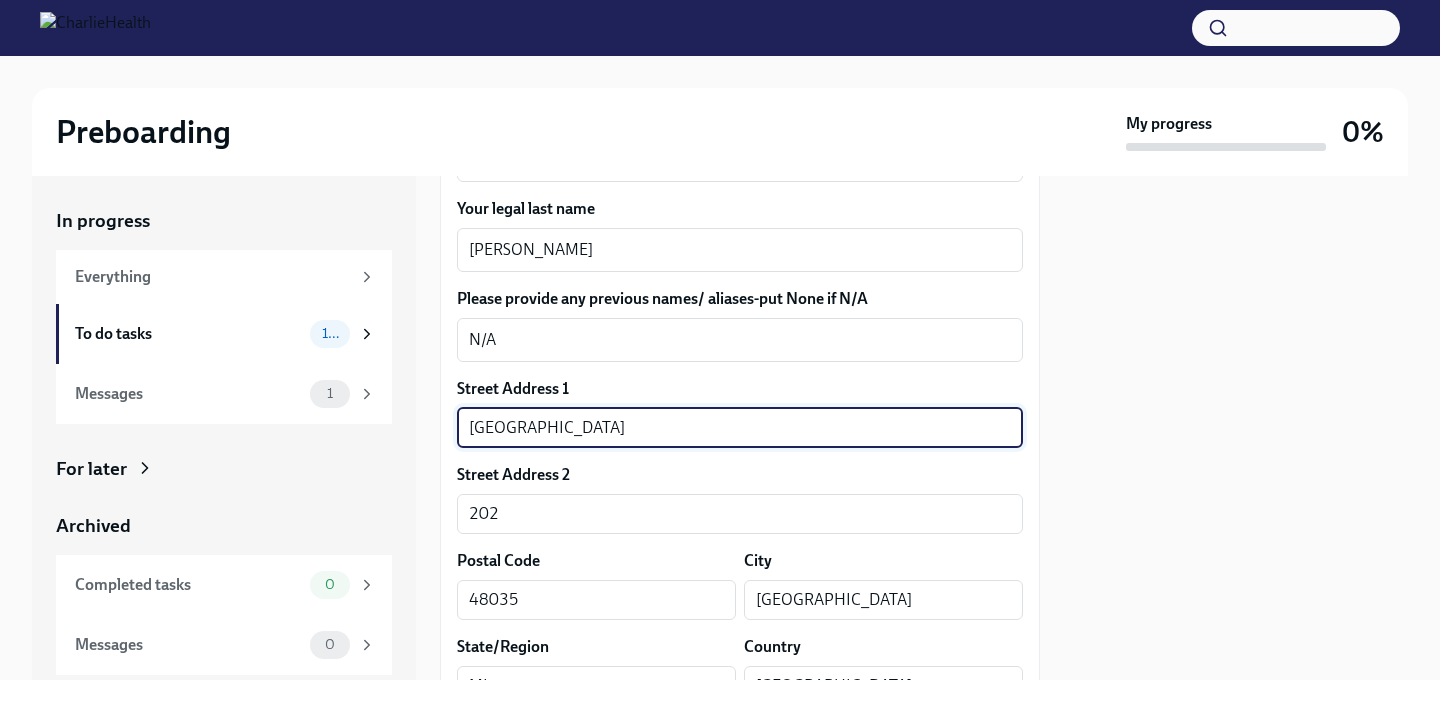 type on "MI" 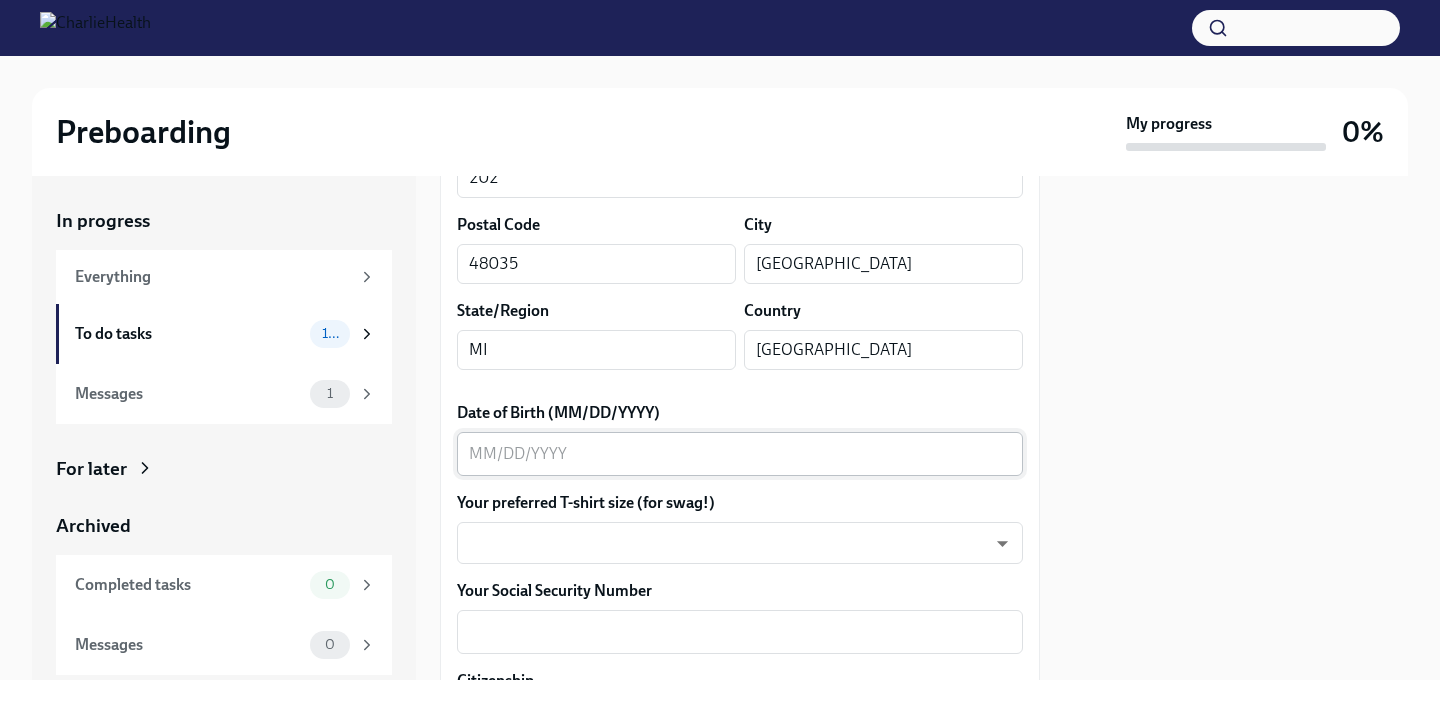 scroll, scrollTop: 784, scrollLeft: 0, axis: vertical 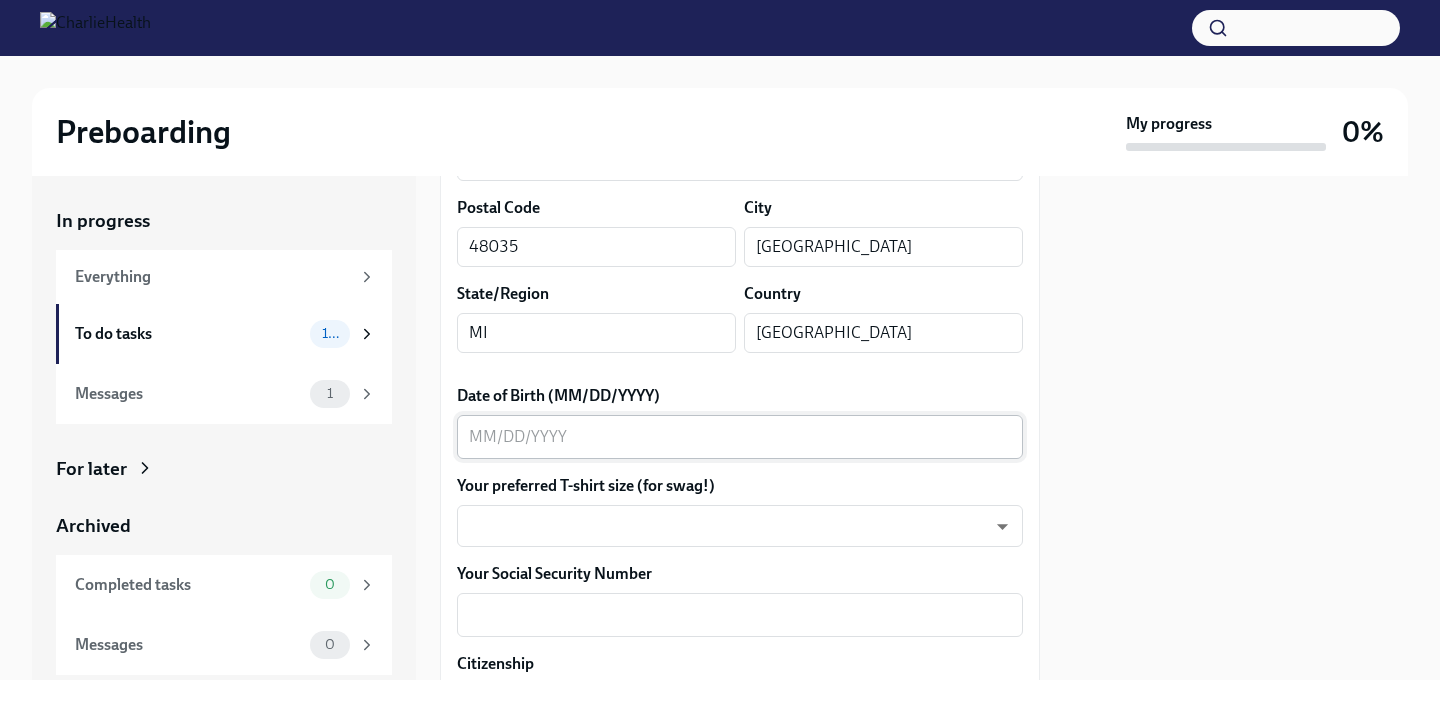 click on "Date of Birth (MM/DD/YYYY)" at bounding box center [740, 437] 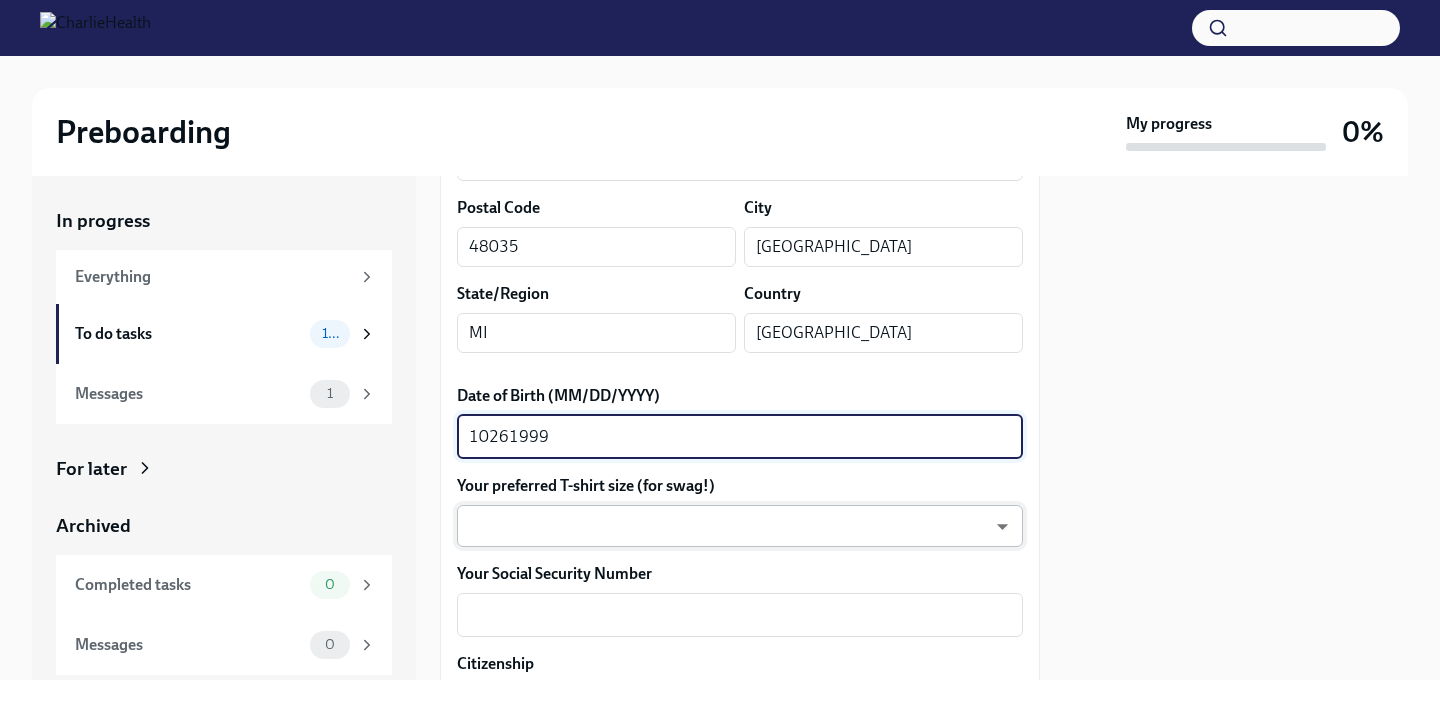 type on "10261999" 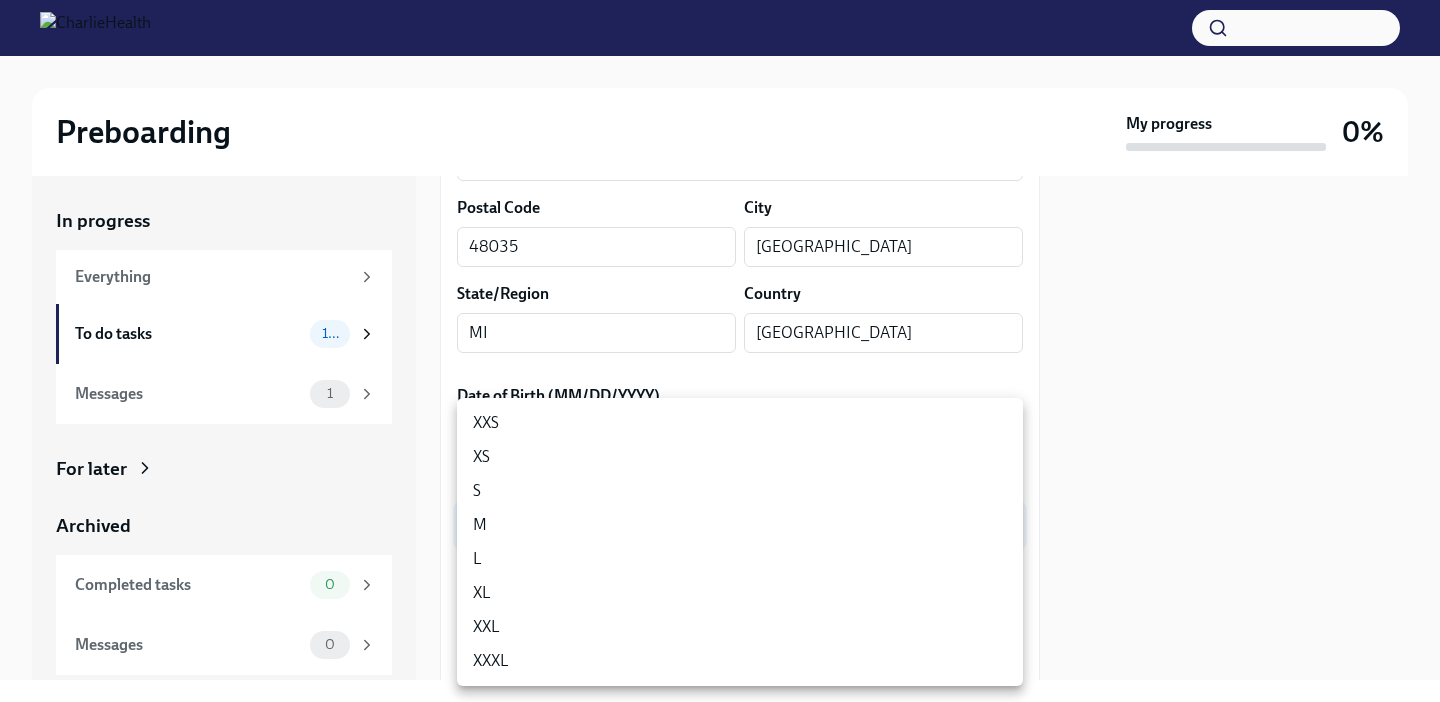 click on "L" at bounding box center [740, 559] 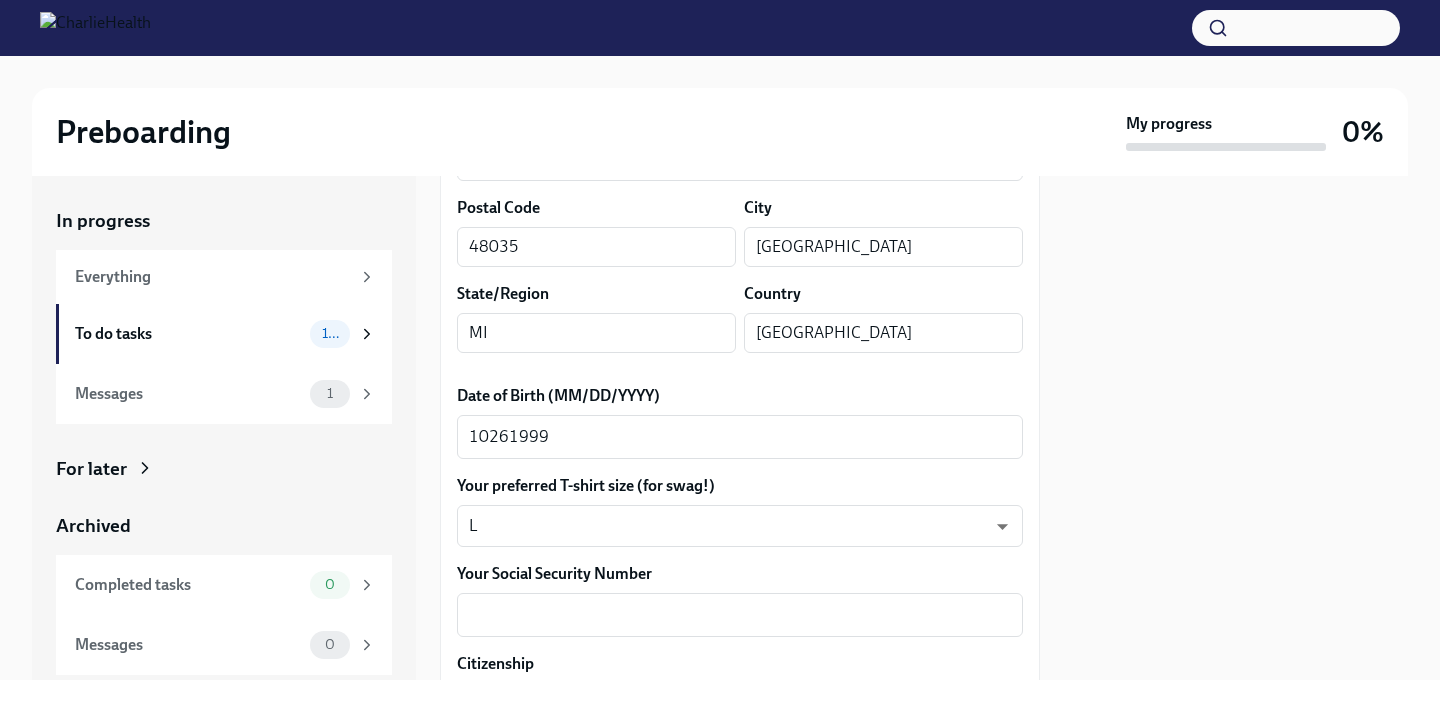 click on "Your preferred T-shirt size (for swag!)" at bounding box center [740, 486] 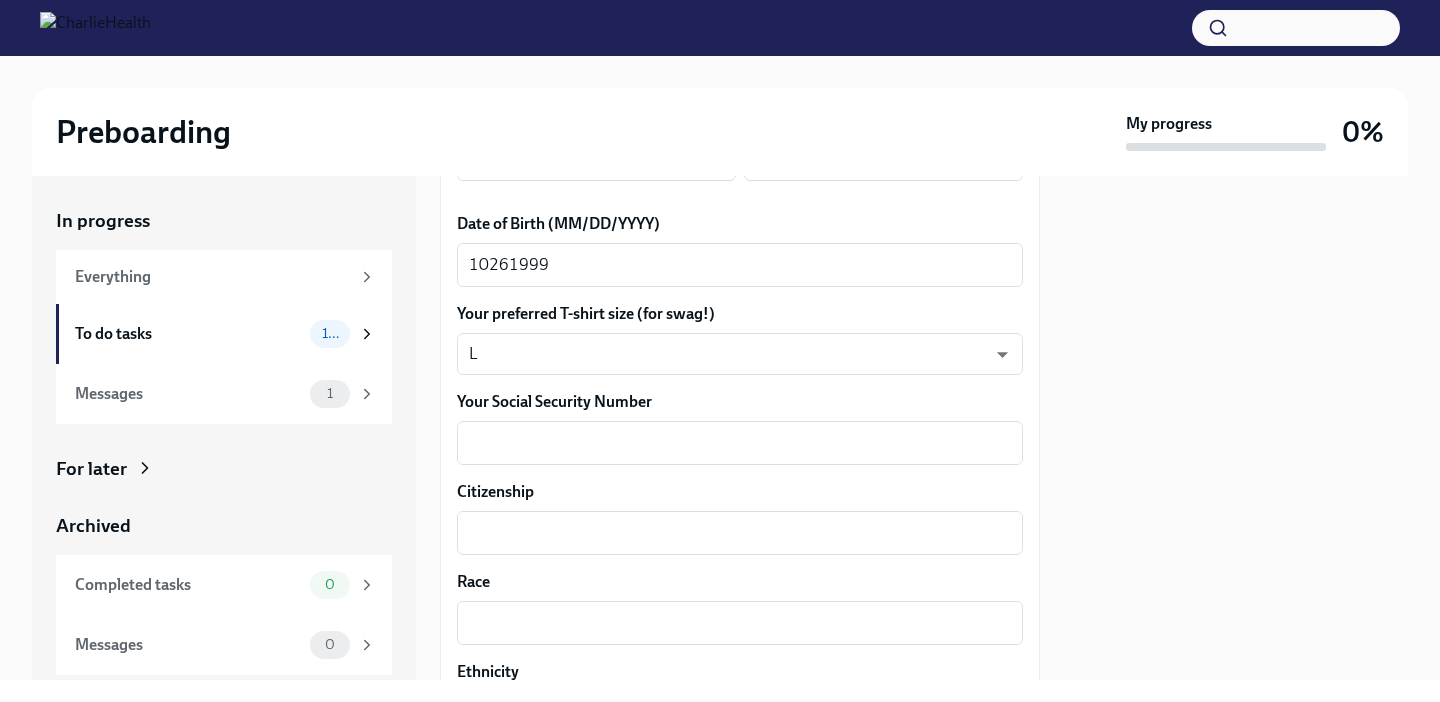 scroll, scrollTop: 977, scrollLeft: 0, axis: vertical 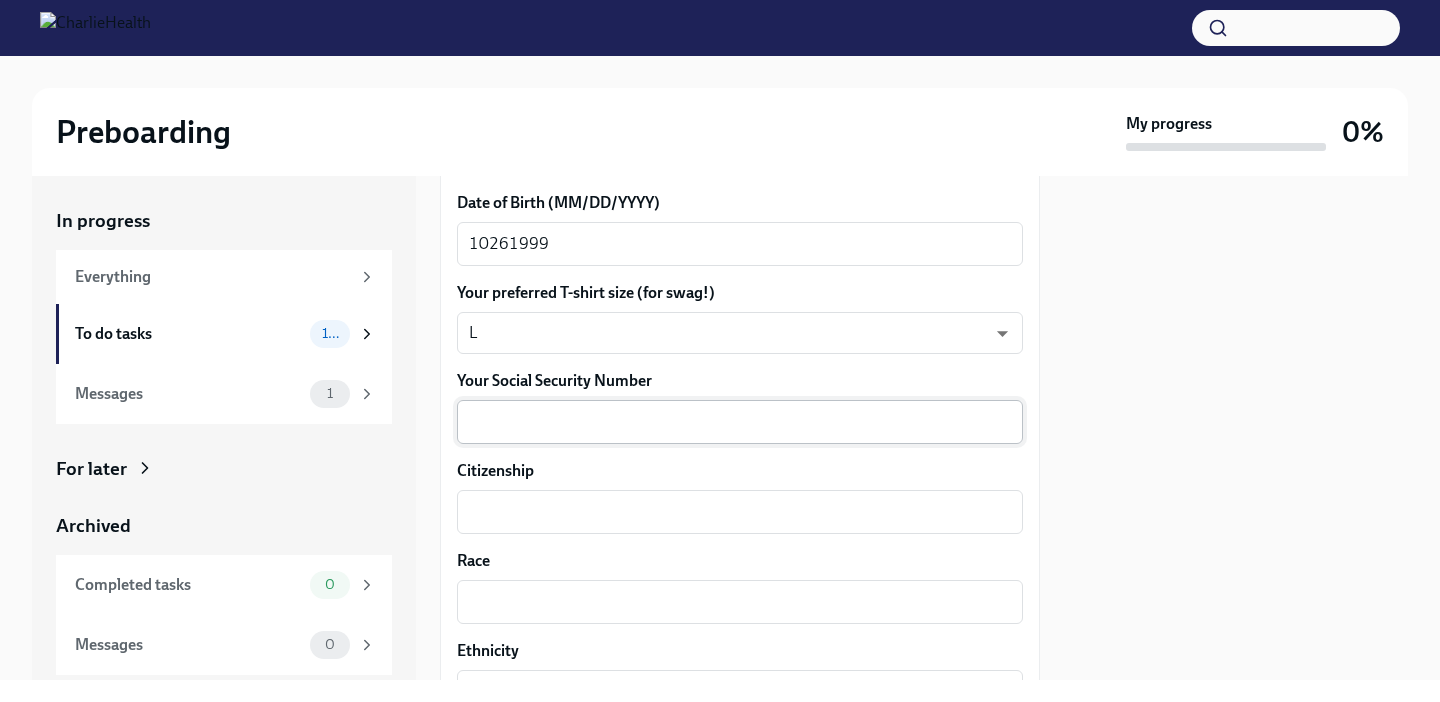 click on "Your Social Security Number" at bounding box center [740, 422] 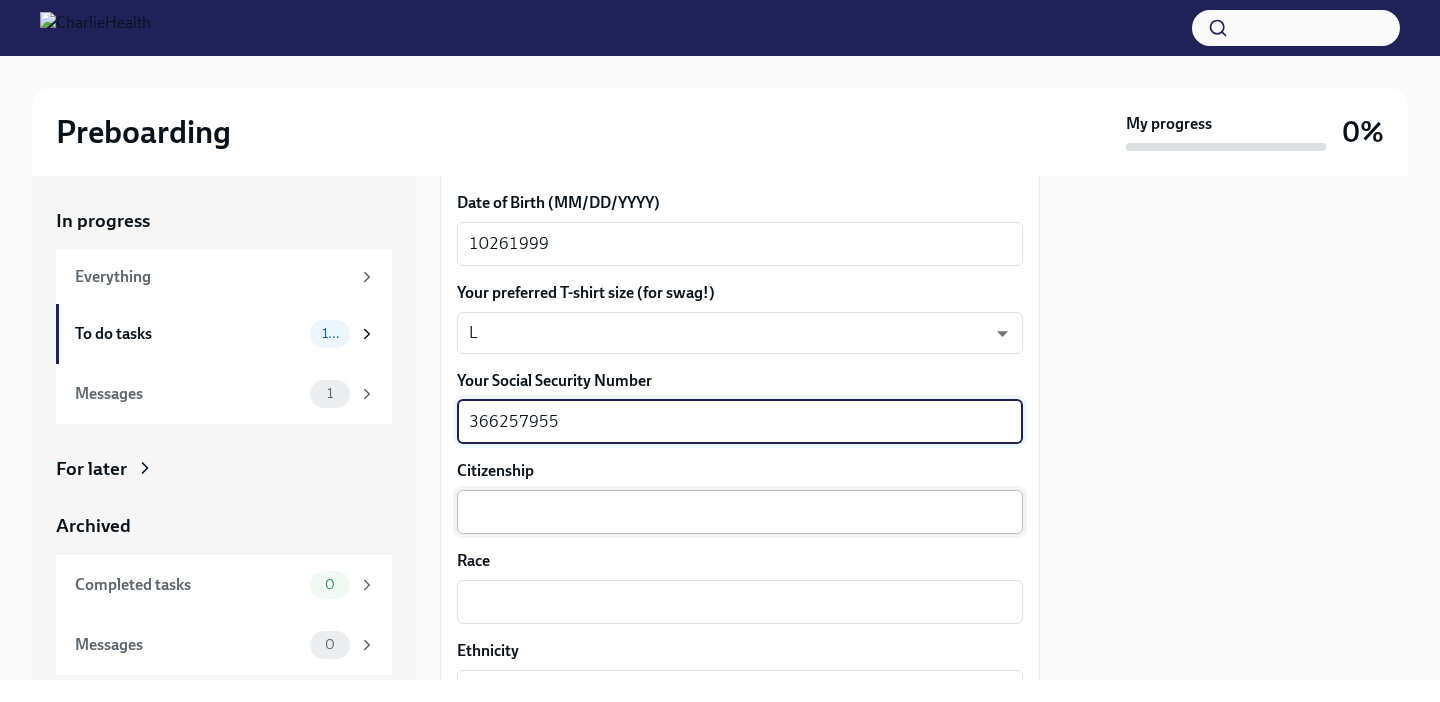 type on "366257955" 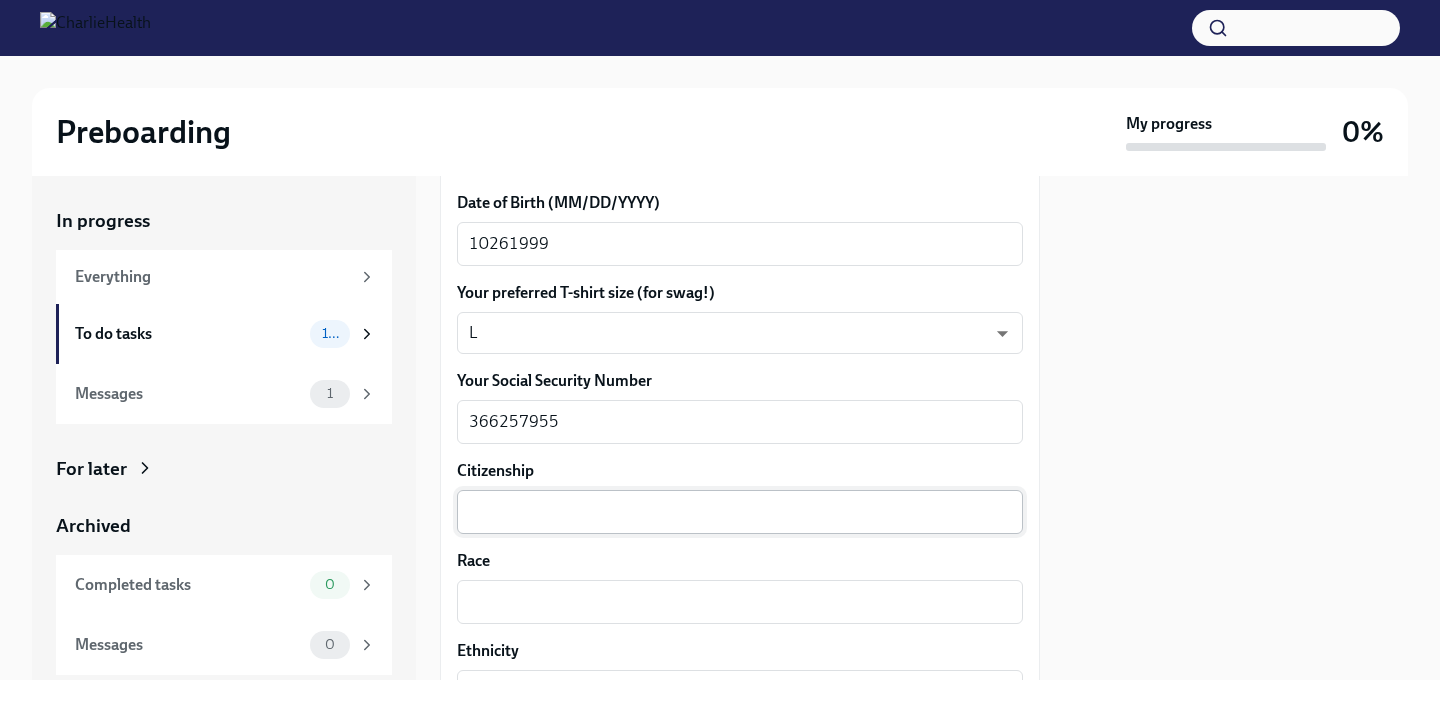 click on "x ​" at bounding box center (740, 512) 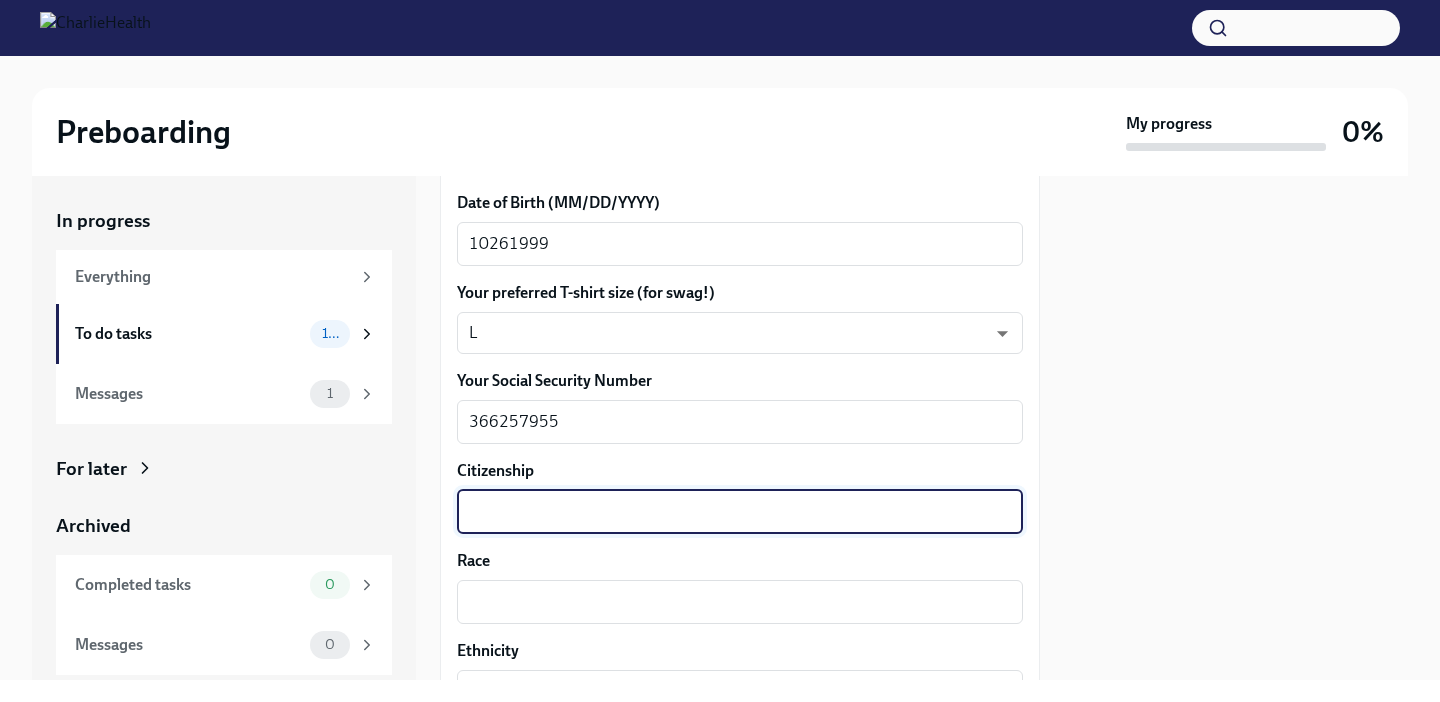 click on "Citizenship" at bounding box center [740, 512] 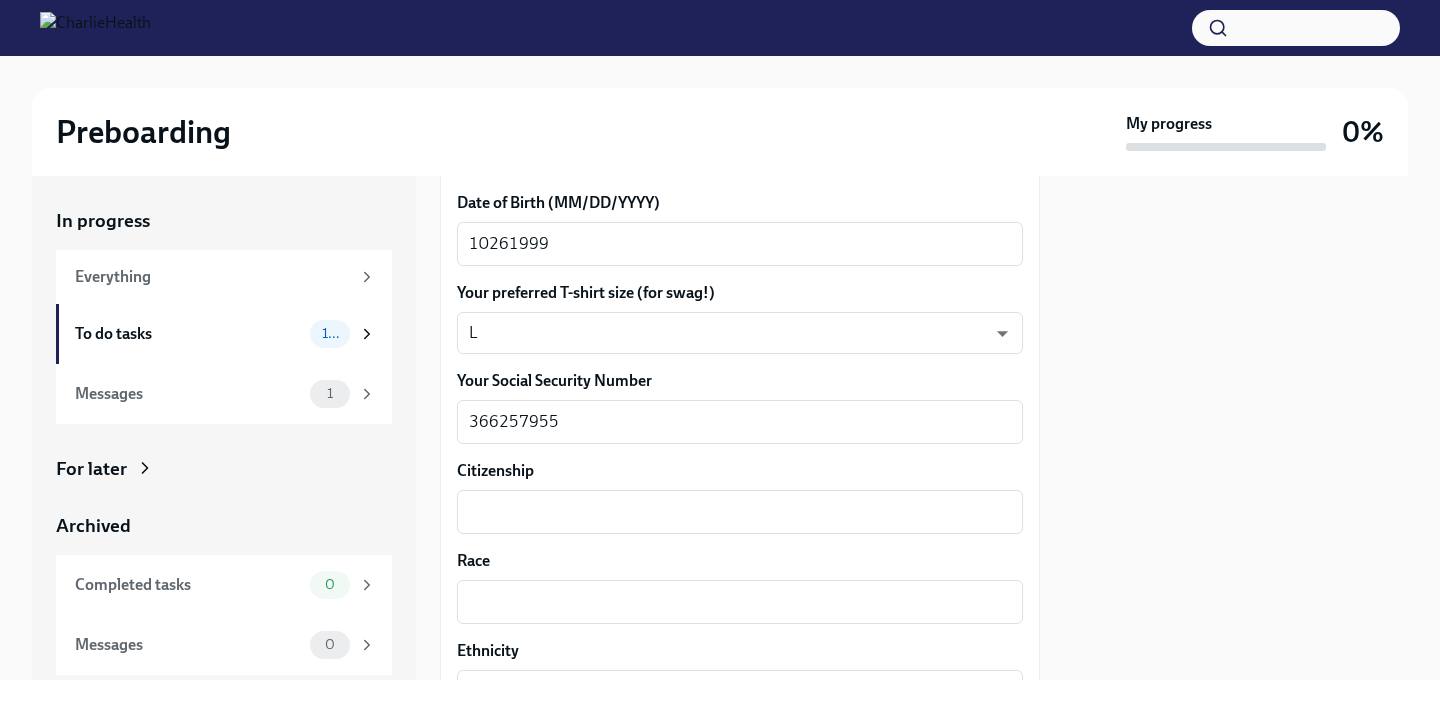 click on "Citizenship" at bounding box center (740, 471) 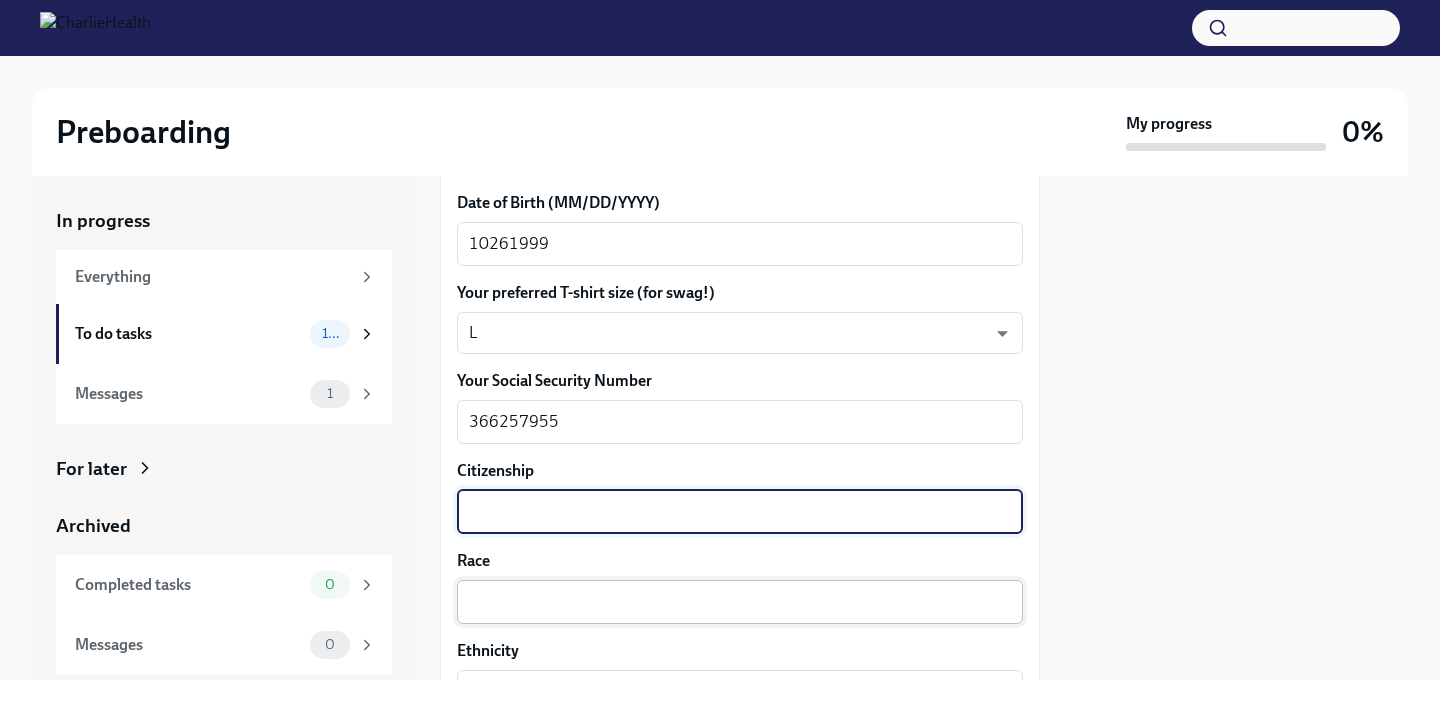 click on "x ​" at bounding box center (740, 602) 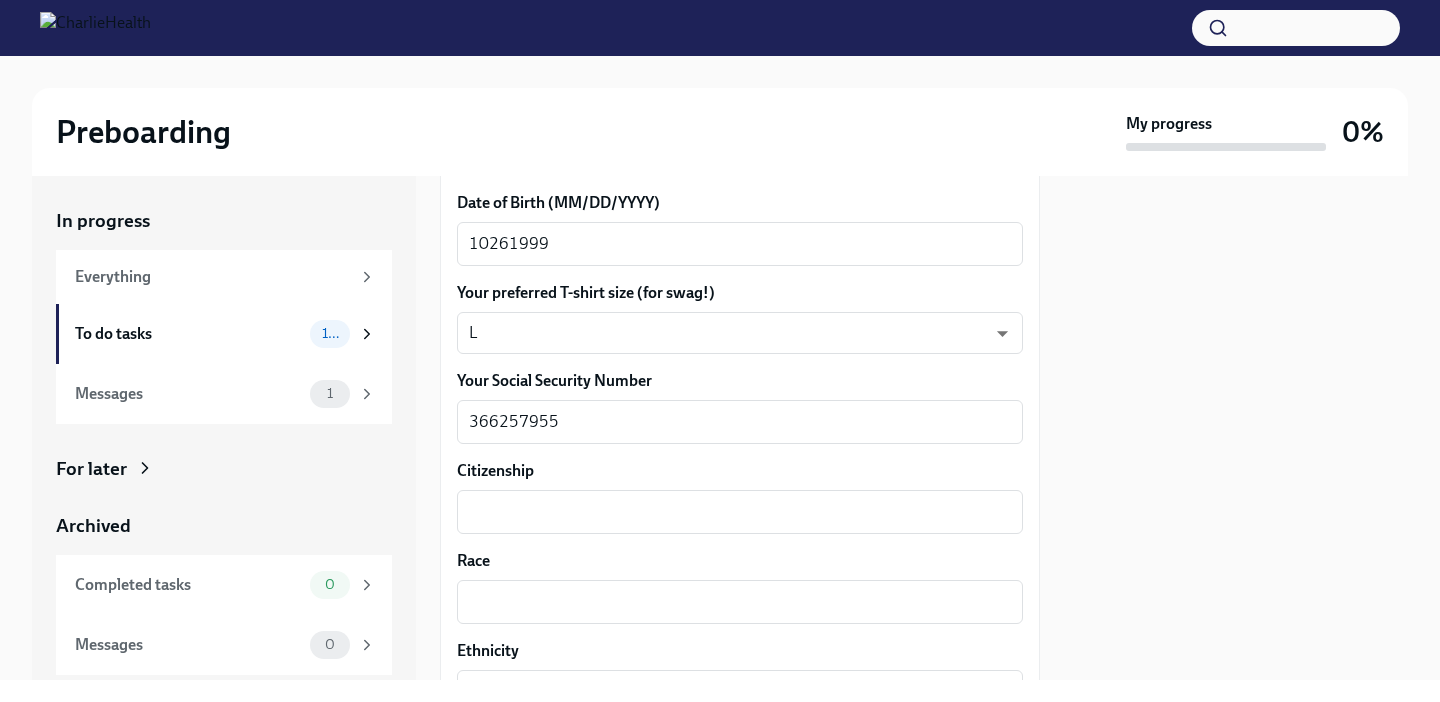 click on "Ethnicity" at bounding box center [740, 651] 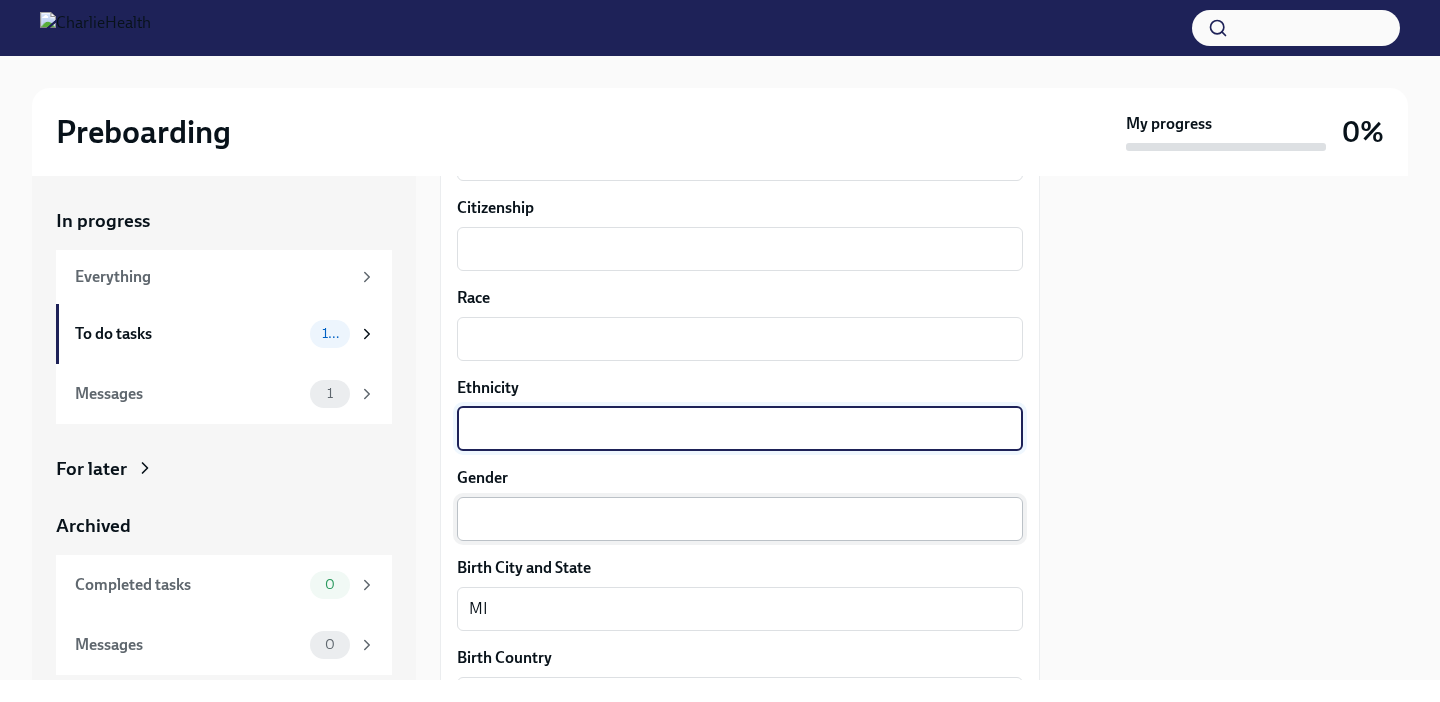 click on "Gender" at bounding box center (740, 519) 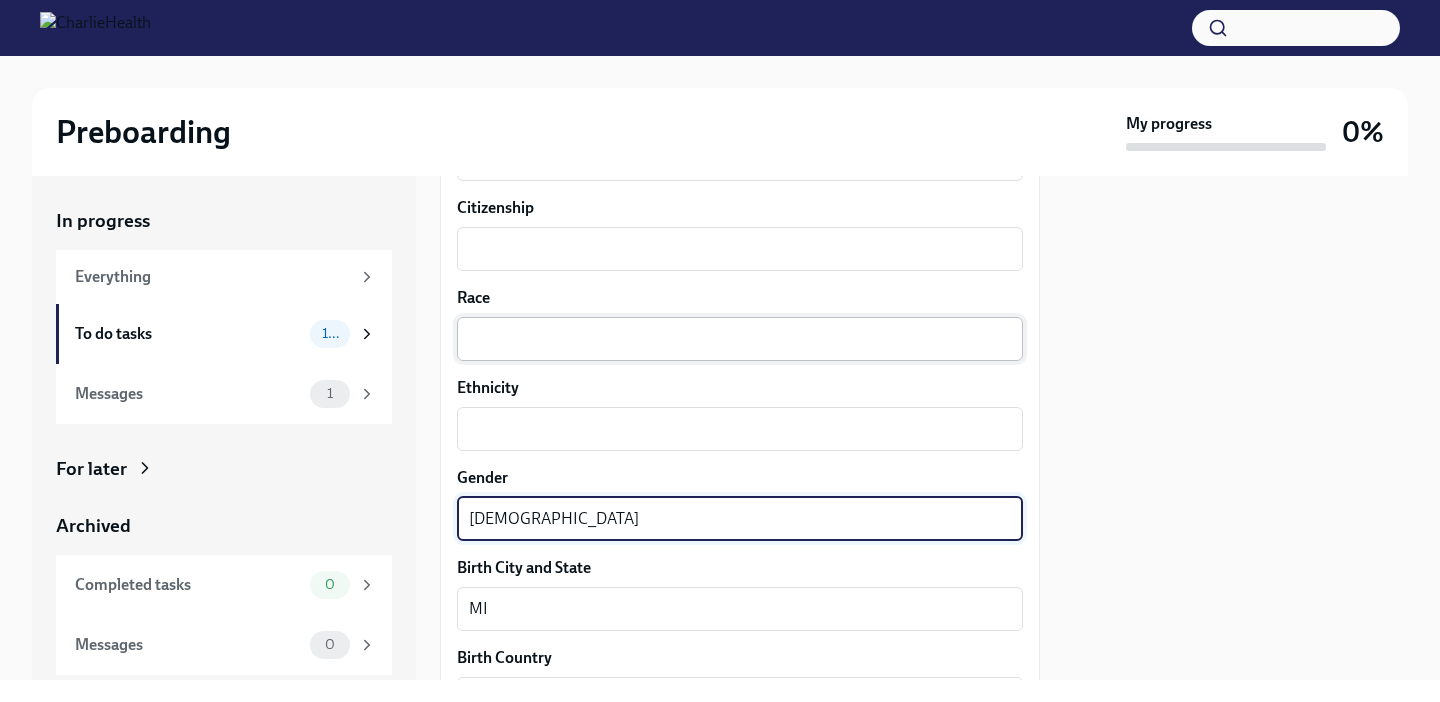 type on "[DEMOGRAPHIC_DATA]" 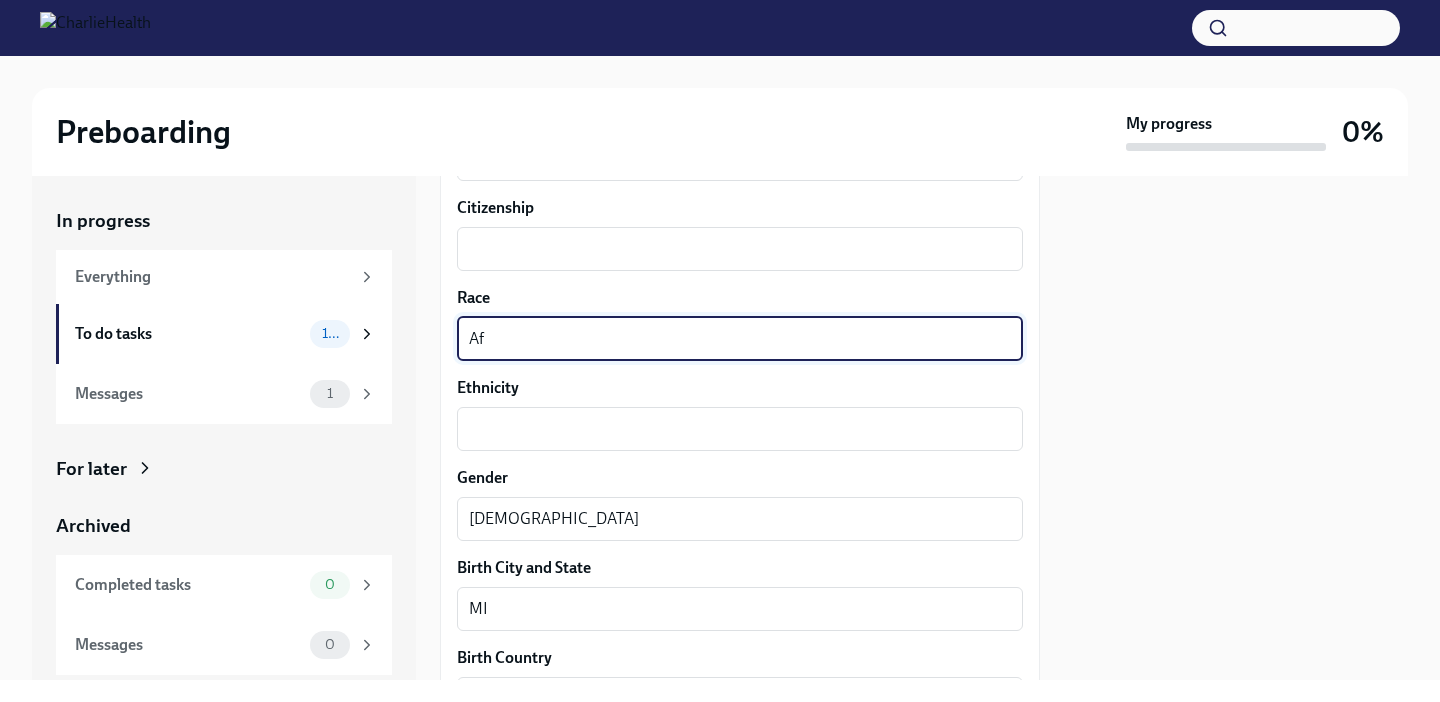 type on "A" 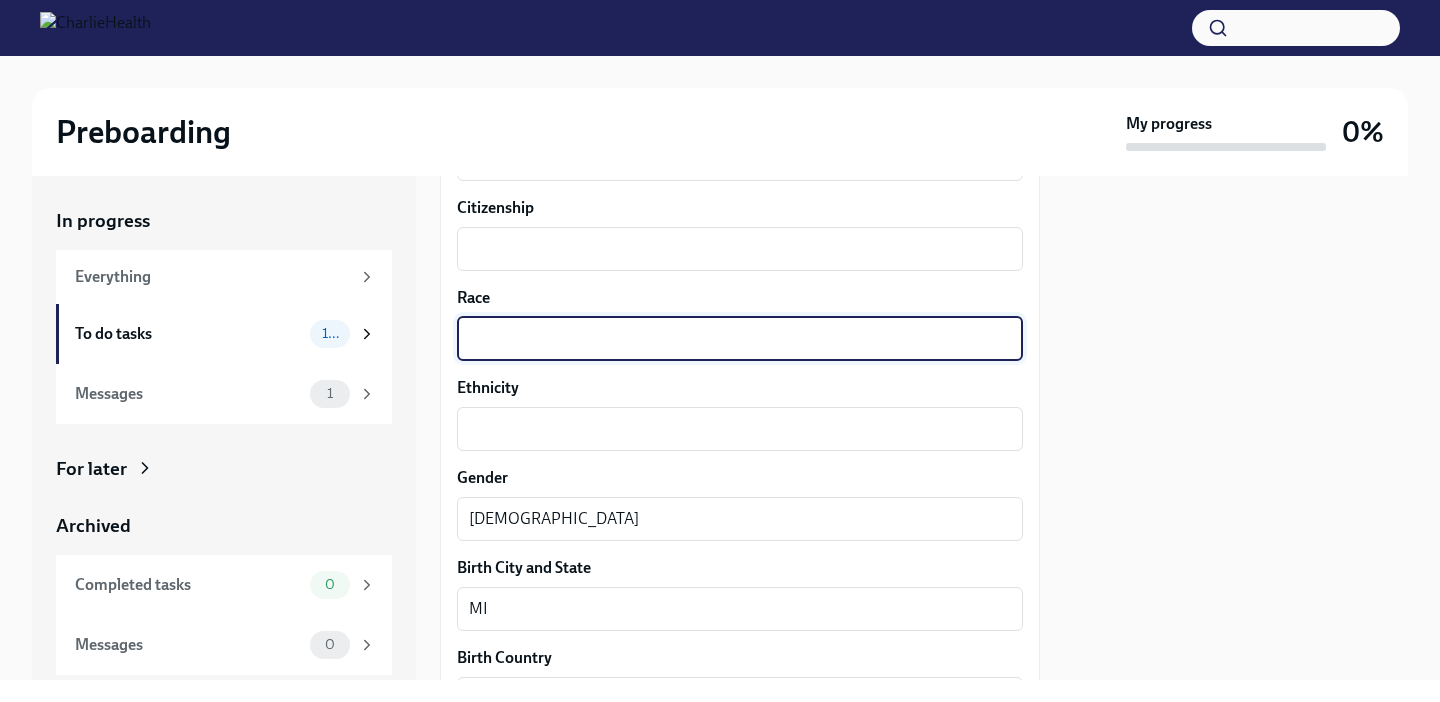 type on "B" 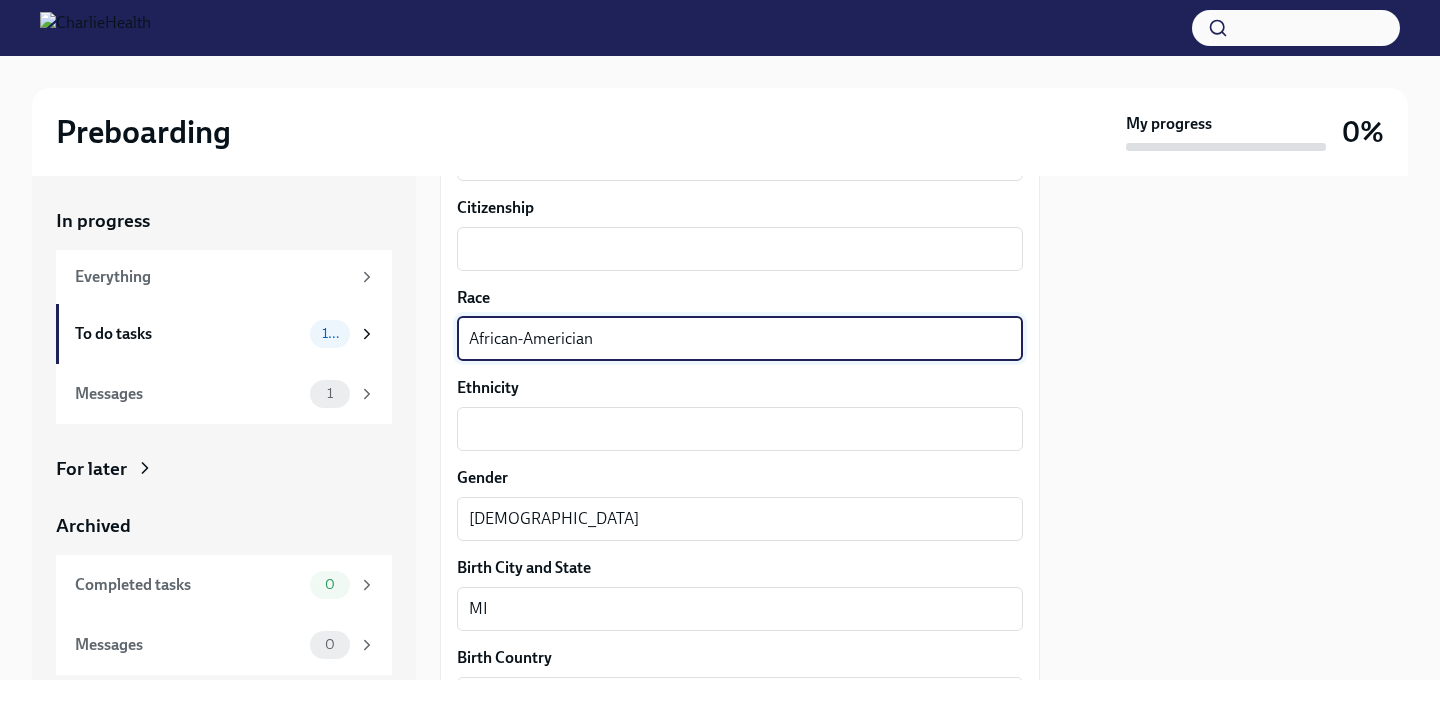 click on "African-Americian" at bounding box center (740, 339) 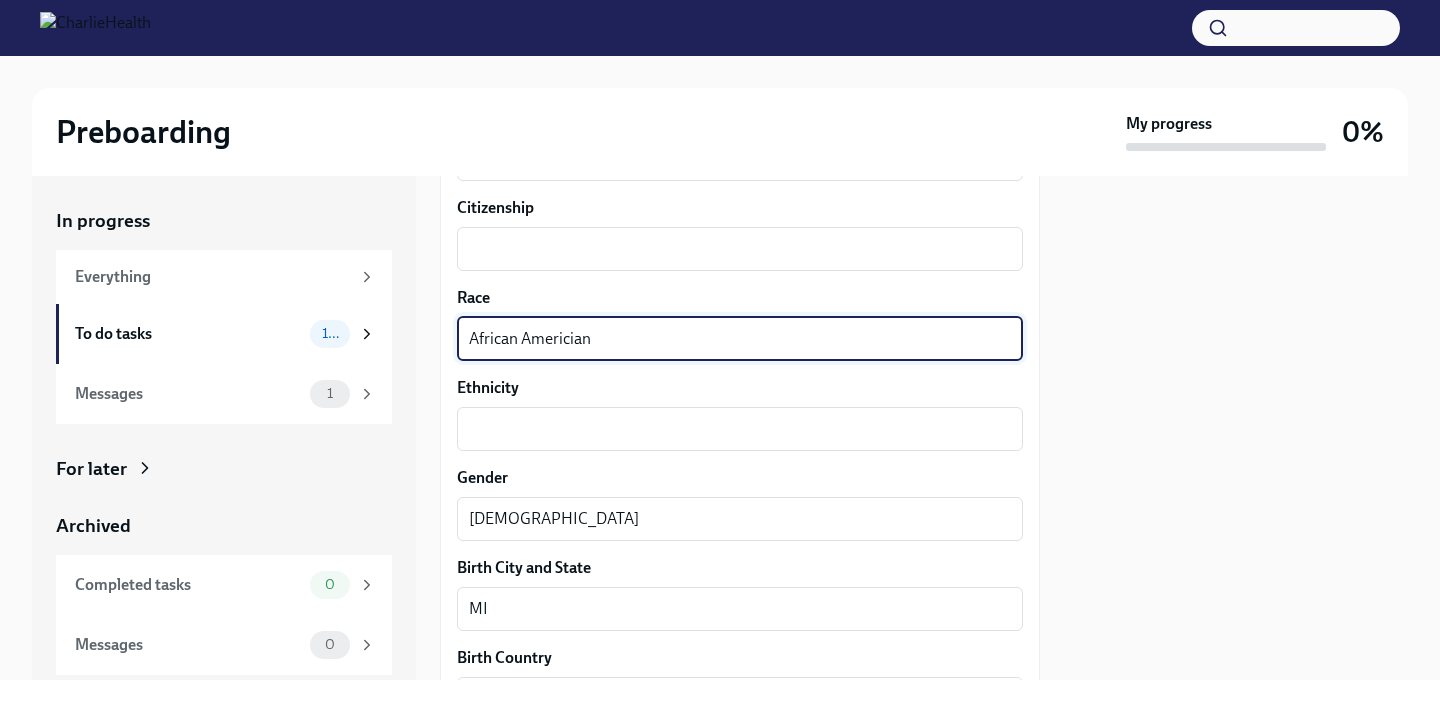 click on "African Americian" at bounding box center (740, 339) 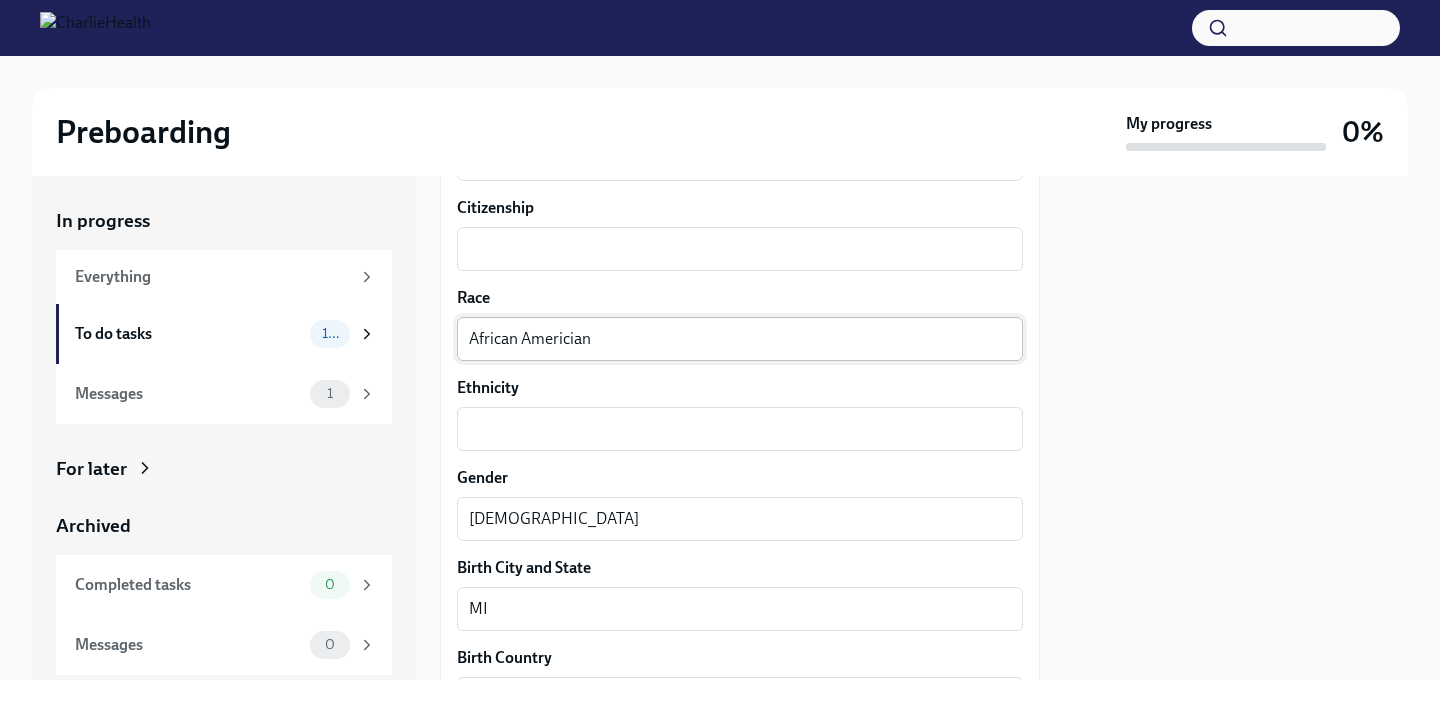 drag, startPoint x: 620, startPoint y: 352, endPoint x: 466, endPoint y: 336, distance: 154.82893 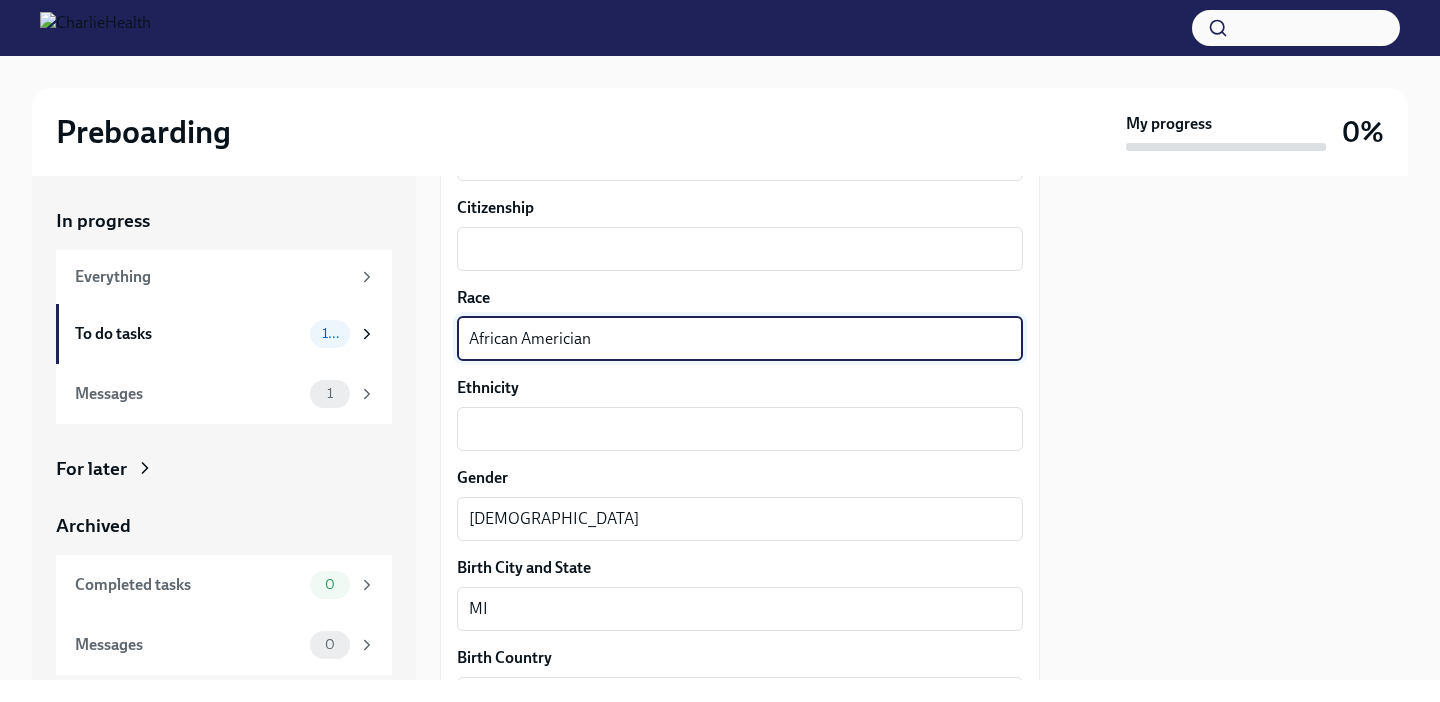 drag, startPoint x: 615, startPoint y: 337, endPoint x: 455, endPoint y: 322, distance: 160.70158 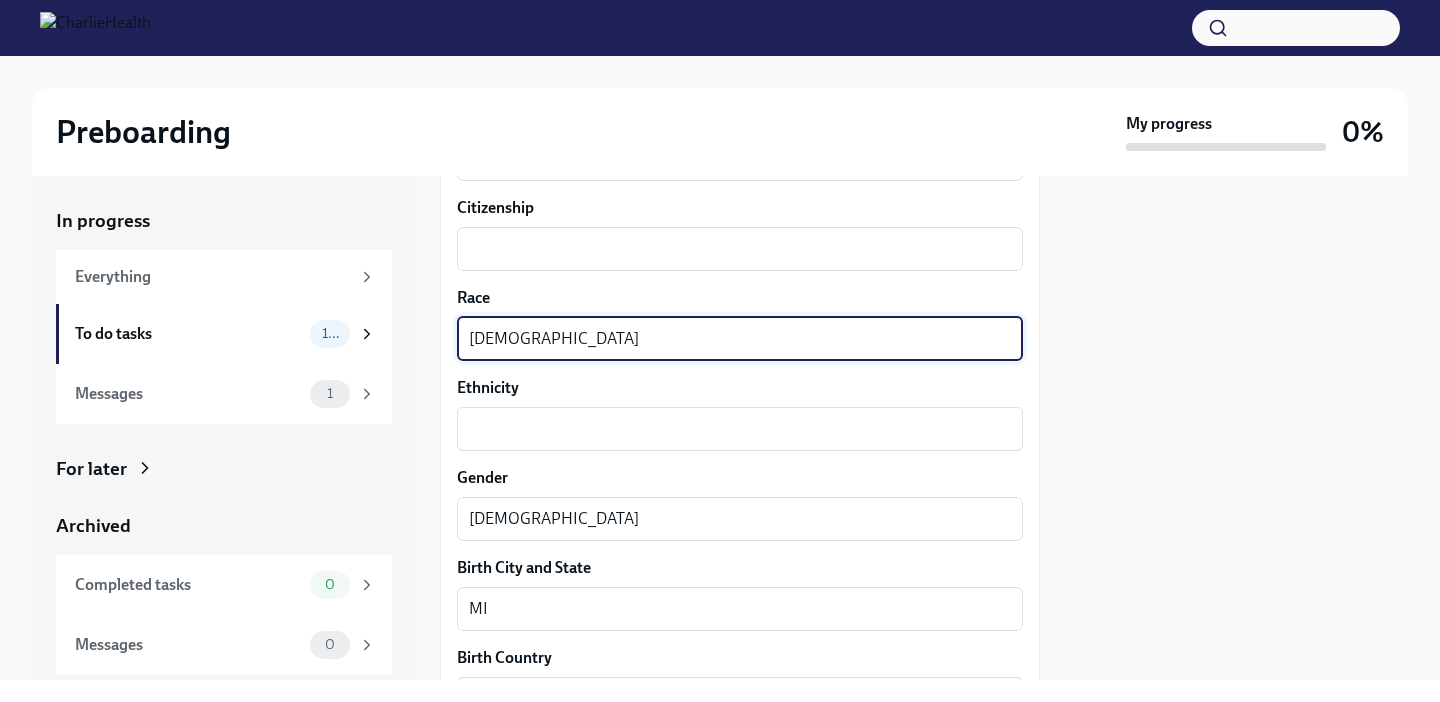 click on "[DEMOGRAPHIC_DATA]" at bounding box center [740, 339] 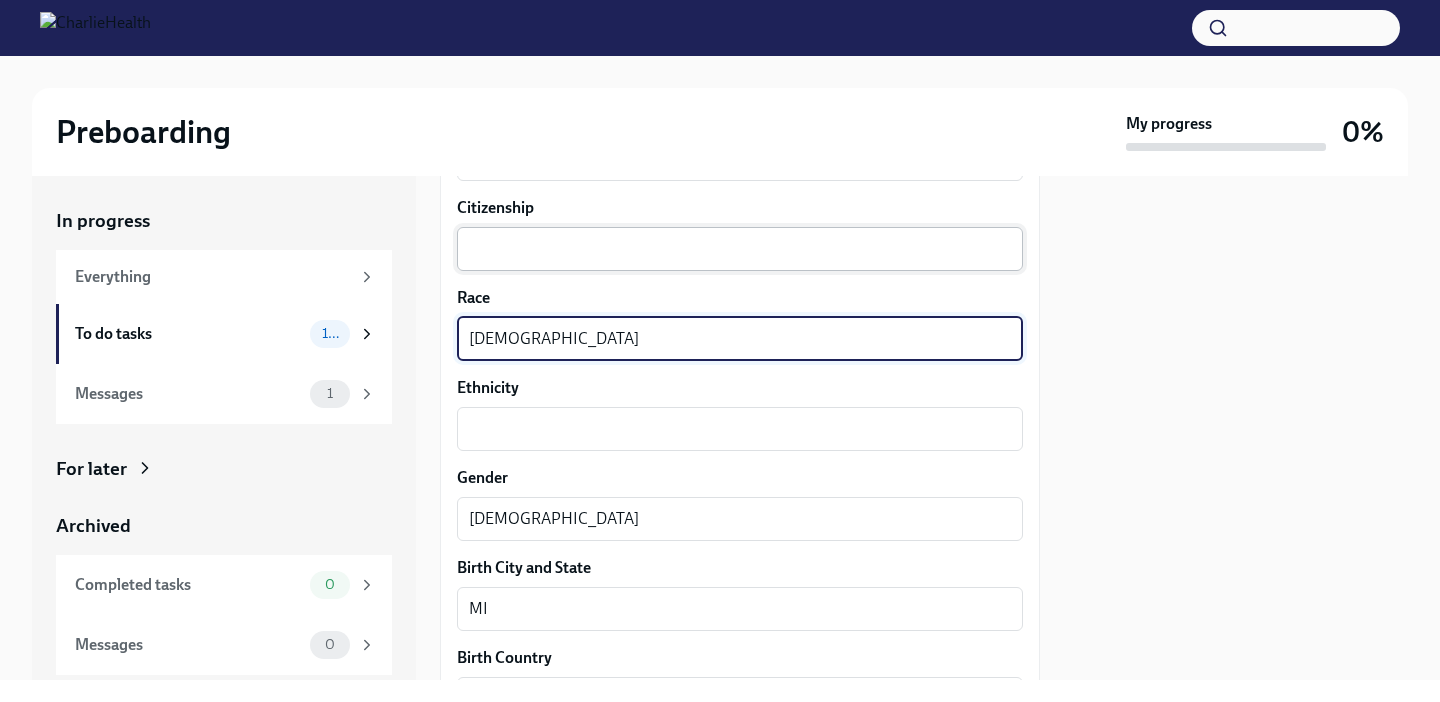 type on "[DEMOGRAPHIC_DATA]" 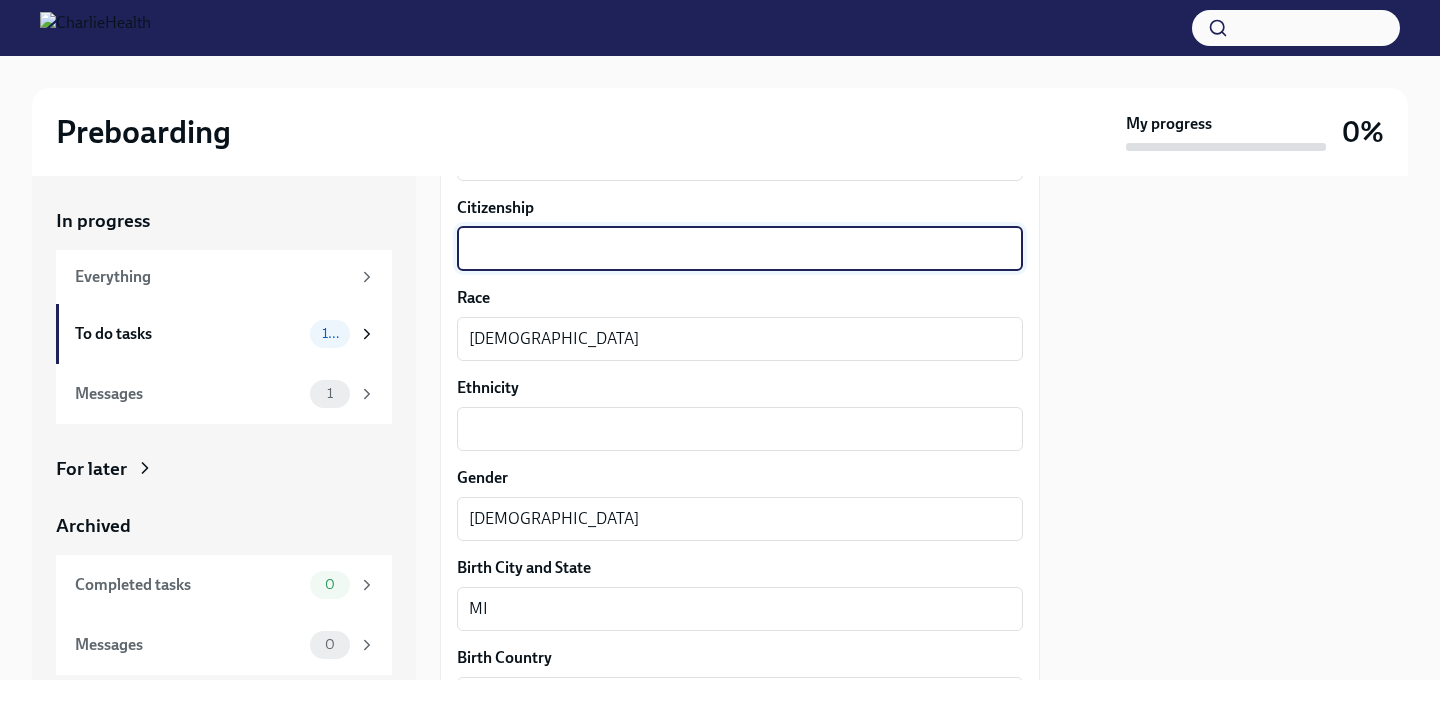 click on "Citizenship" at bounding box center [740, 249] 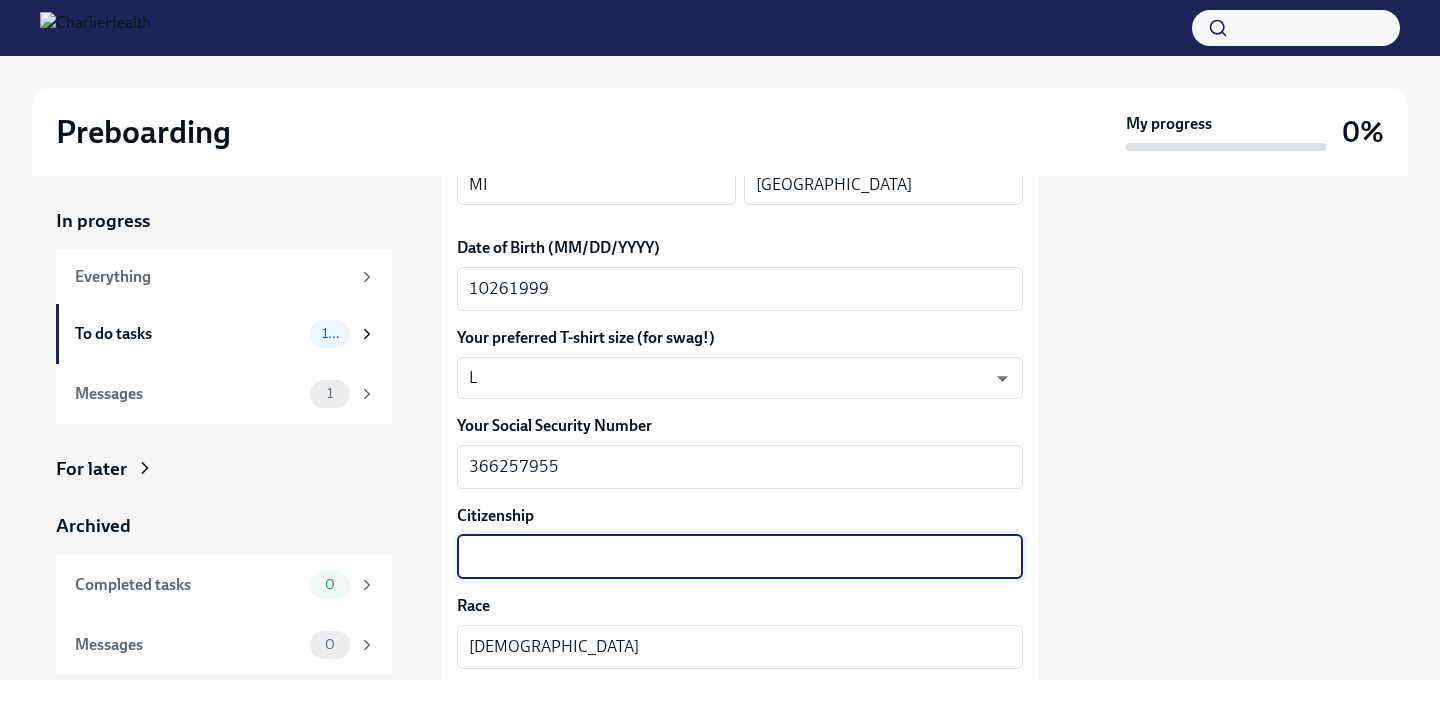scroll, scrollTop: 947, scrollLeft: 0, axis: vertical 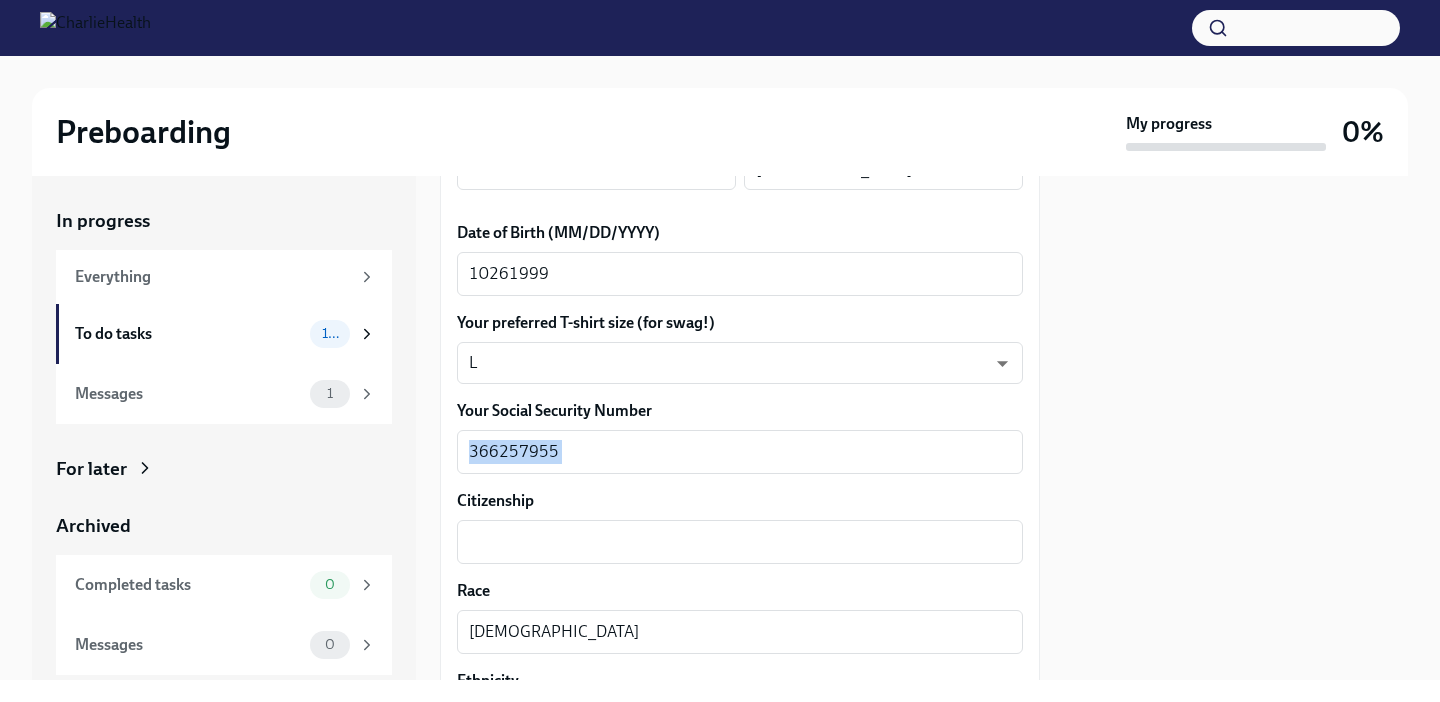 drag, startPoint x: 1042, startPoint y: 411, endPoint x: 1043, endPoint y: 459, distance: 48.010414 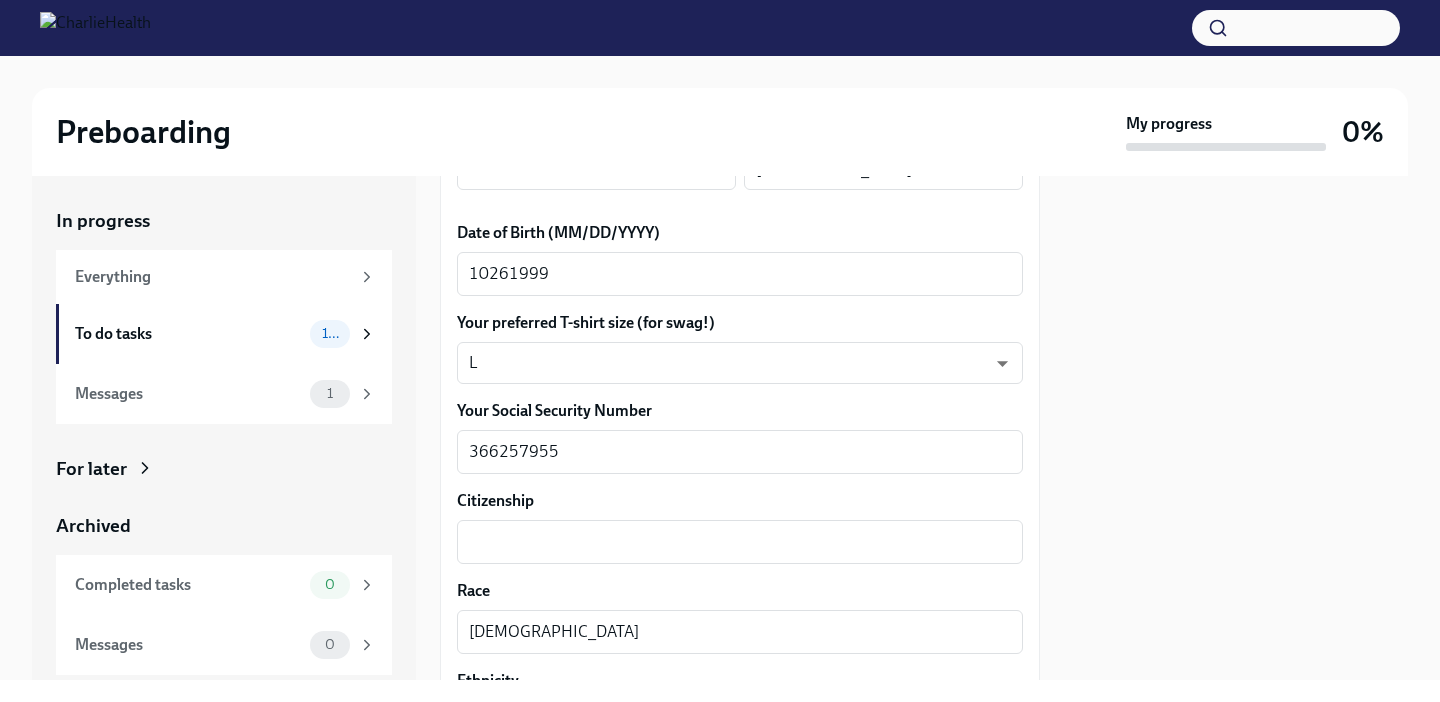 click on "We need some info from you to start setting you up in payroll and other systems.  Please fill out this form ASAP  Please note each field needs to be completed in order for you to submit.
Note : Please fill out this form as accurately as possible. Several states require specific demographic information that we have to input on your behalf. We understand that some of these questions feel personal to answer, and we appreciate your understanding that this is required for compliance clearance. About you Your preferred first name [PERSON_NAME] x ​ Your legal last name [PERSON_NAME] x ​ Please provide any previous names/ aliases-put None if N/A N/A x ​ Street Address 1 [STREET_ADDRESS][GEOGRAPHIC_DATA] Address 2 202 ​ Postal Code 48035 ​ City [GEOGRAPHIC_DATA] ​ State/Region MI ​ Country [DEMOGRAPHIC_DATA] ​ Date of Birth (MM/DD/YYYY) 10261999 x ​ Your preferred T-shirt size (for swag!) L LvpEGRrq8 ​ Your Social Security Number 366257955 x ​ Citizenship x ​ Race [DEMOGRAPHIC_DATA]  x ​ Ethnicity x ​ x x" at bounding box center [740, 486] 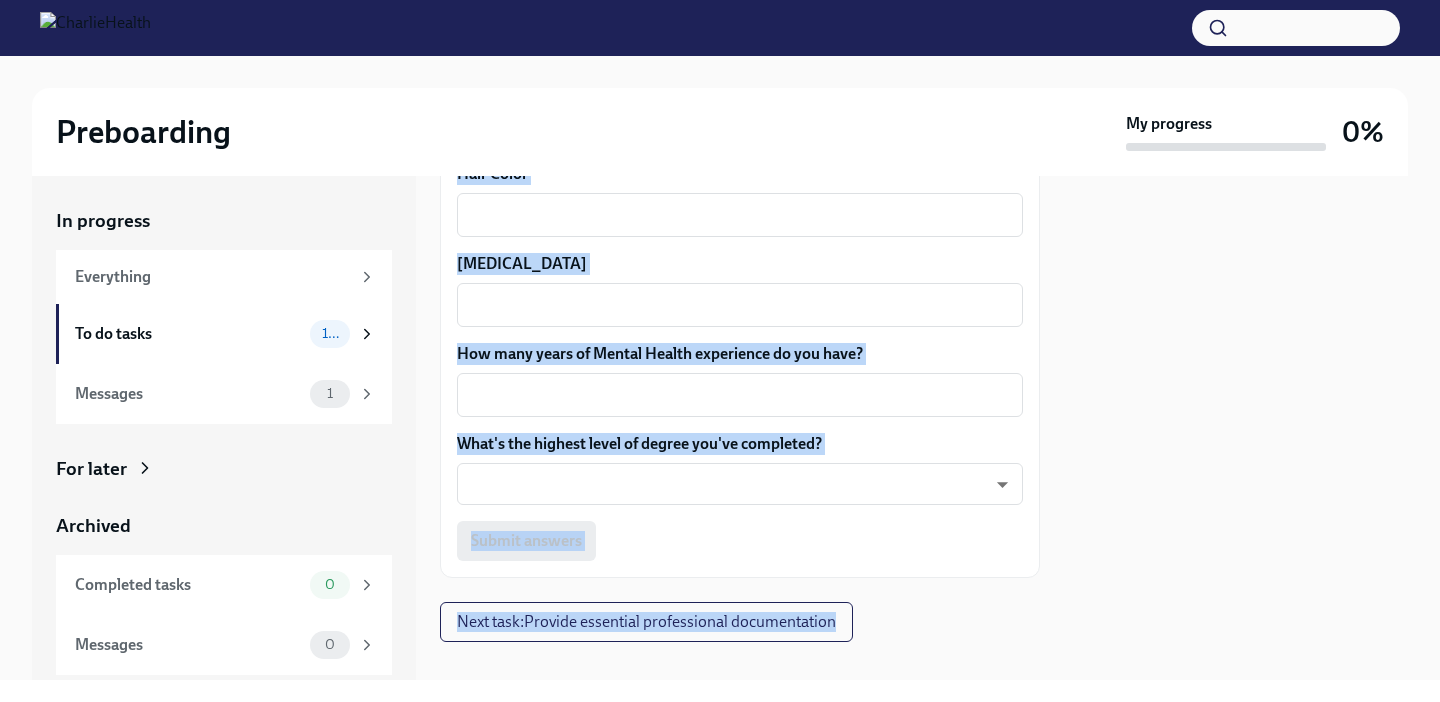 scroll, scrollTop: 2019, scrollLeft: 0, axis: vertical 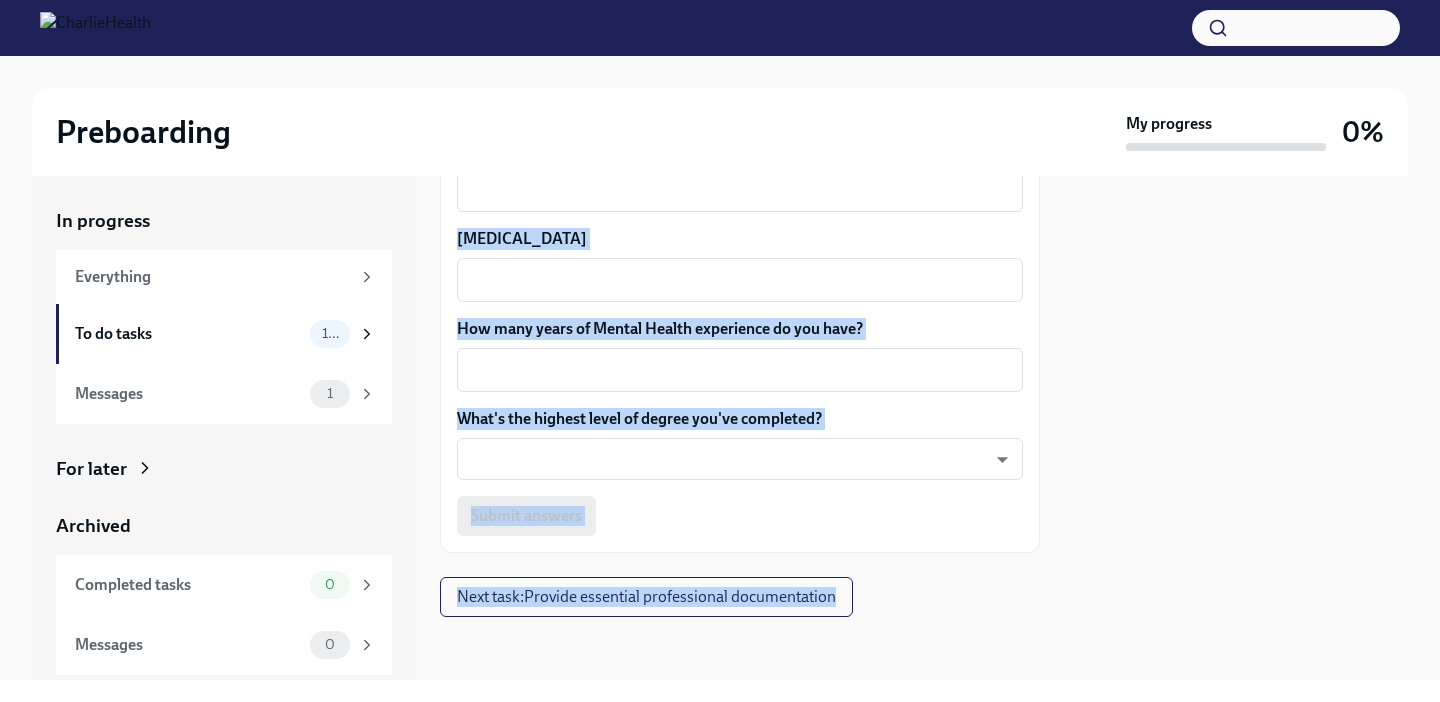 drag, startPoint x: 1030, startPoint y: 397, endPoint x: 981, endPoint y: 755, distance: 361.3378 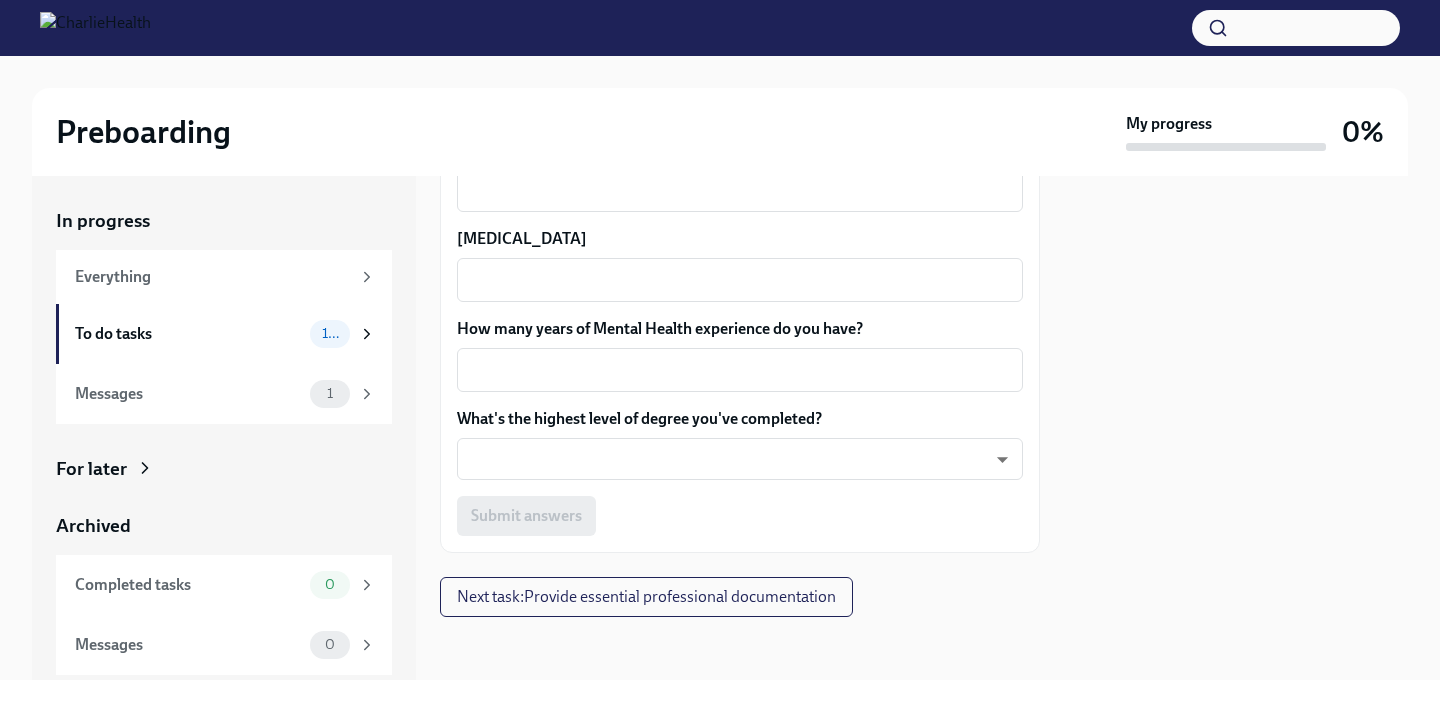 click on "Fill out the onboarding form To Do Due  in a day We need some info from you to start setting you up in payroll and other systems.  Please fill out this form ASAP  Please note each field needs to be completed in order for you to submit.
Note : Please fill out this form as accurately as possible. Several states require specific demographic information that we have to input on your behalf. We understand that some of these questions feel personal to answer, and we appreciate your understanding that this is required for compliance clearance. About you Your preferred first name [PERSON_NAME] x ​ Your legal last name [PERSON_NAME] x ​ Please provide any previous names/ aliases-put None if N/A N/A x ​ Street Address 1 [STREET_ADDRESS][GEOGRAPHIC_DATA] Address 2 202 ​ Postal Code 48035 ​ City [GEOGRAPHIC_DATA] ​ State/Region MI ​ Country [DEMOGRAPHIC_DATA] ​ Date of Birth (MM/DD/YYYY) 10261999 x ​ Your preferred T-shirt size (for swag!) L LvpEGRrq8 ​ Your Social Security Number 366257955 x ​ Citizenship x ​" at bounding box center (740, -597) 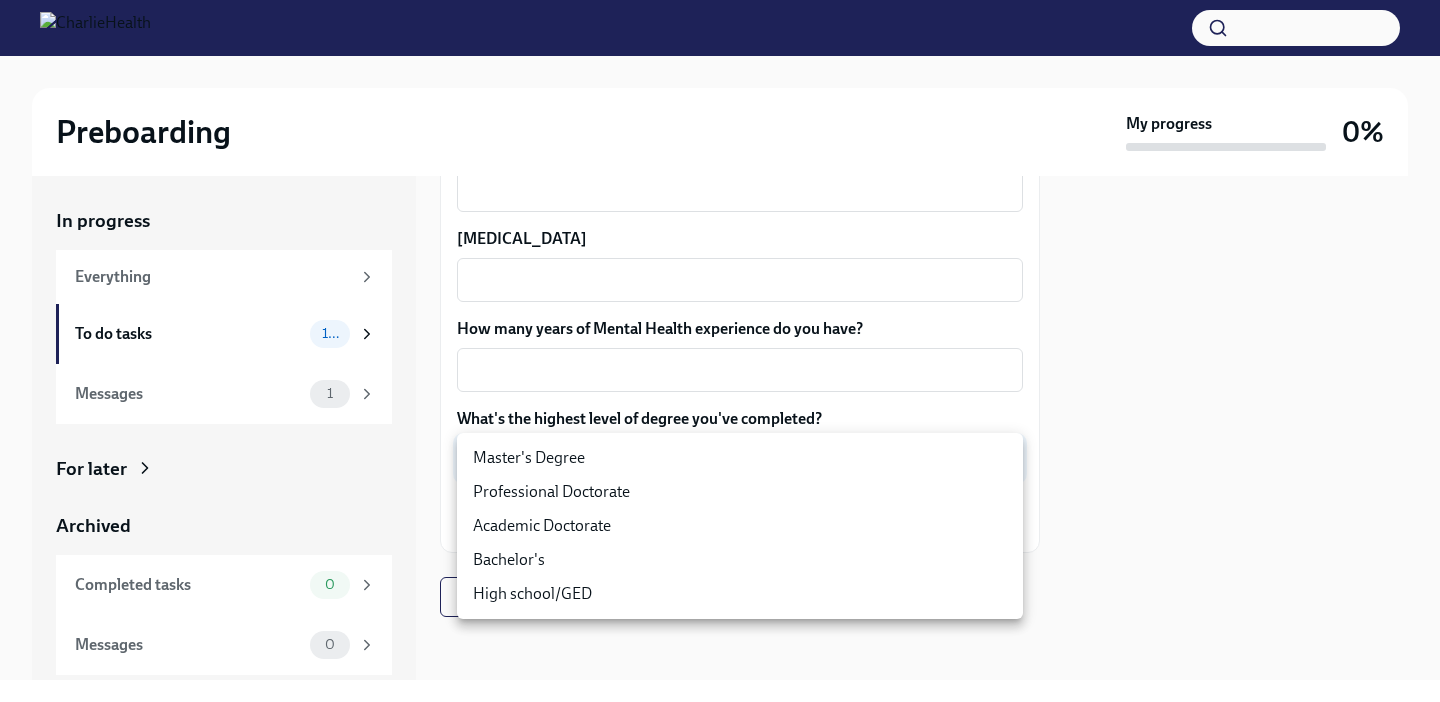 click on "Preboarding My progress 0% In progress Everything To do tasks 10 Messages 1 For later Archived Completed tasks 0 Messages 0 Fill out the onboarding form To Do Due  in a day We need some info from you to start setting you up in payroll and other systems.  Please fill out this form ASAP  Please note each field needs to be completed in order for you to submit.
Note : Please fill out this form as accurately as possible. Several states require specific demographic information that we have to input on your behalf. We understand that some of these questions feel personal to answer, and we appreciate your understanding that this is required for compliance clearance. About you Your preferred first name [PERSON_NAME] x ​ Your legal last name [PERSON_NAME] x ​ Please provide any previous names/ aliases-put None if N/A N/A x ​ Street Address 1 [STREET_ADDRESS] ​ 10261999 x ​ L ​ x" at bounding box center [720, 351] 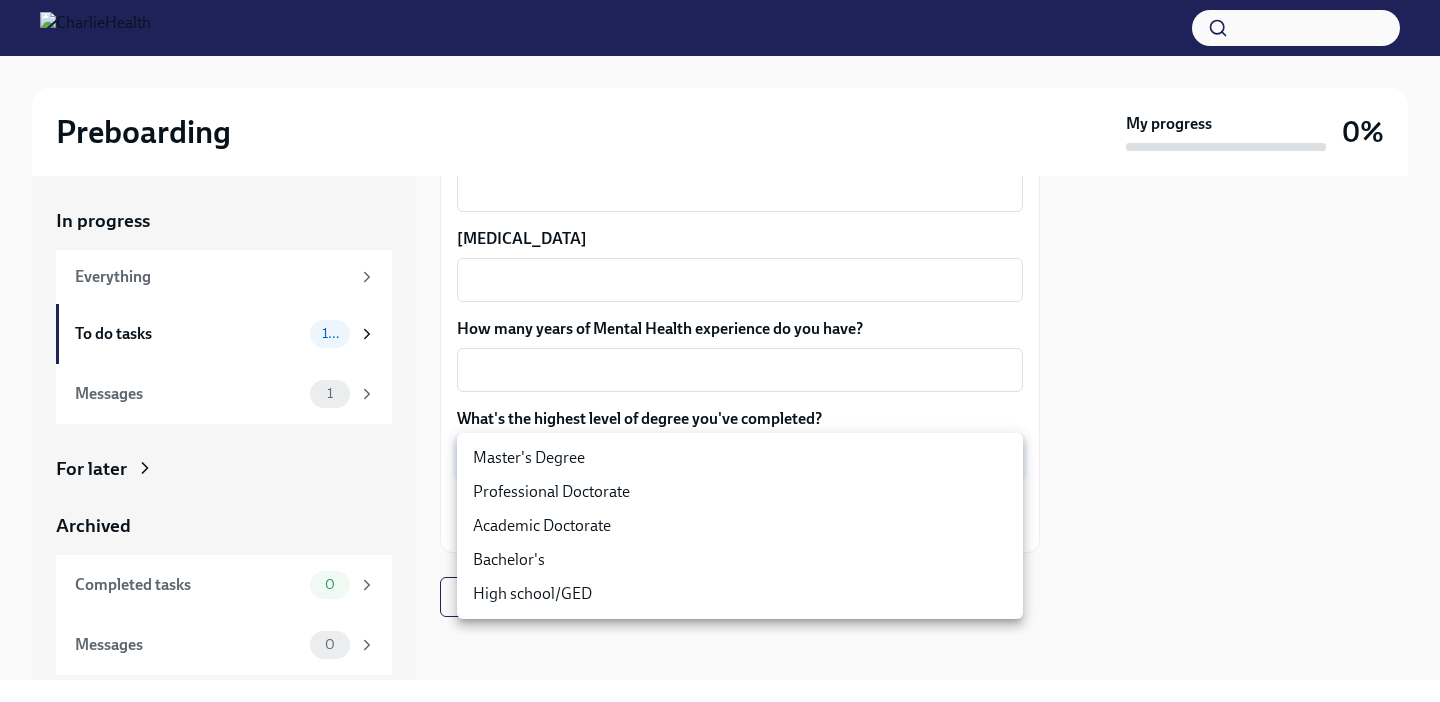 type on "2vBr-ghkD" 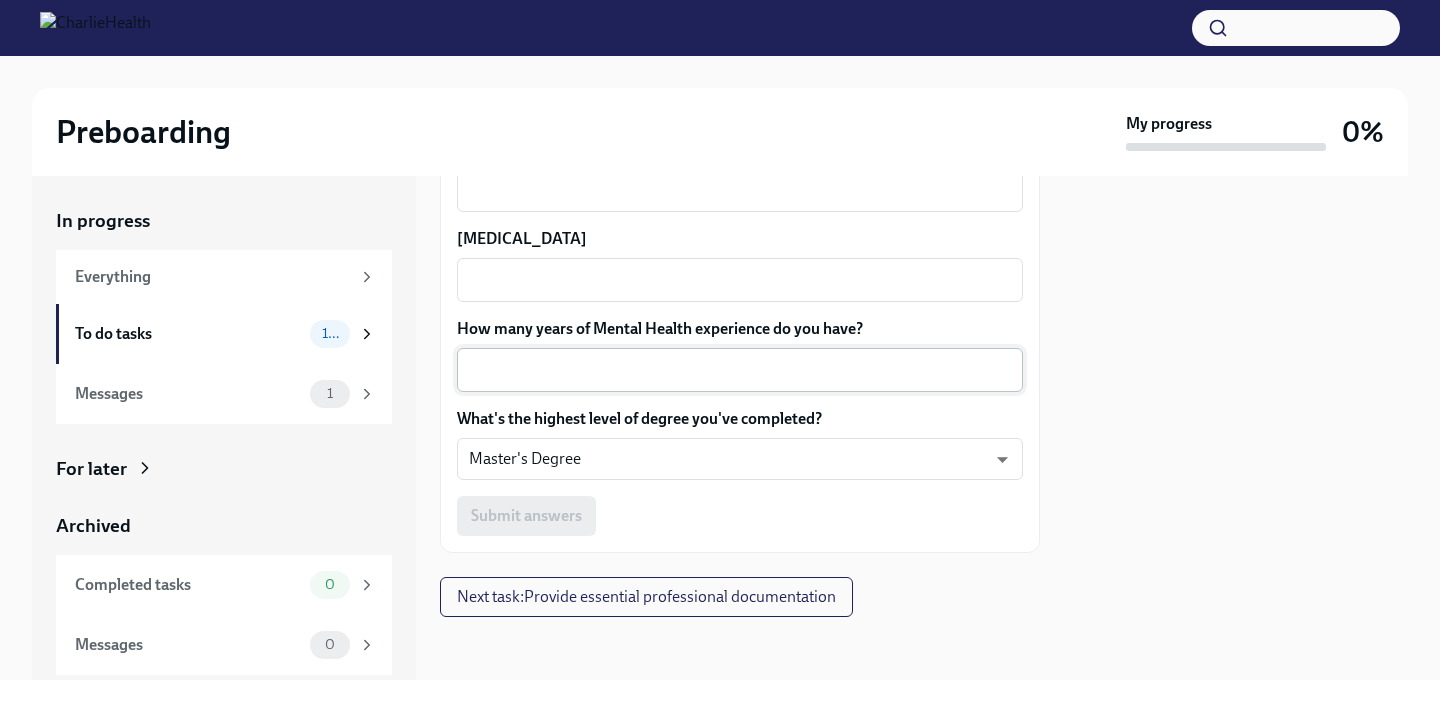 click on "x ​" at bounding box center (740, 370) 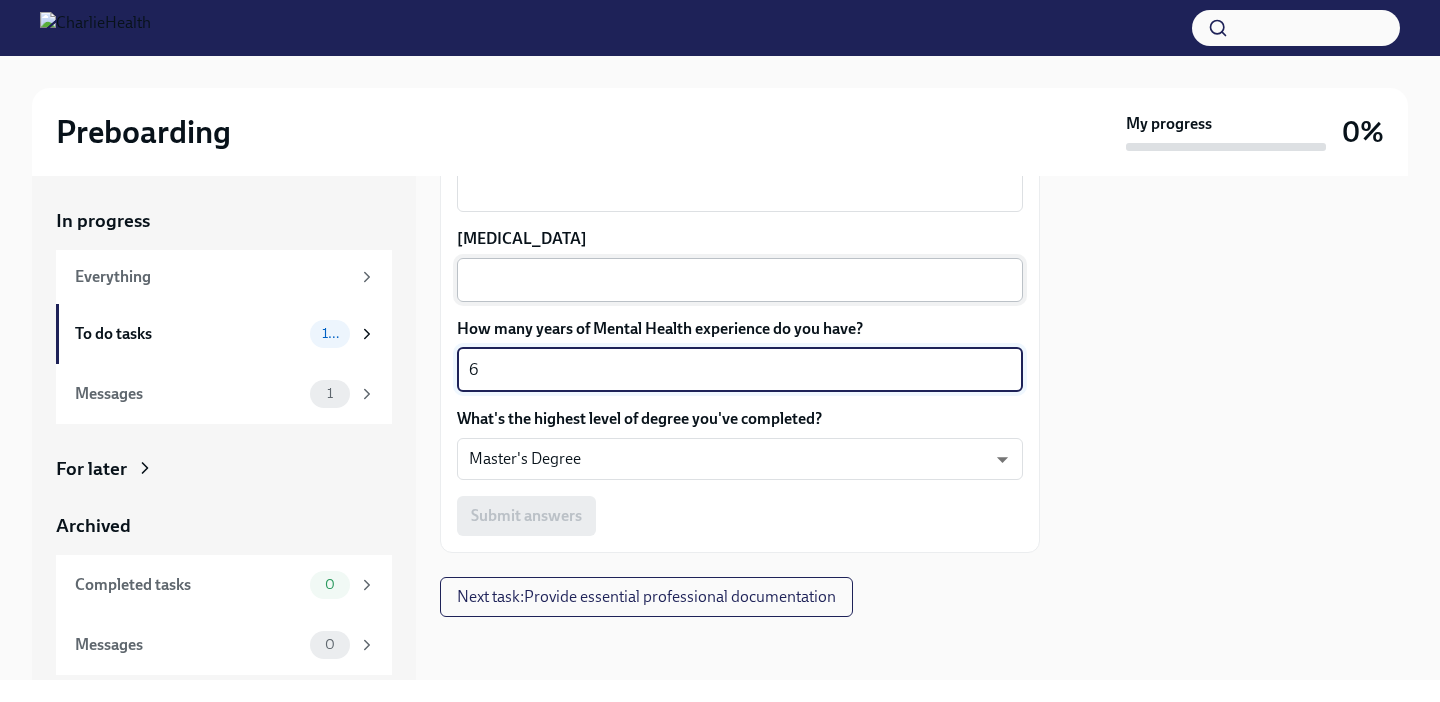 type on "6" 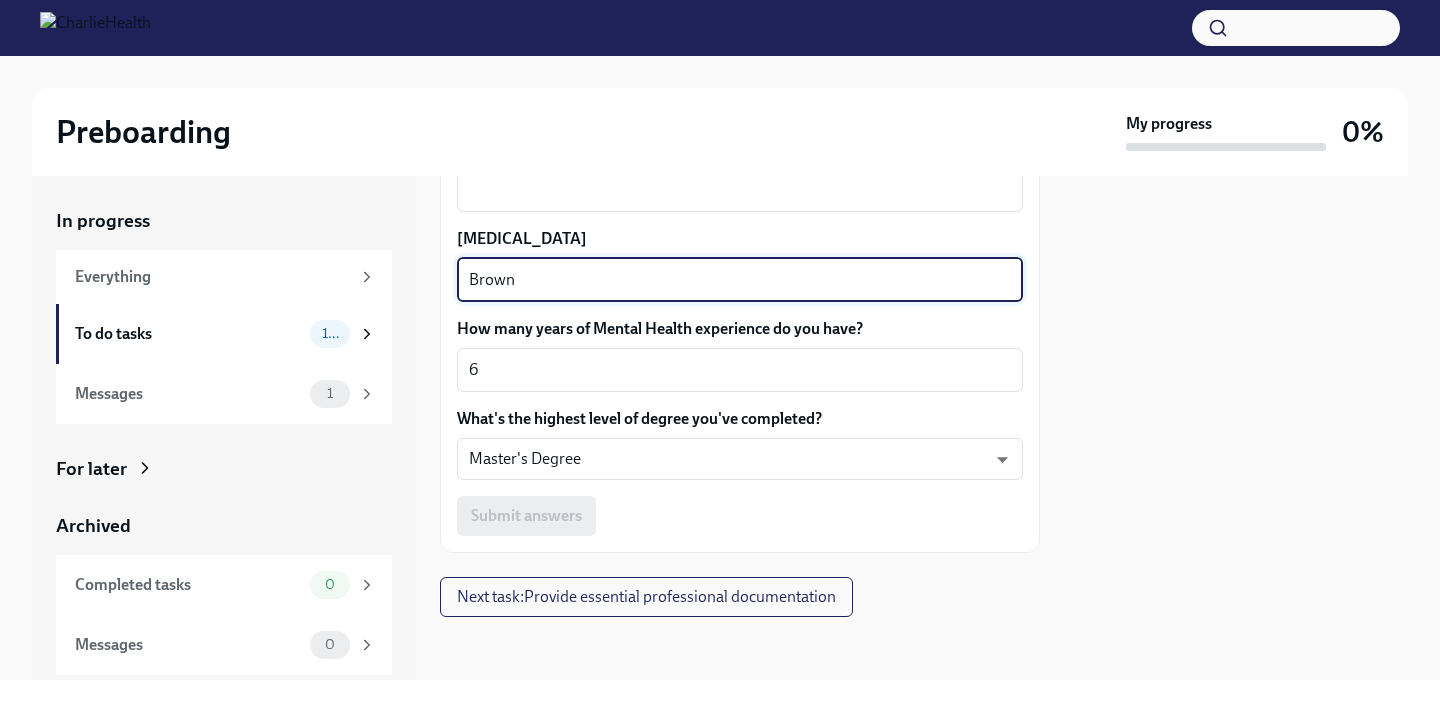 type on "Brown" 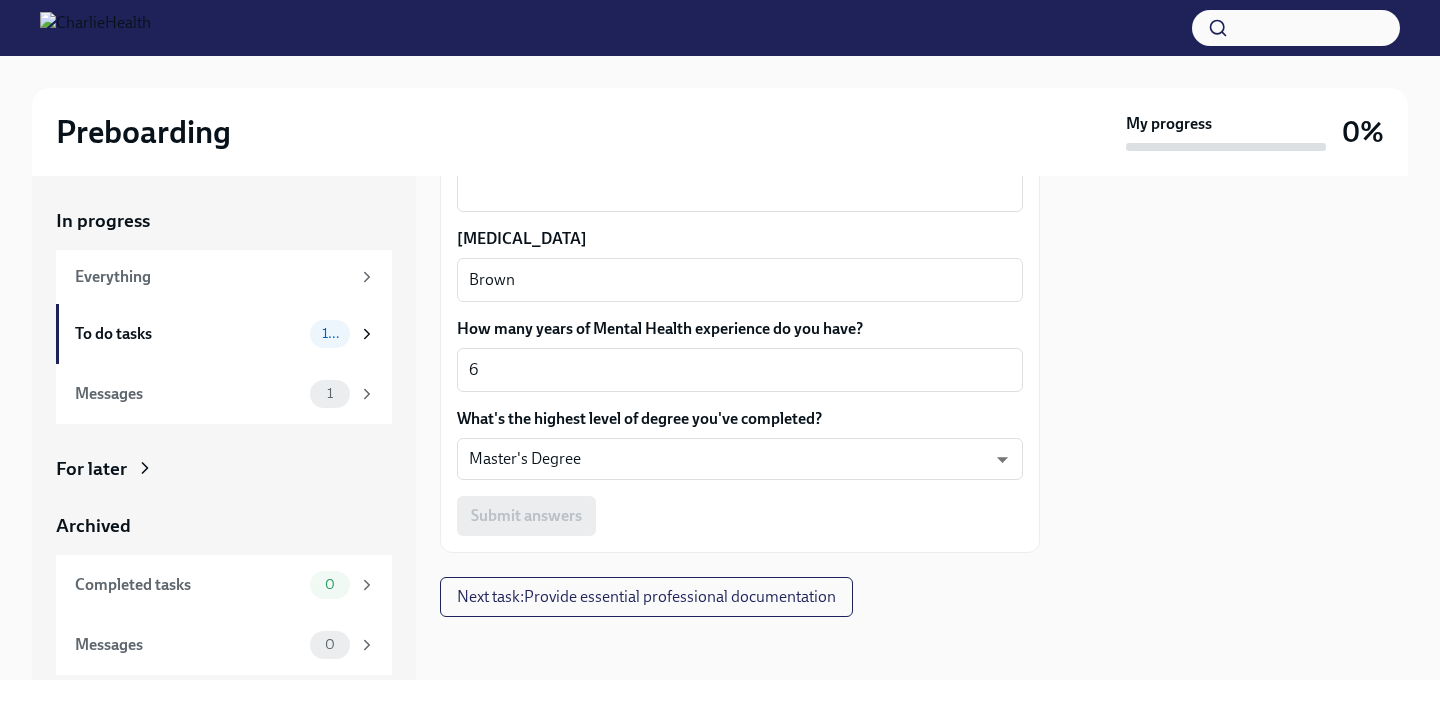 click on "Your preferred first name [PERSON_NAME] x ​ Your legal last name [PERSON_NAME] x ​ Please provide any previous names/ aliases-put None if N/A N/A x ​ Street Address [STREET_ADDRESS] Address 2 202 ​ Postal Code [GEOGRAPHIC_DATA] [GEOGRAPHIC_DATA] ​ State/Region [GEOGRAPHIC_DATA] ​ Country [DEMOGRAPHIC_DATA] ​ Date of Birth (MM/DD/YYYY) 10261999 x ​ Your preferred T-shirt size (for swag!) L LvpEGRrq8 ​ Your Social Security Number 366257955 x ​ Citizenship x ​ Race [DEMOGRAPHIC_DATA]  x ​ Ethnicity x ​ Gender [DEMOGRAPHIC_DATA] x ​ Birth City and State [US_STATE] x ​ Birth Country [DEMOGRAPHIC_DATA] x ​ Height x ​ Weight x ​ Hair Color x ​ [MEDICAL_DATA] Brown x ​ How many years of Mental Health experience do you have? 6 x ​ What's the highest level of degree you've completed? Master's Degree 2vBr-ghkD ​ Submit answers" at bounding box center (740, -472) 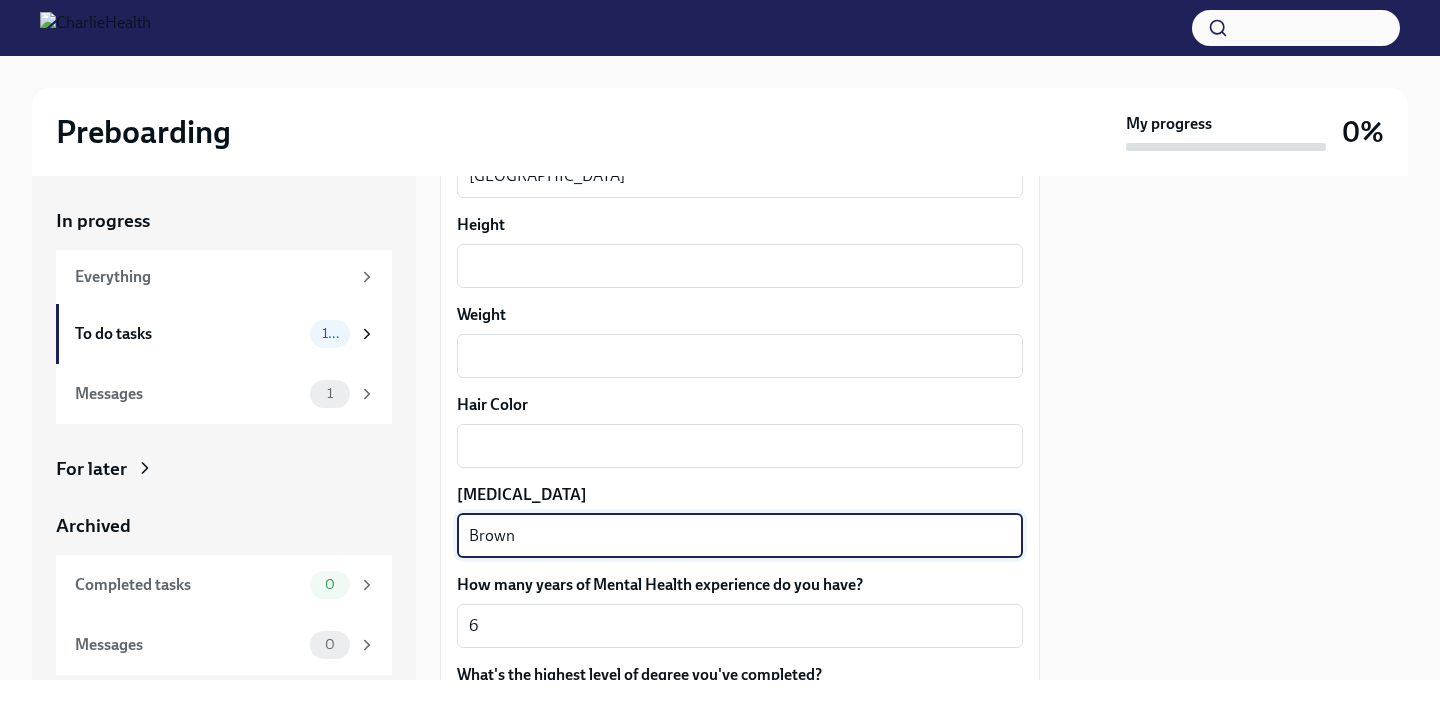 scroll, scrollTop: 1743, scrollLeft: 0, axis: vertical 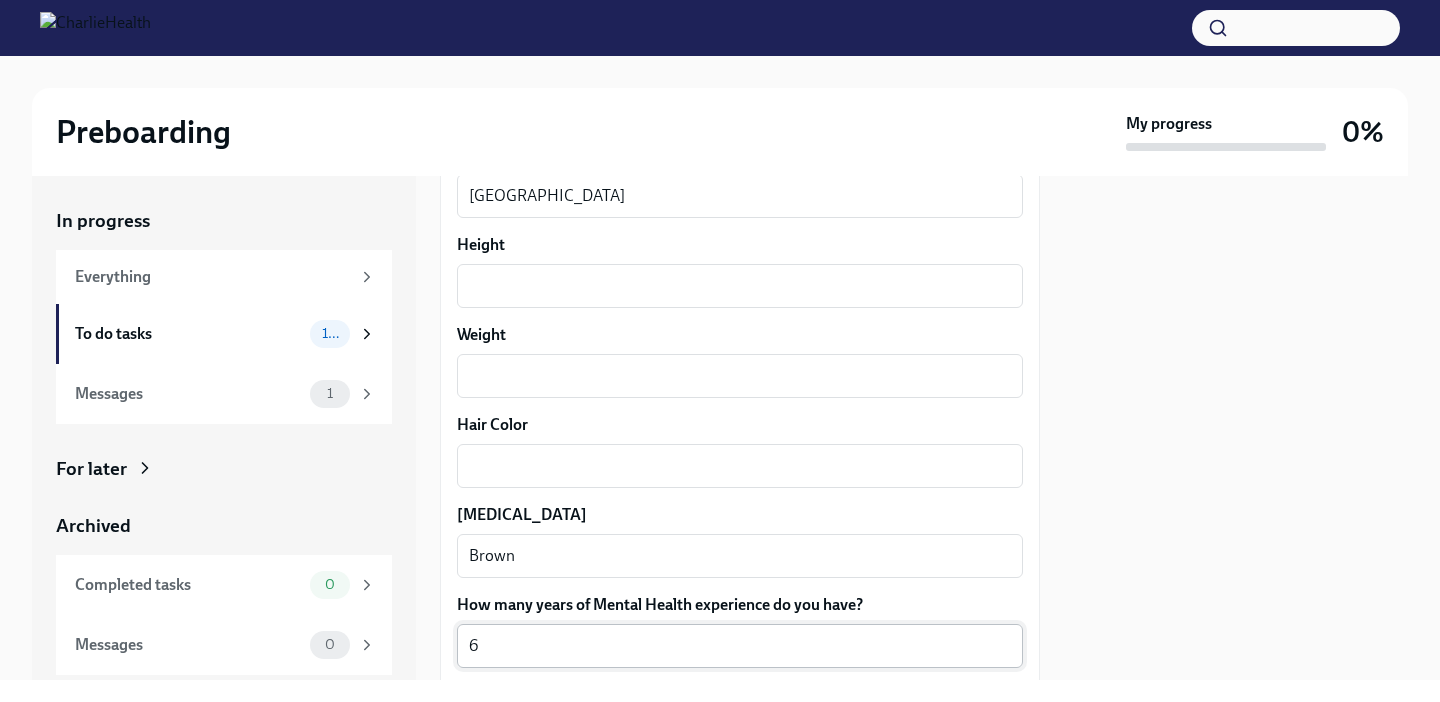 click on "6 x ​" at bounding box center [740, 646] 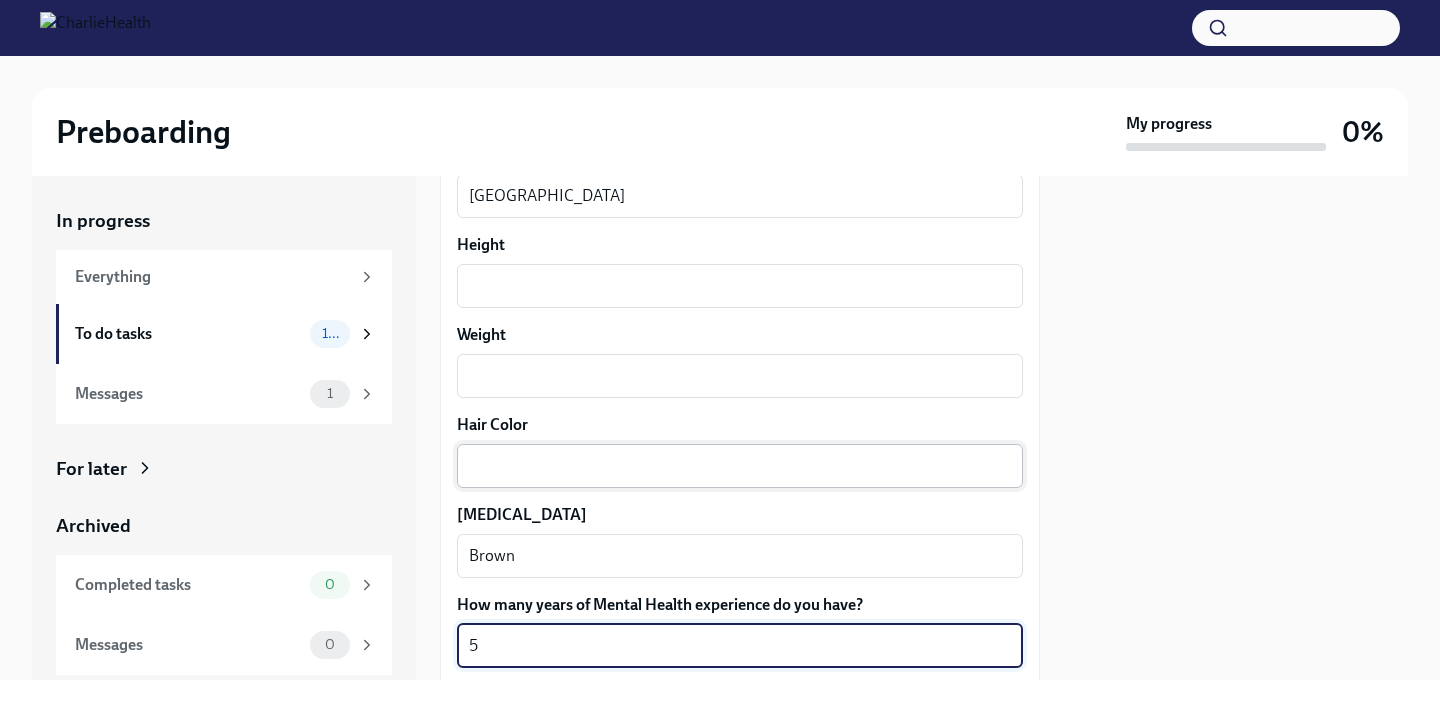 type on "5" 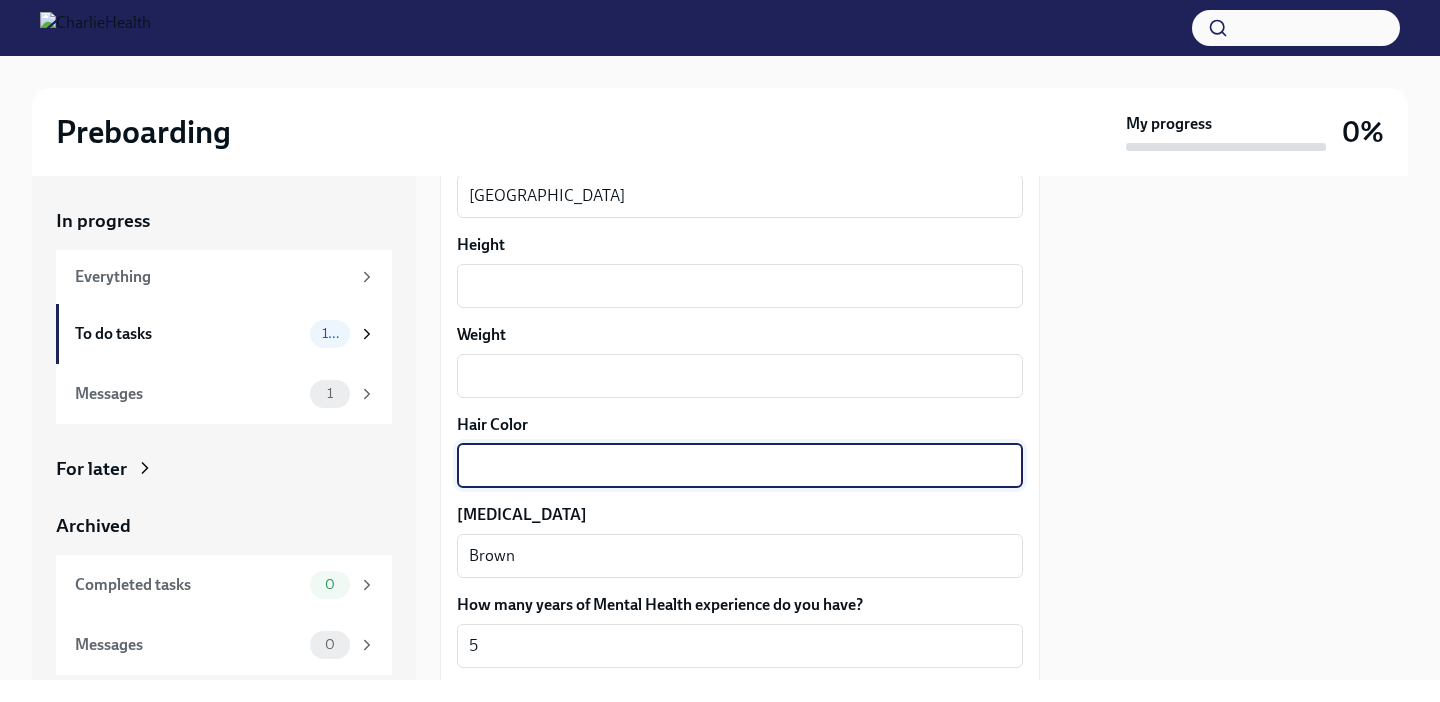 click on "Hair Color" at bounding box center (740, 466) 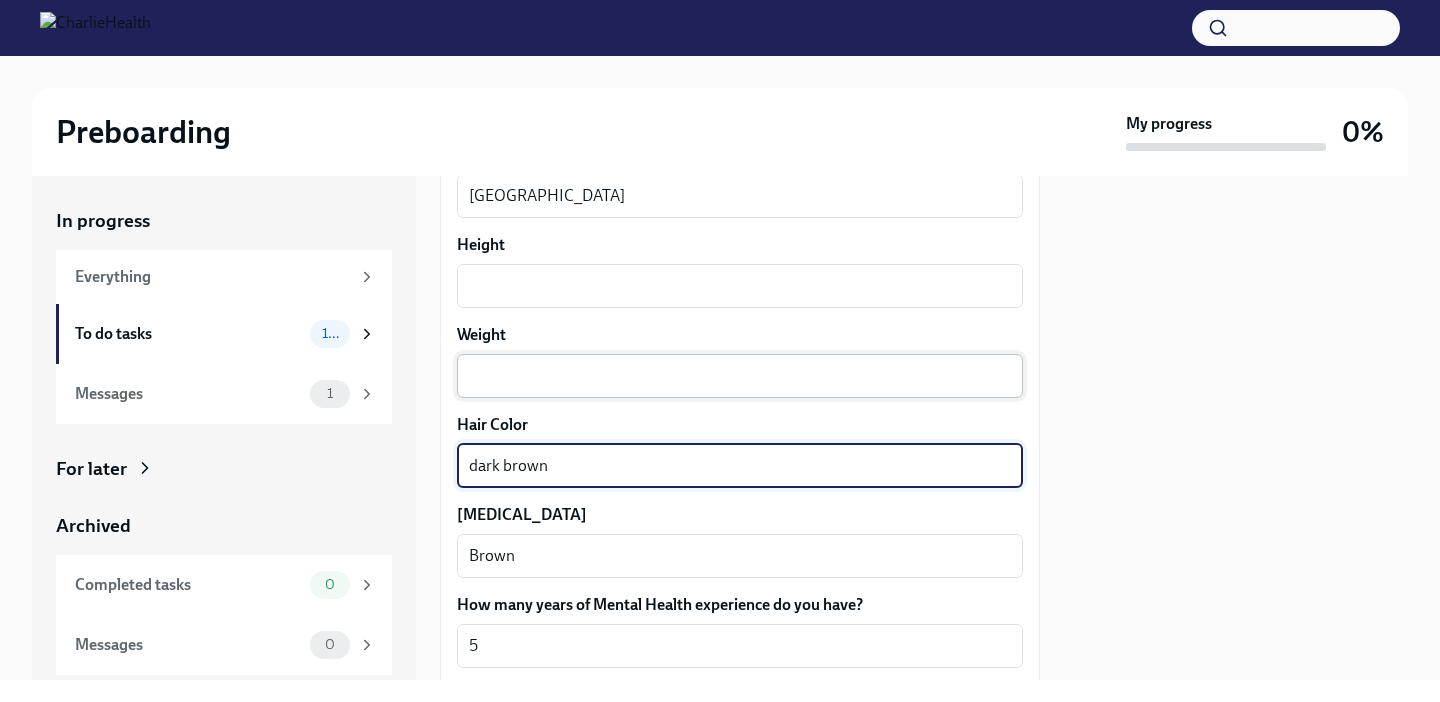 type on "dark brown" 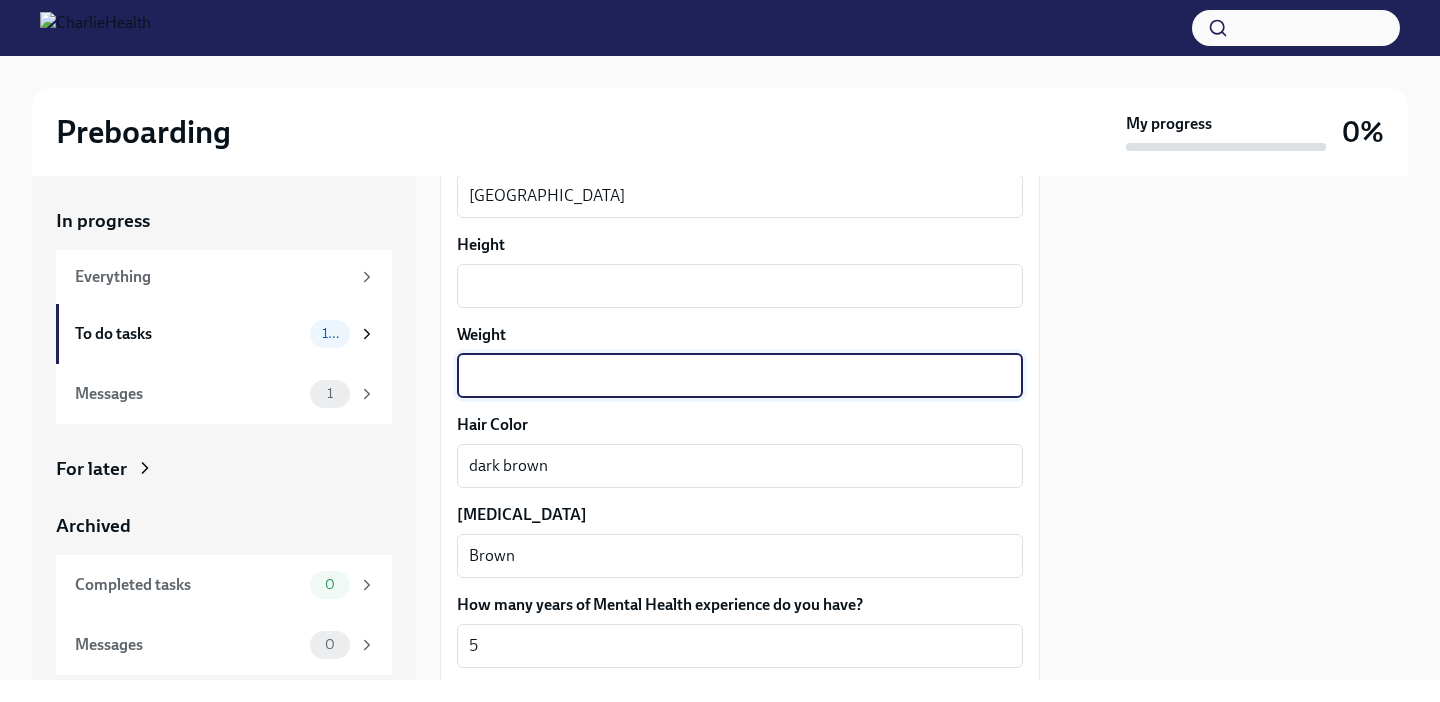 click on "Weight" at bounding box center (740, 376) 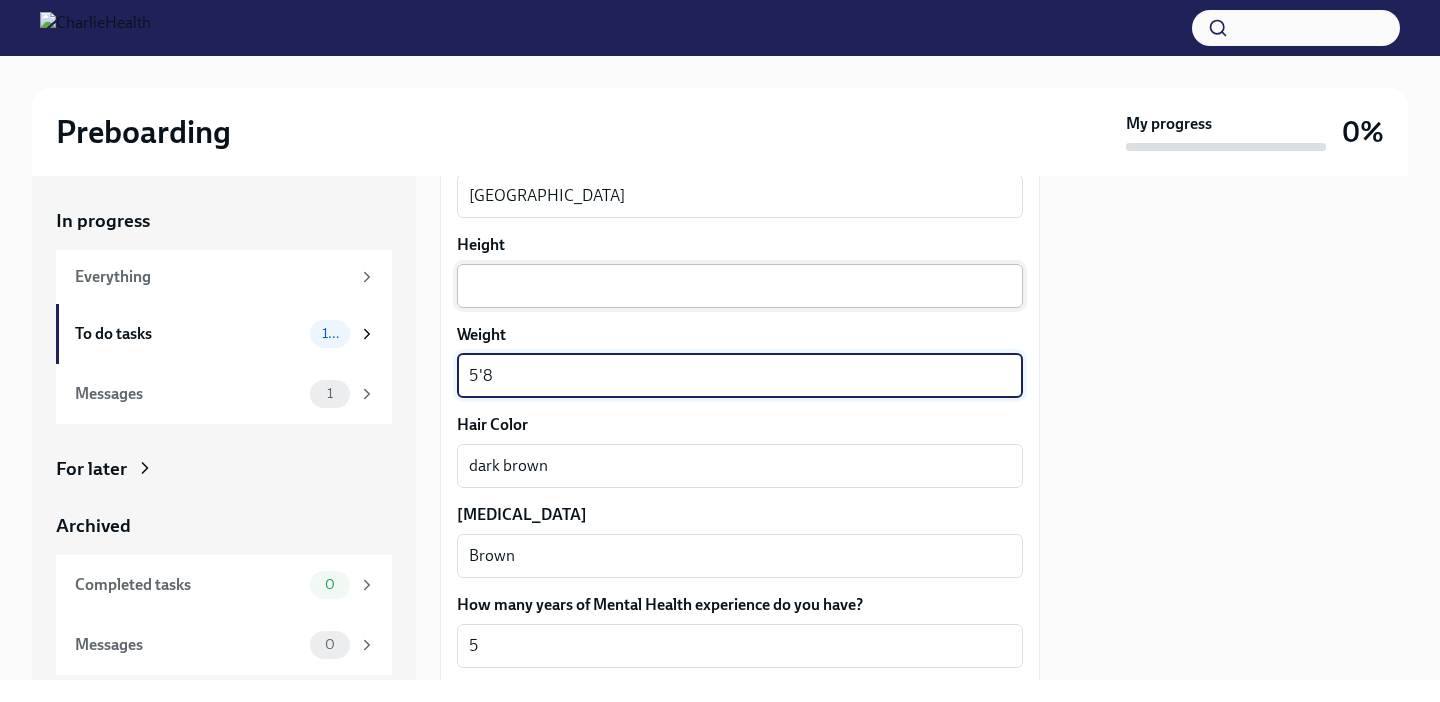 click on "Height" at bounding box center (740, 286) 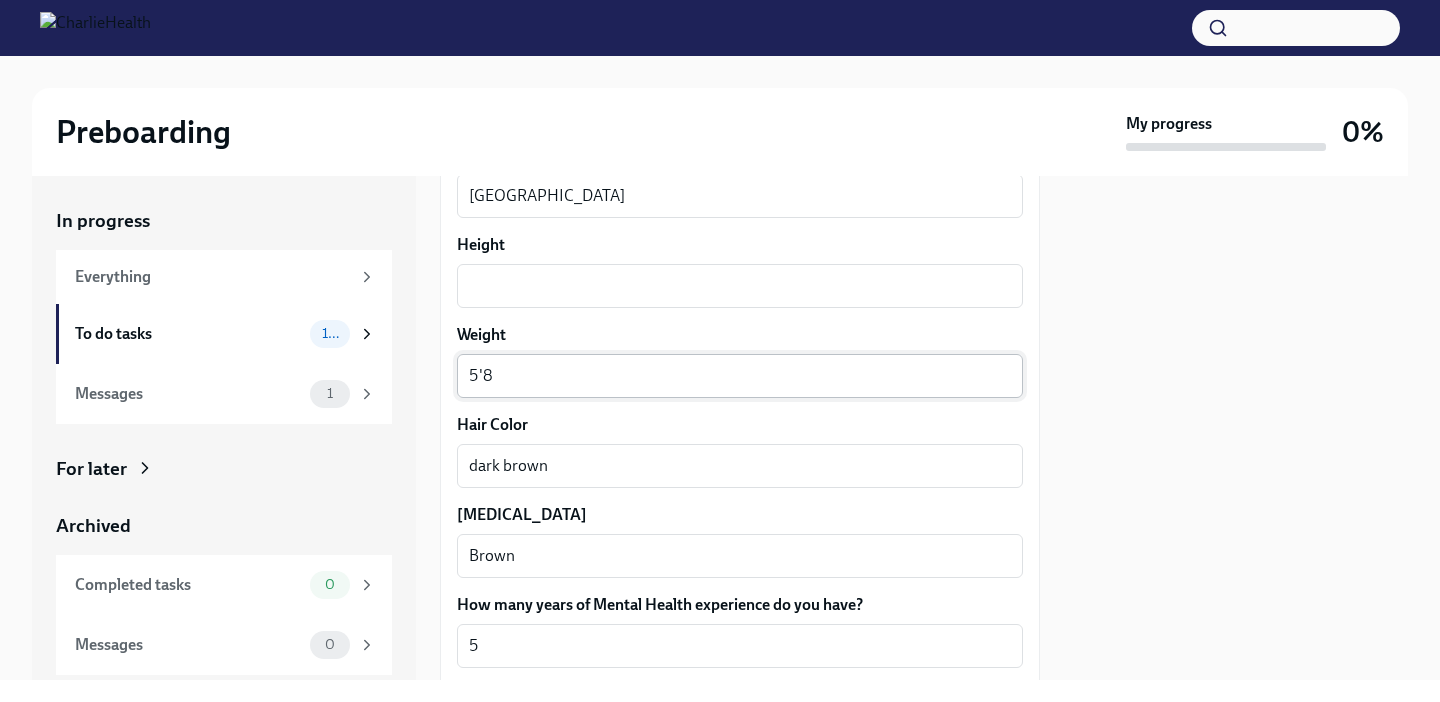 click on "5'8 x ​" at bounding box center (740, 376) 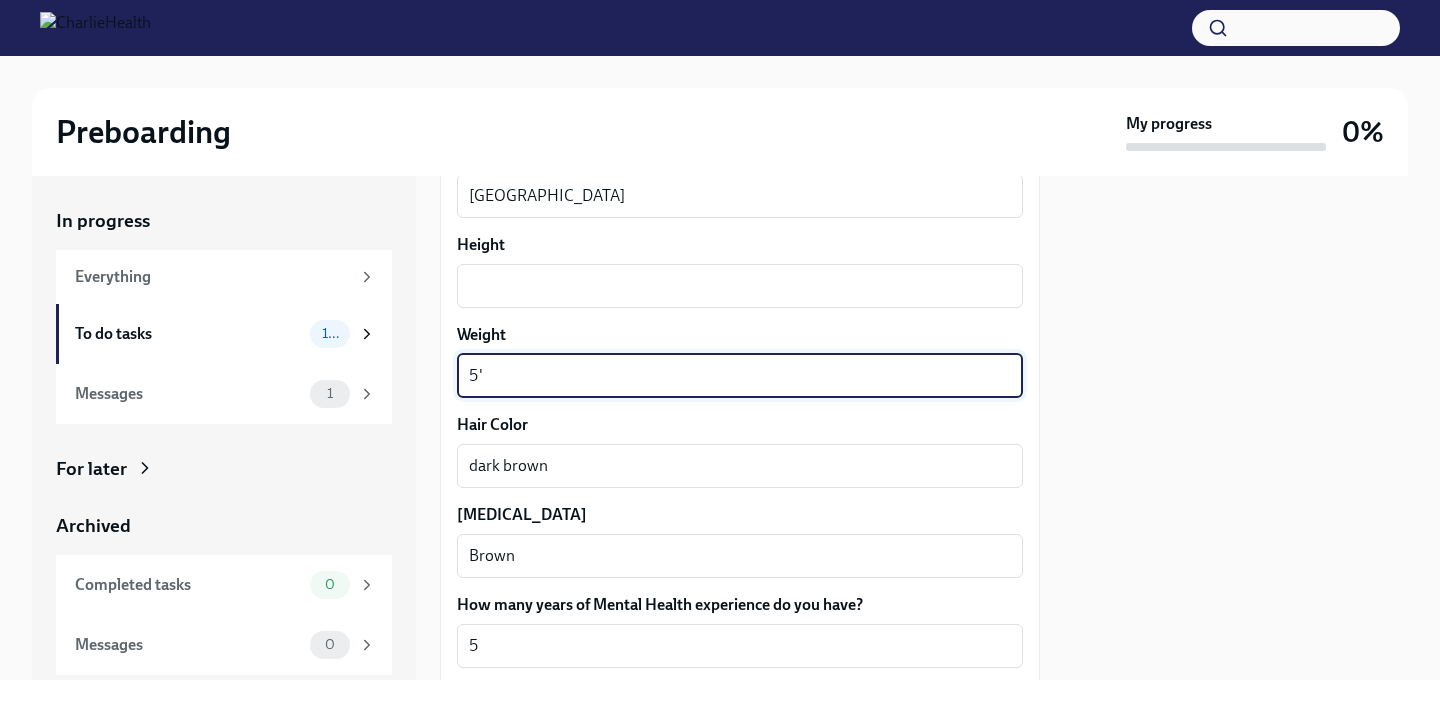 type on "5" 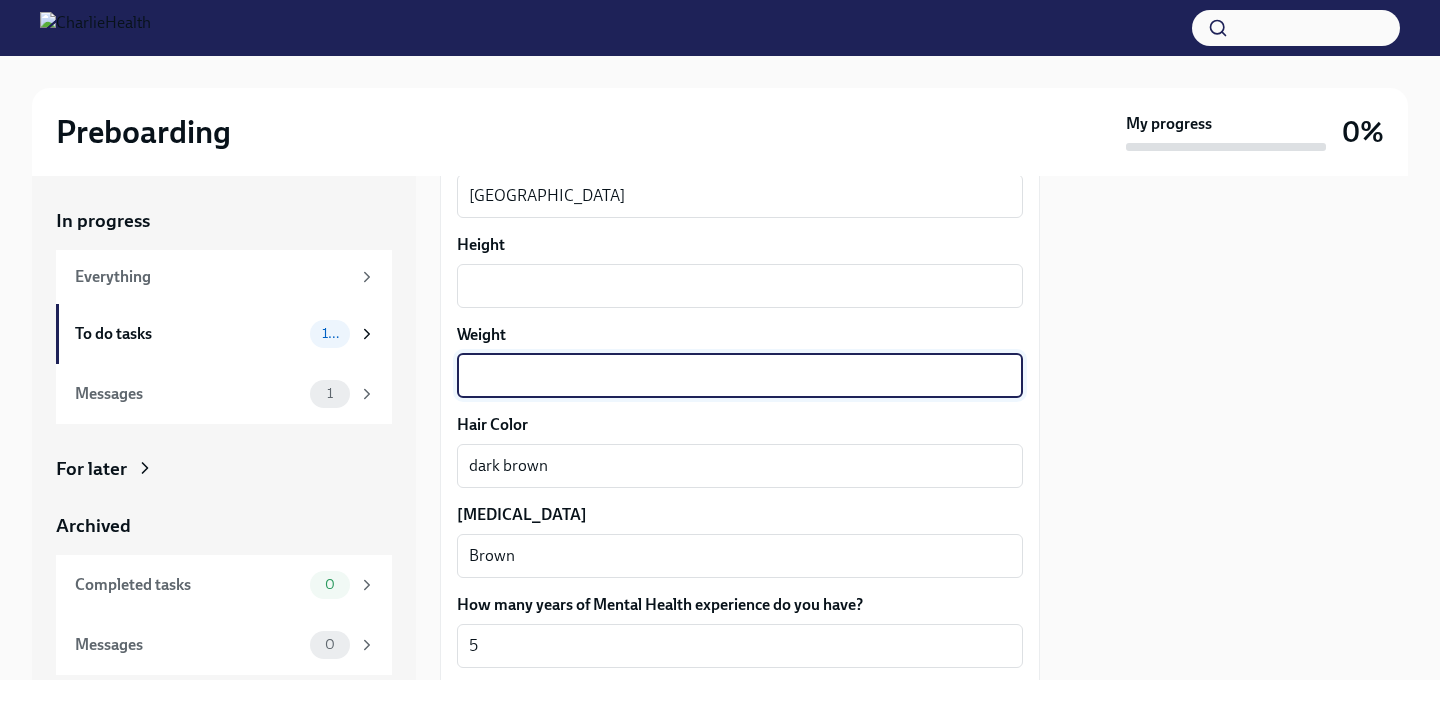 type on "2" 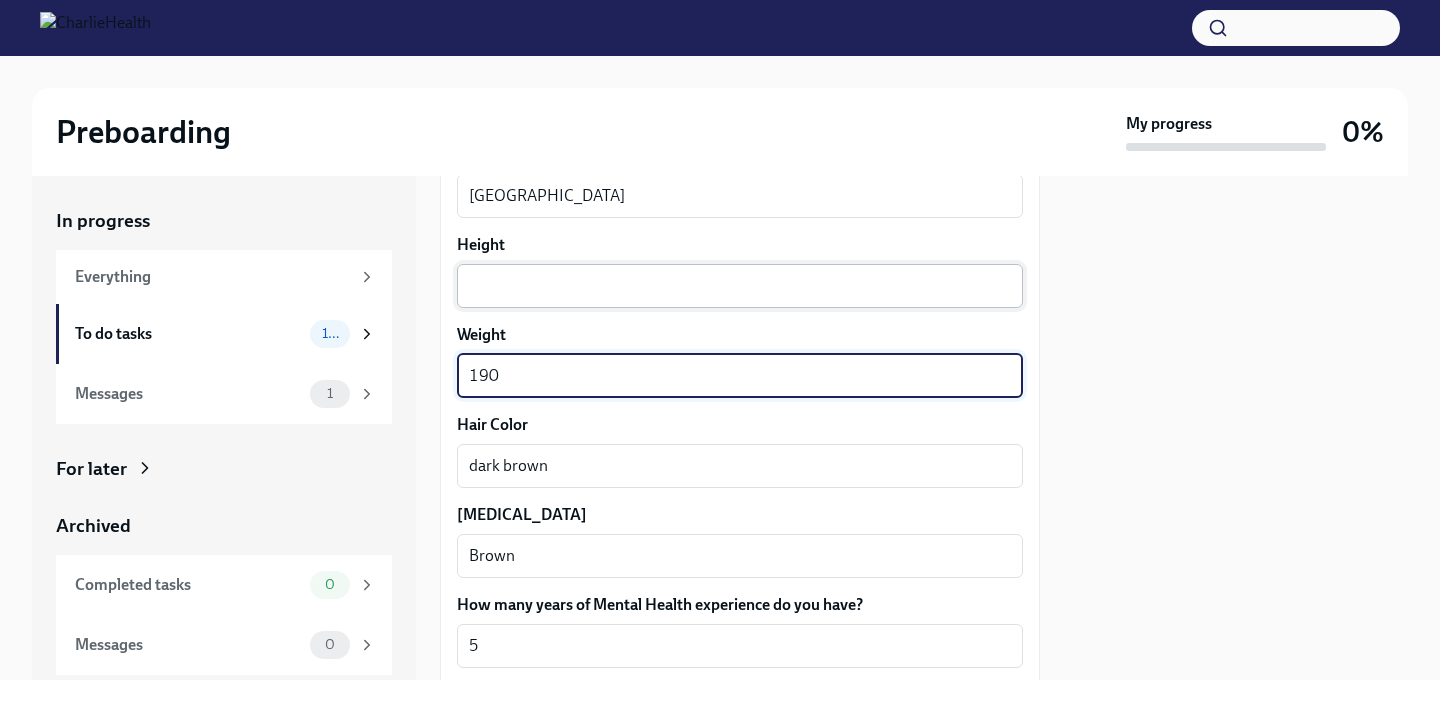 type on "190" 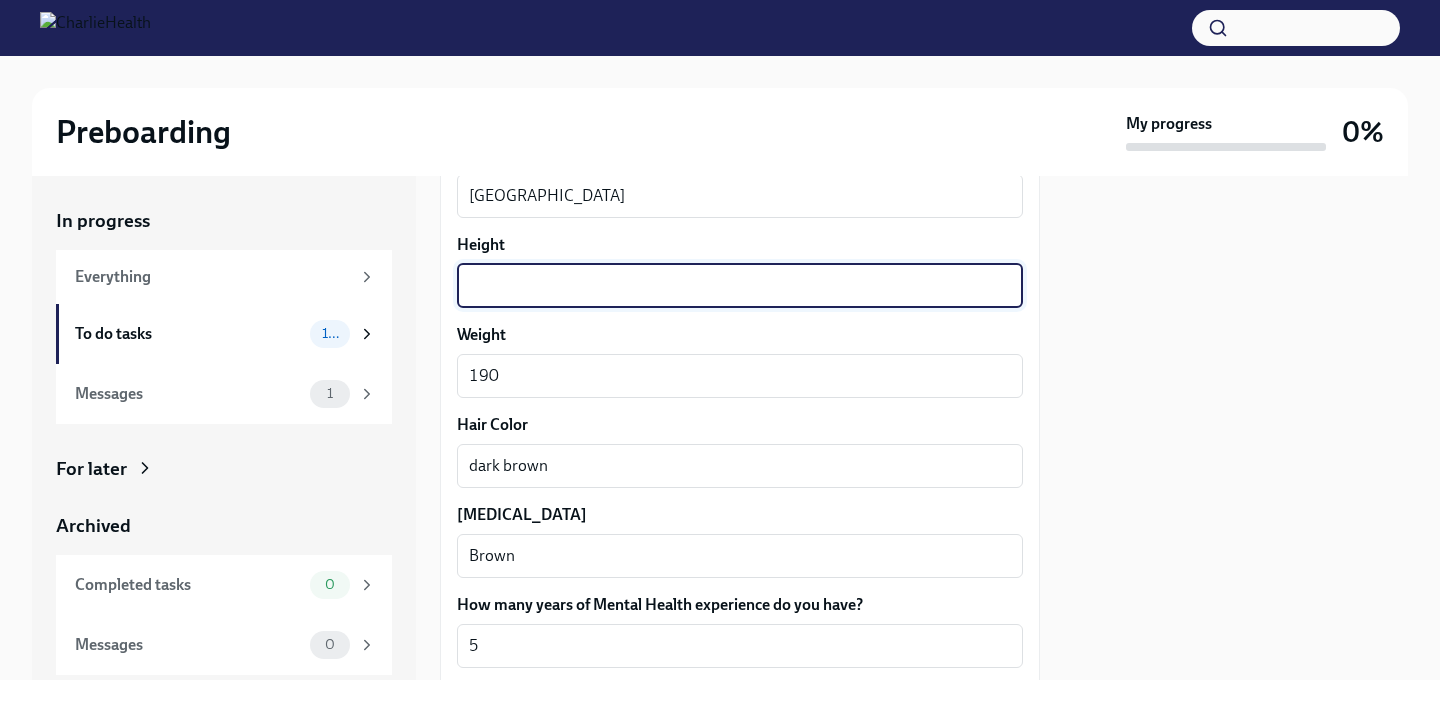 click on "Height" at bounding box center [740, 286] 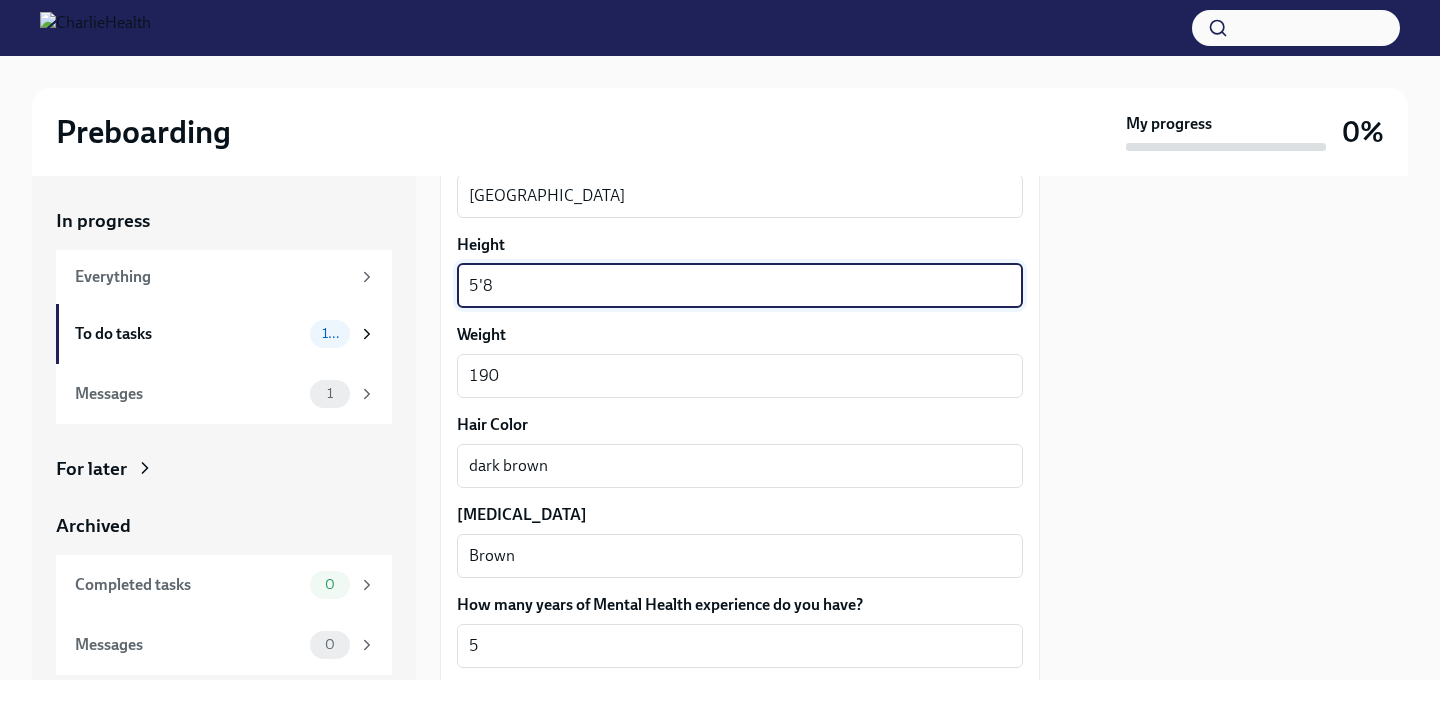 type on "5'8" 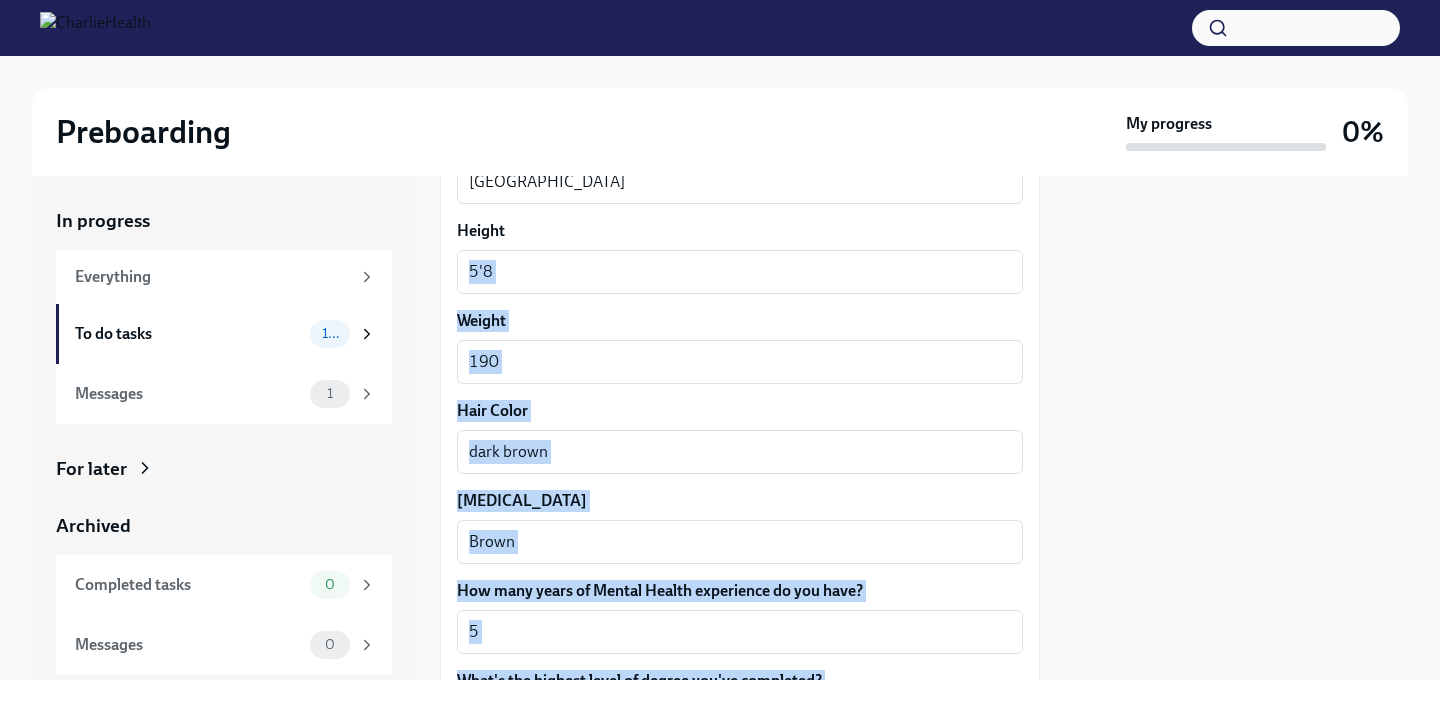 scroll, scrollTop: 2019, scrollLeft: 0, axis: vertical 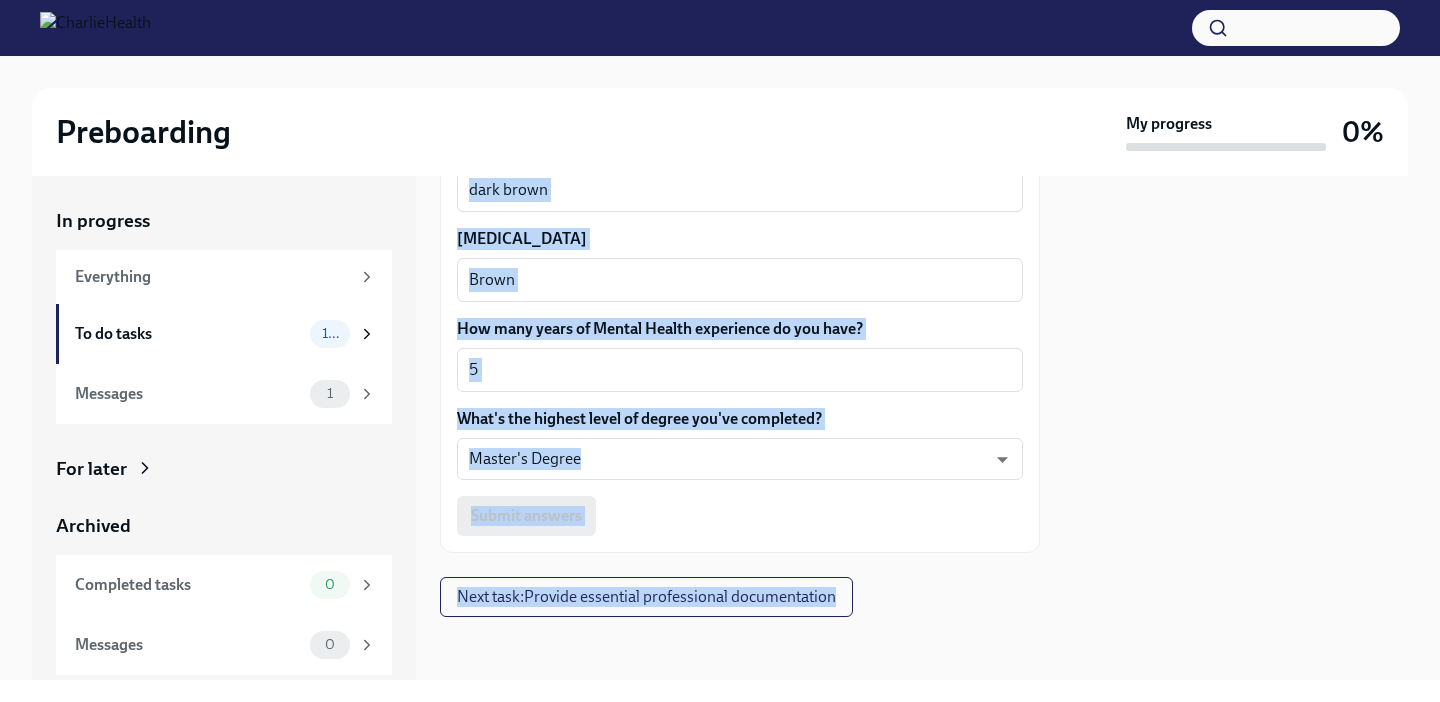 drag, startPoint x: 568, startPoint y: 235, endPoint x: 556, endPoint y: 794, distance: 559.1288 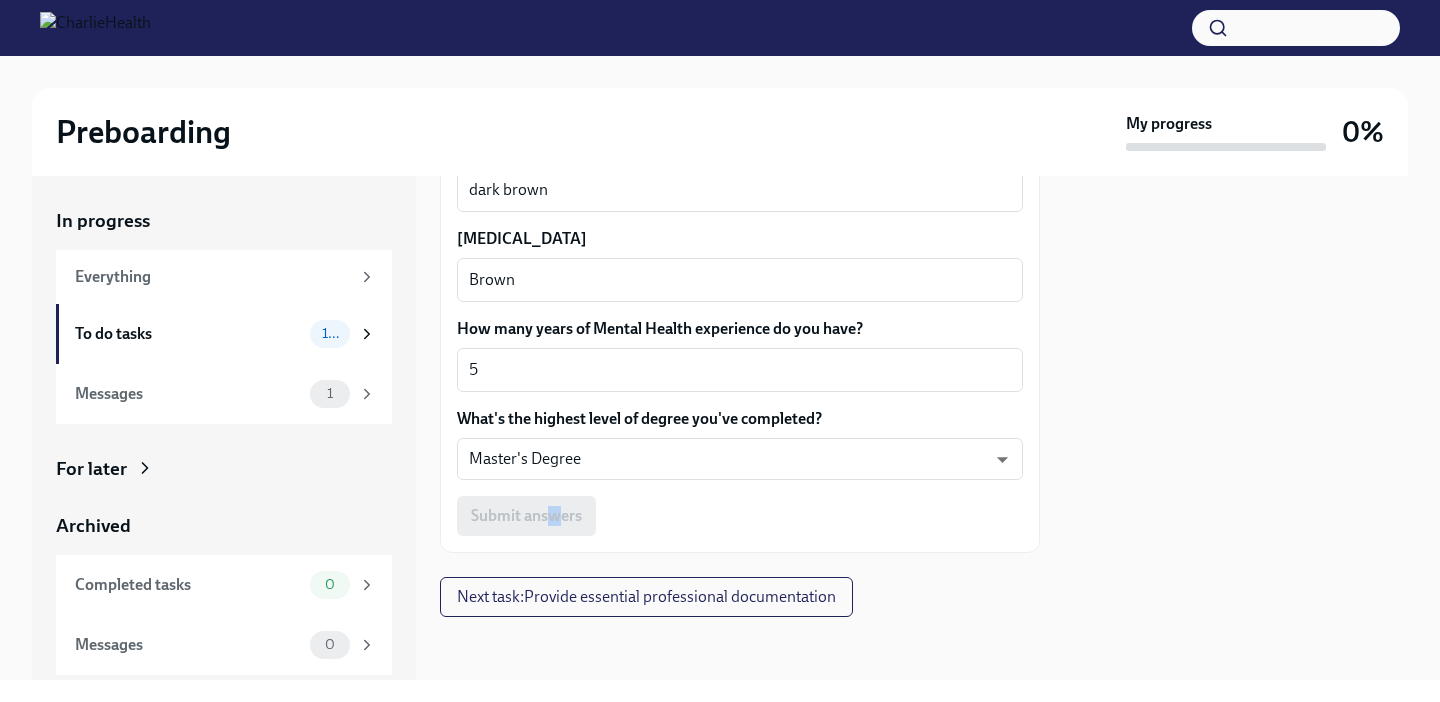 click on "Submit answers" at bounding box center (740, 516) 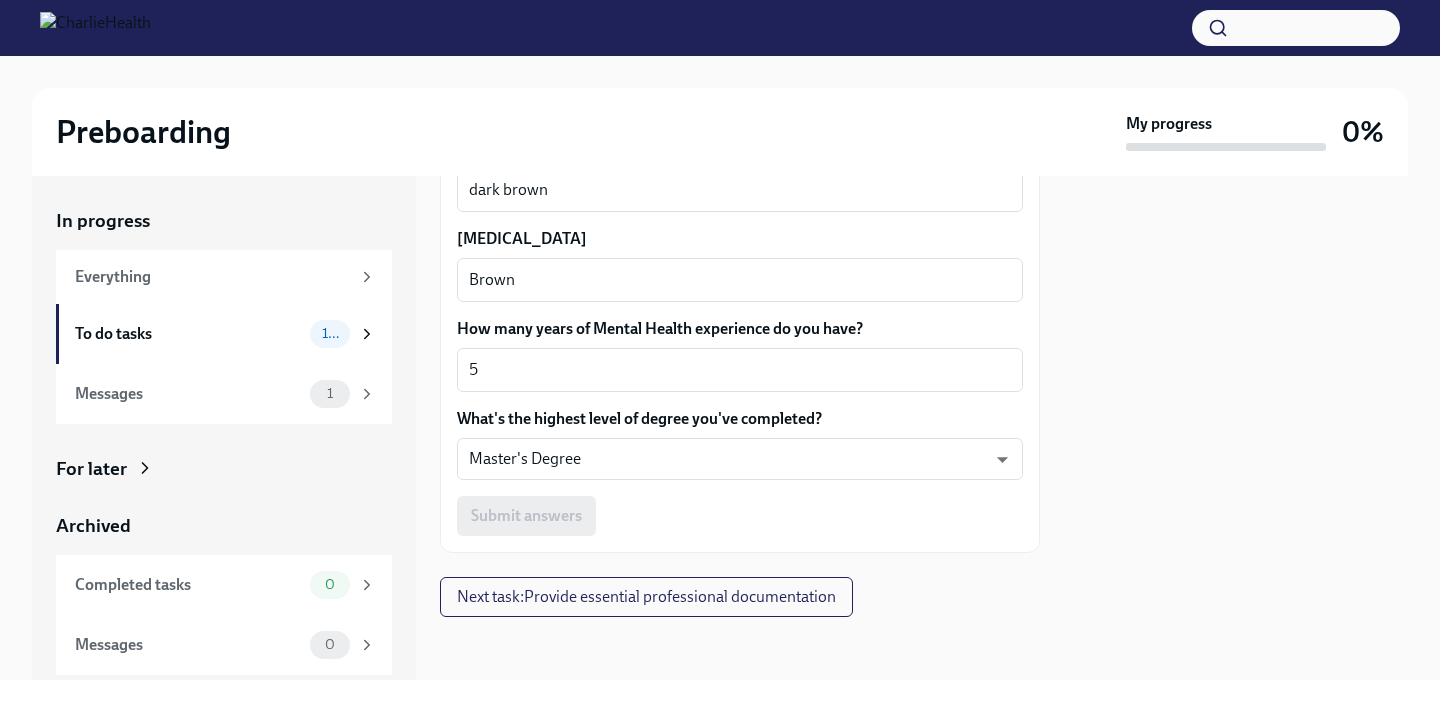 click on "Submit answers" at bounding box center (740, 516) 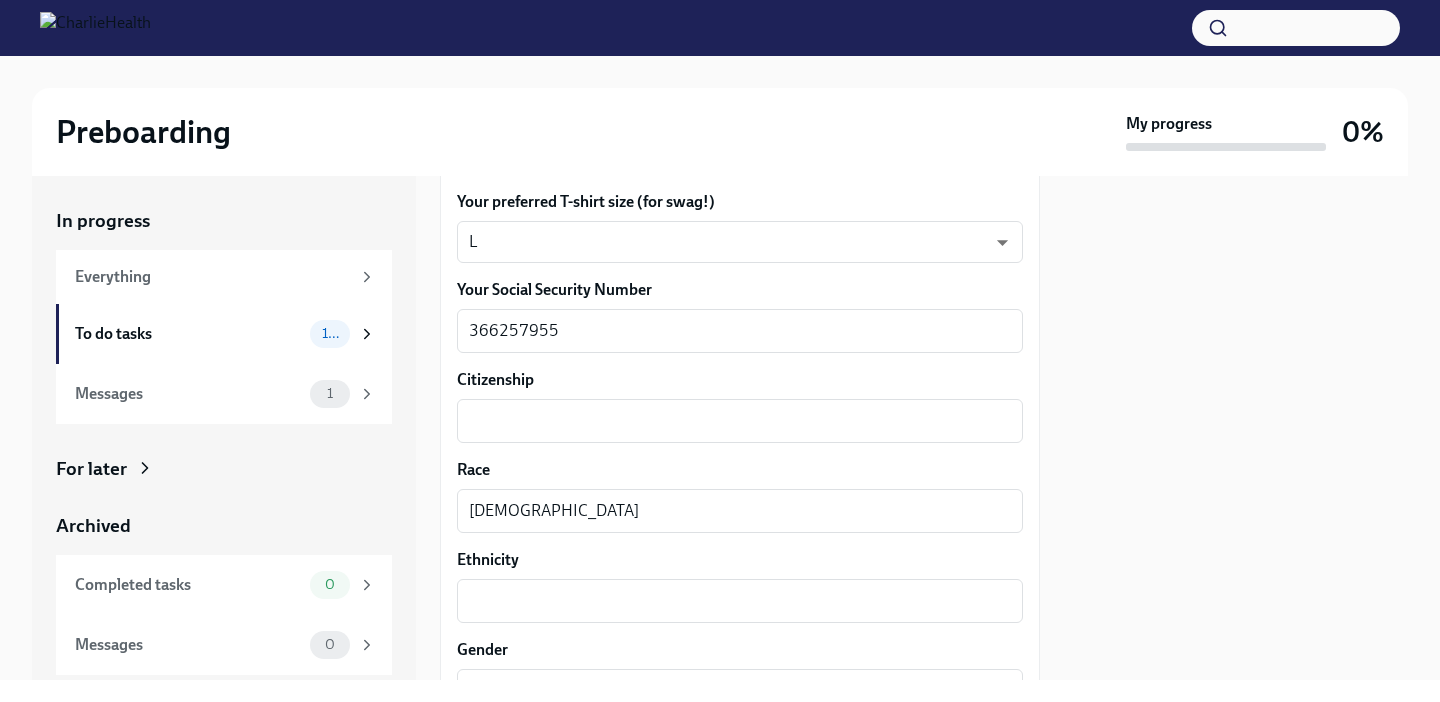 scroll, scrollTop: 1188, scrollLeft: 0, axis: vertical 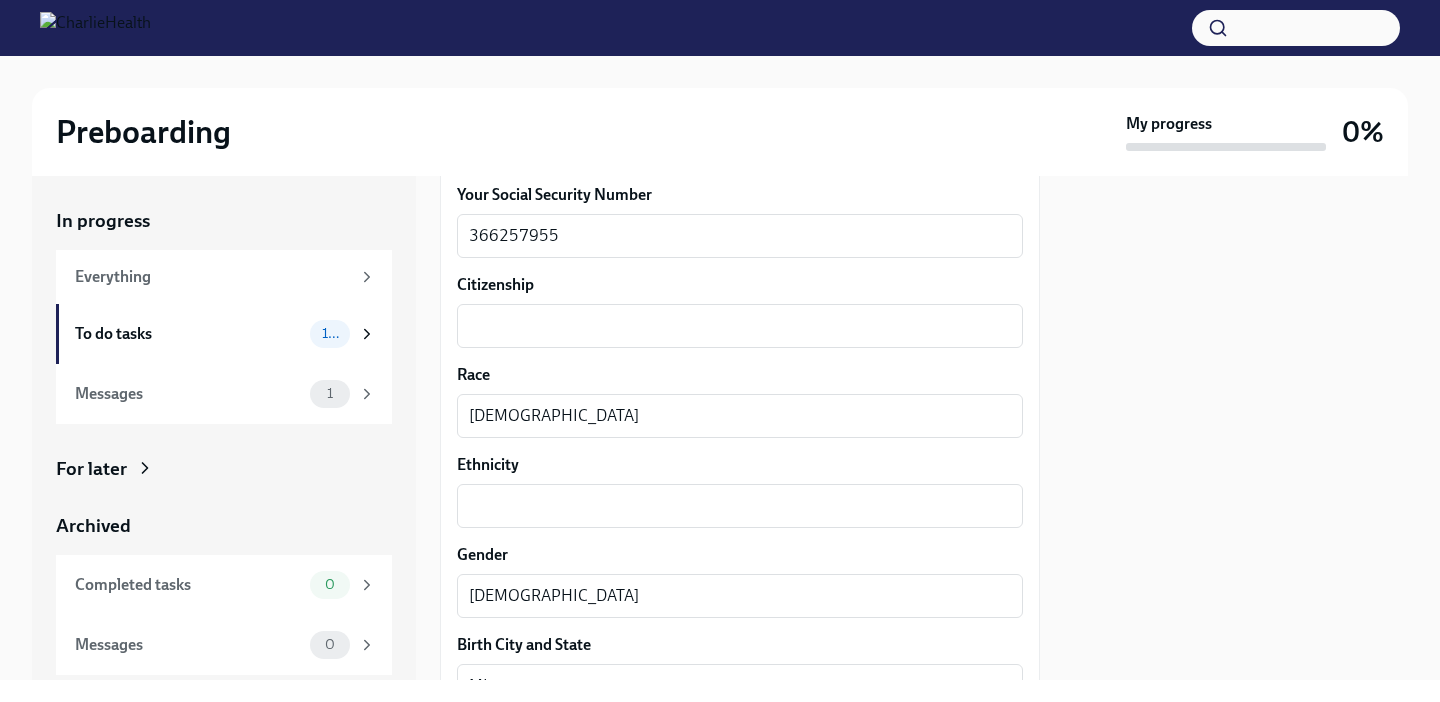 drag, startPoint x: 712, startPoint y: 517, endPoint x: 672, endPoint y: 709, distance: 196.1224 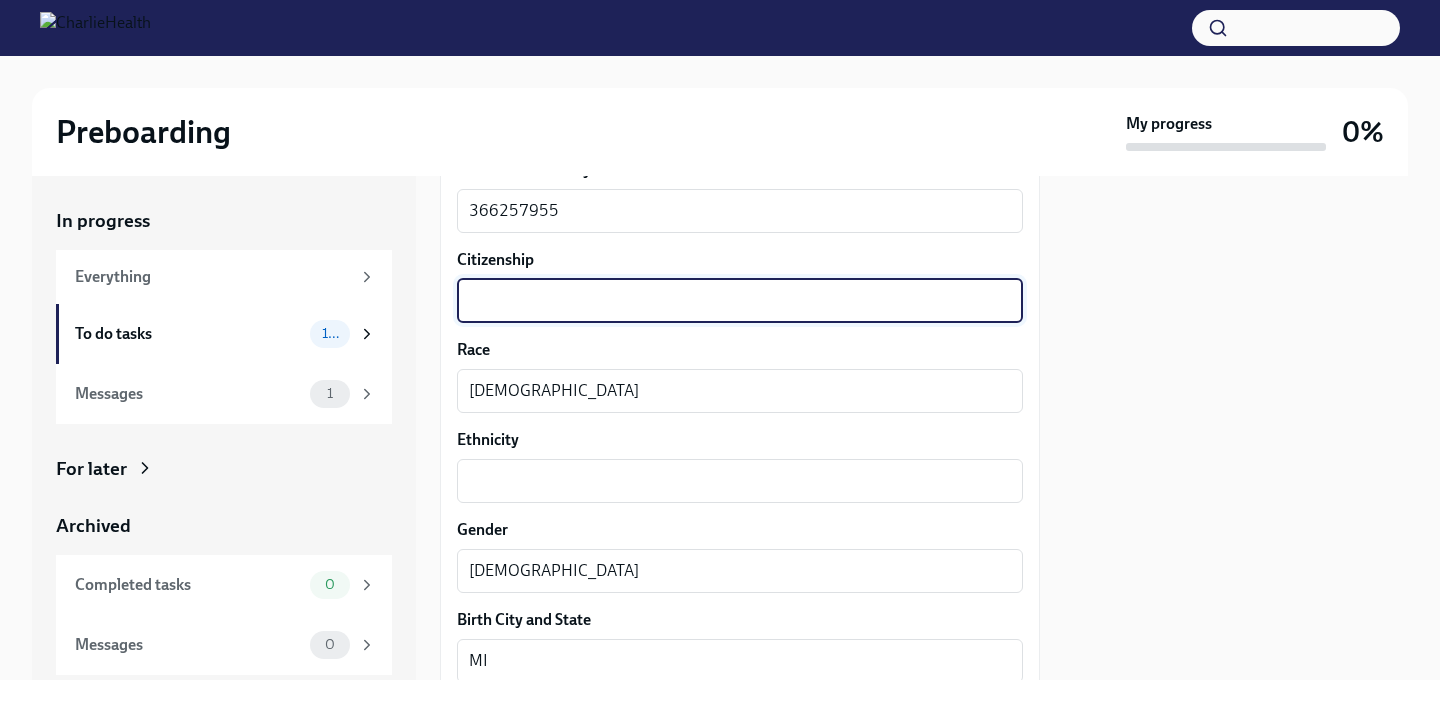 click on "Citizenship" at bounding box center [740, 301] 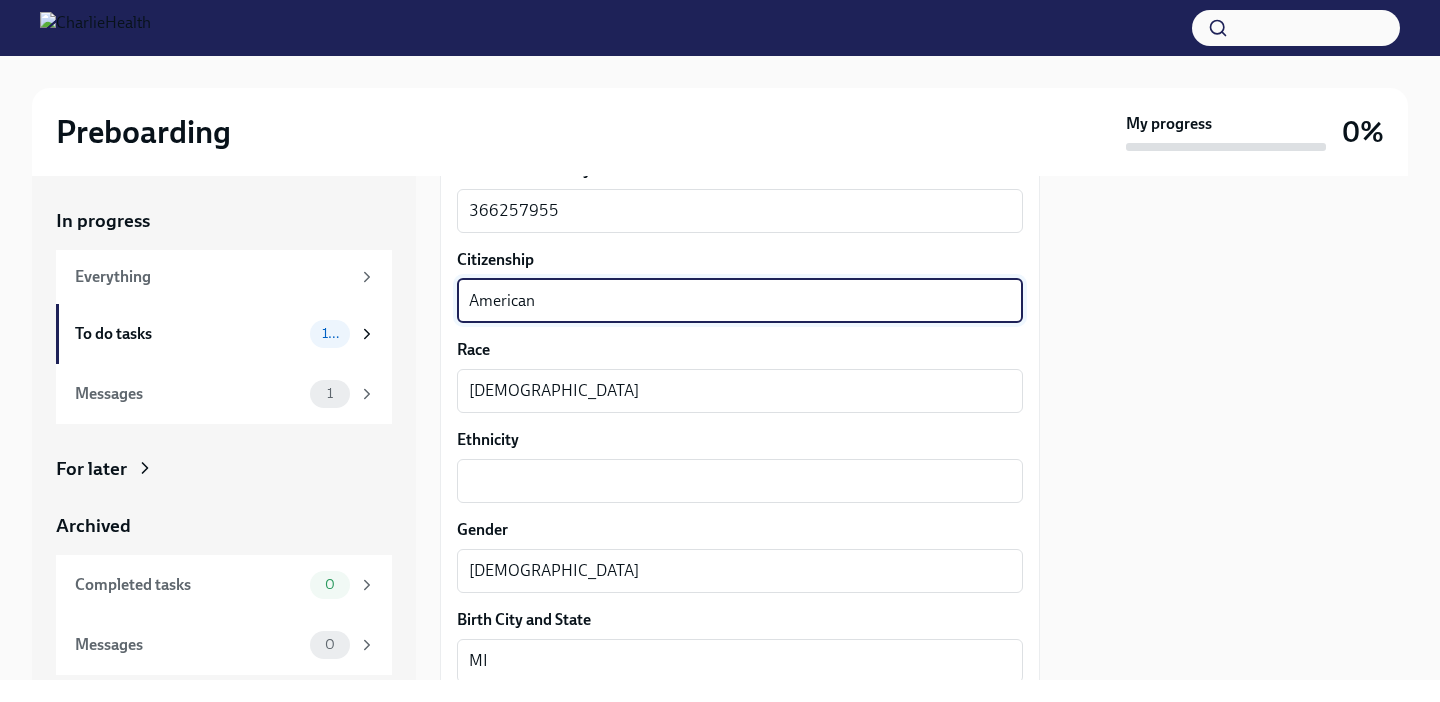 type on "American" 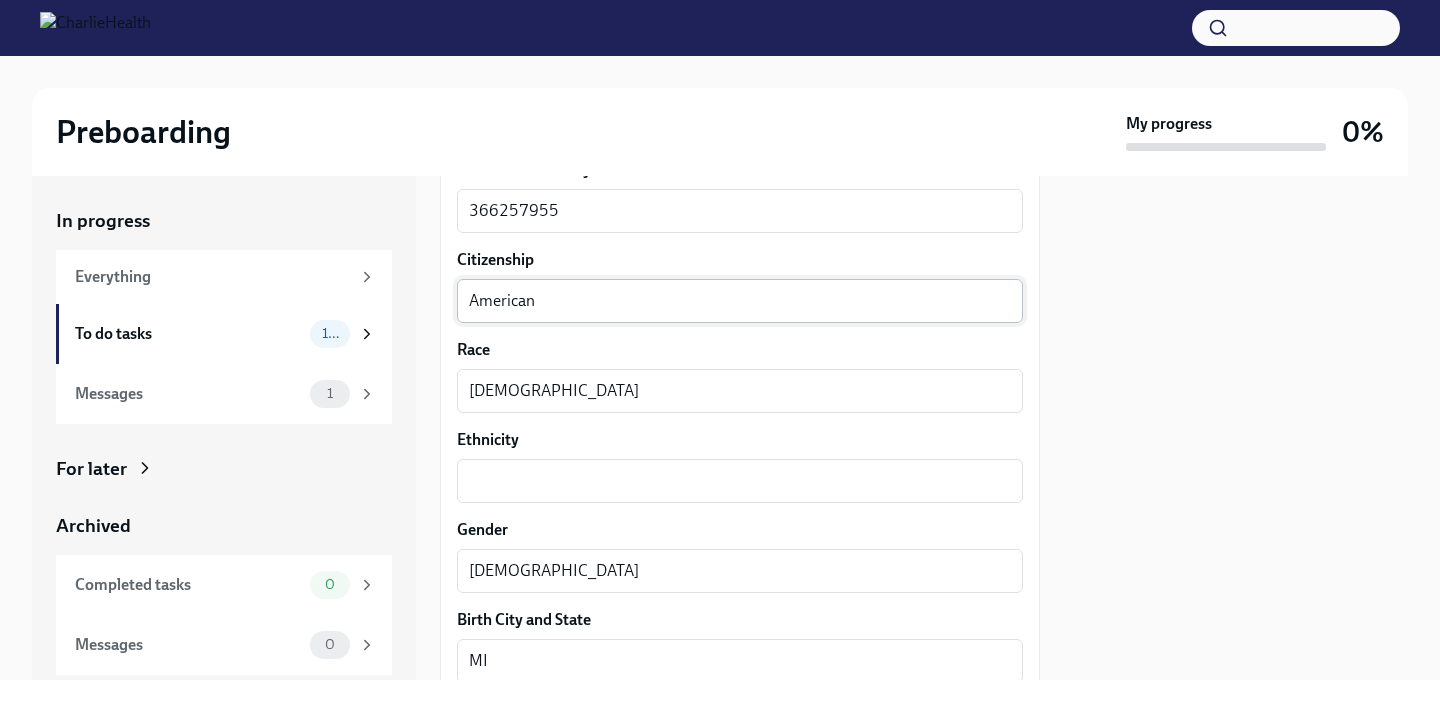 click on "American x ​" at bounding box center (740, 301) 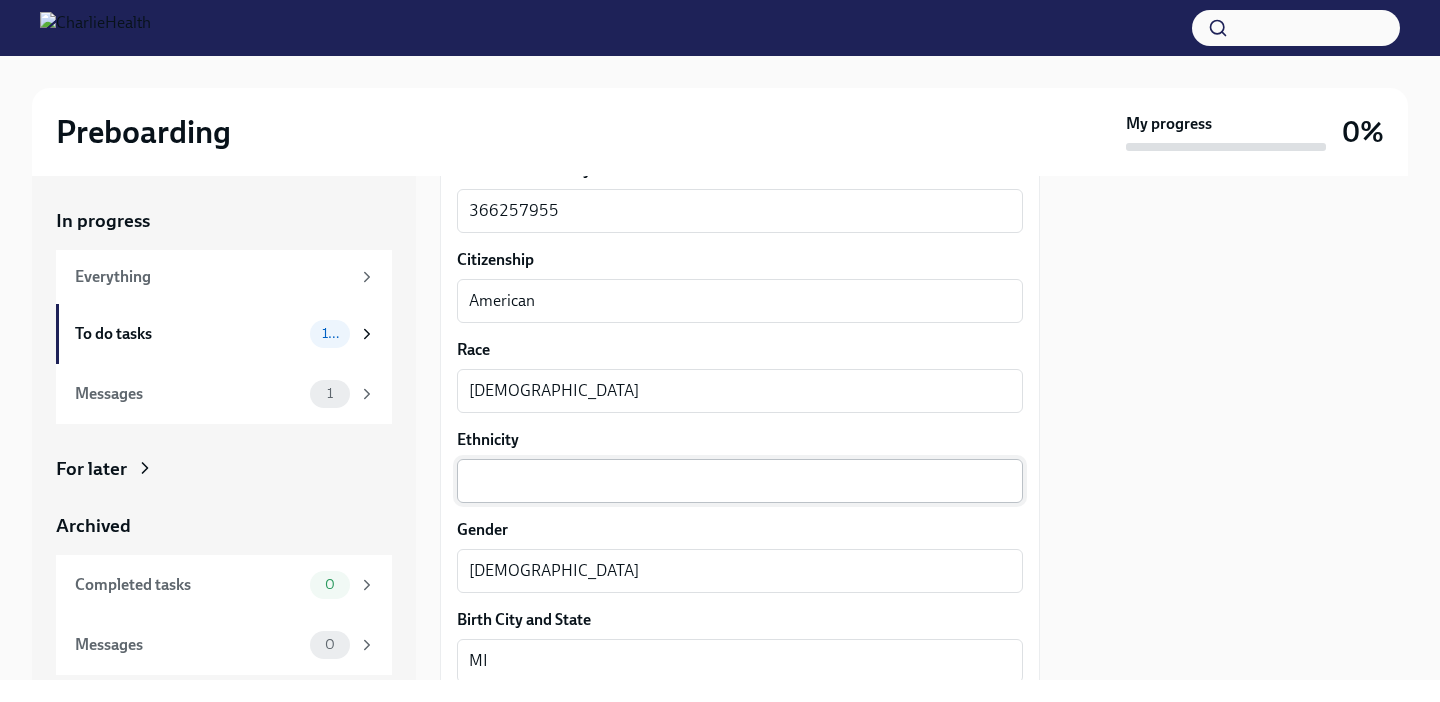 click on "x ​" at bounding box center (740, 481) 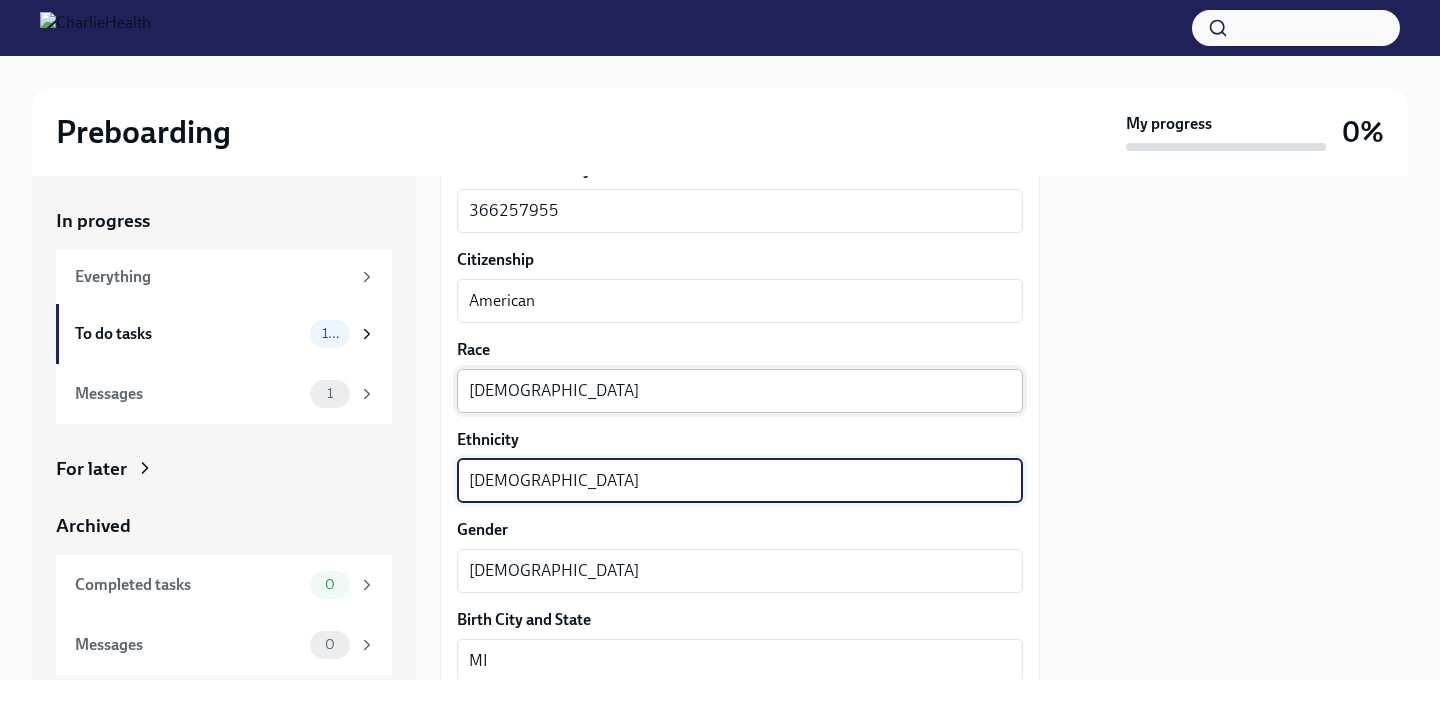 type on "[DEMOGRAPHIC_DATA]" 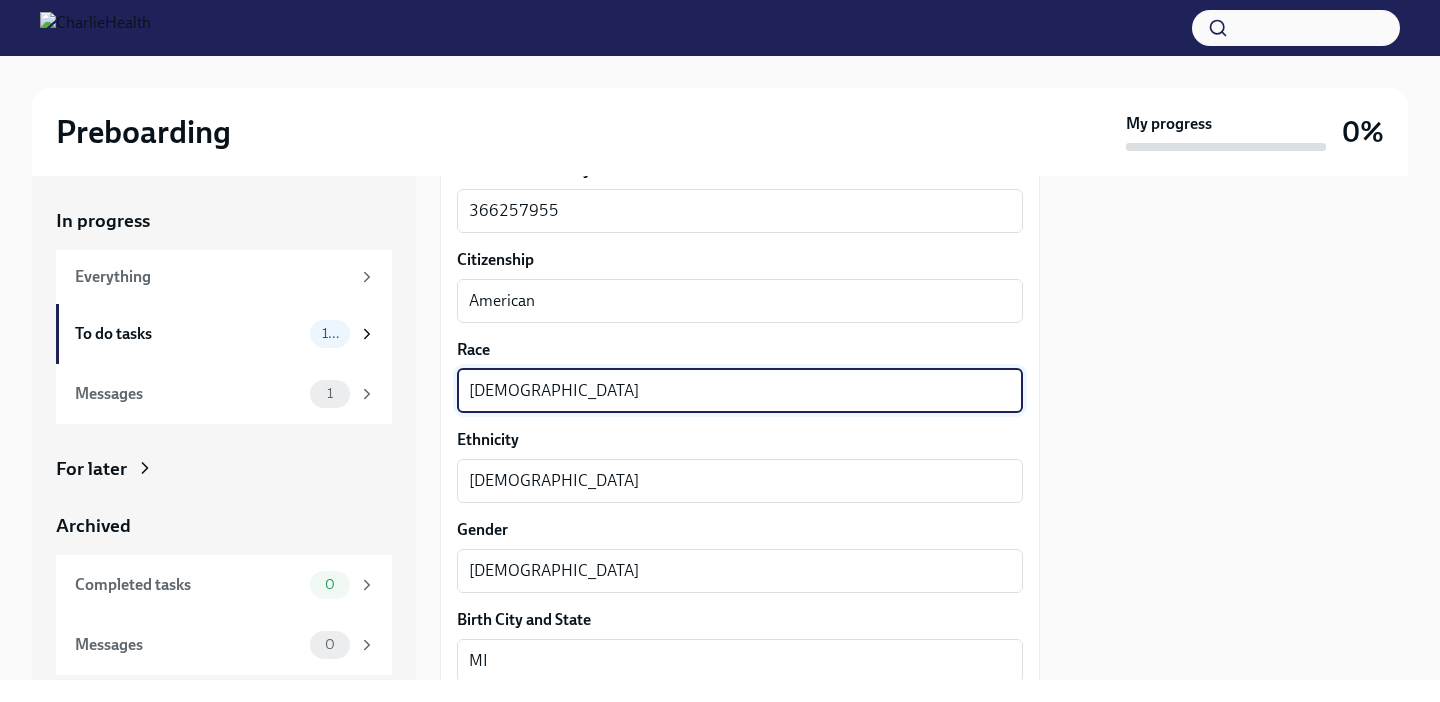 drag, startPoint x: 603, startPoint y: 400, endPoint x: 397, endPoint y: 394, distance: 206.08736 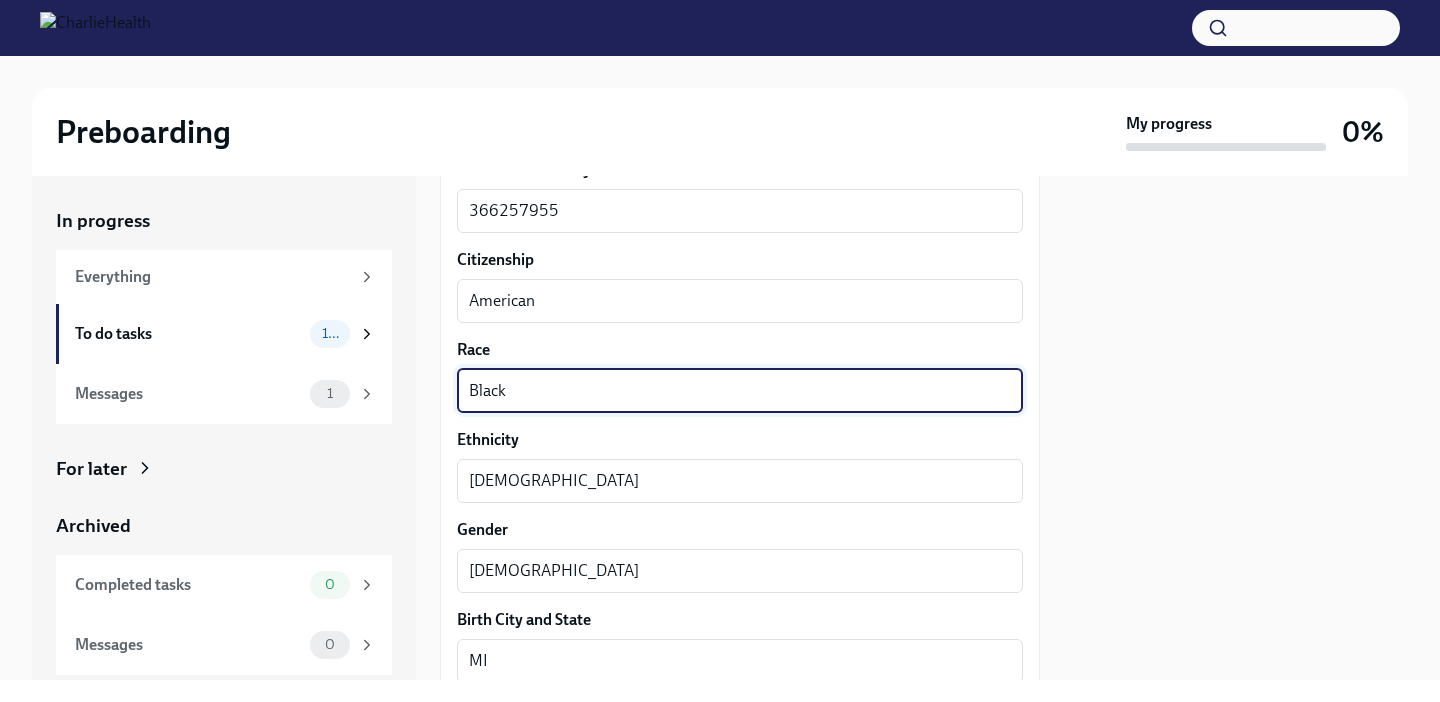 type on "Black" 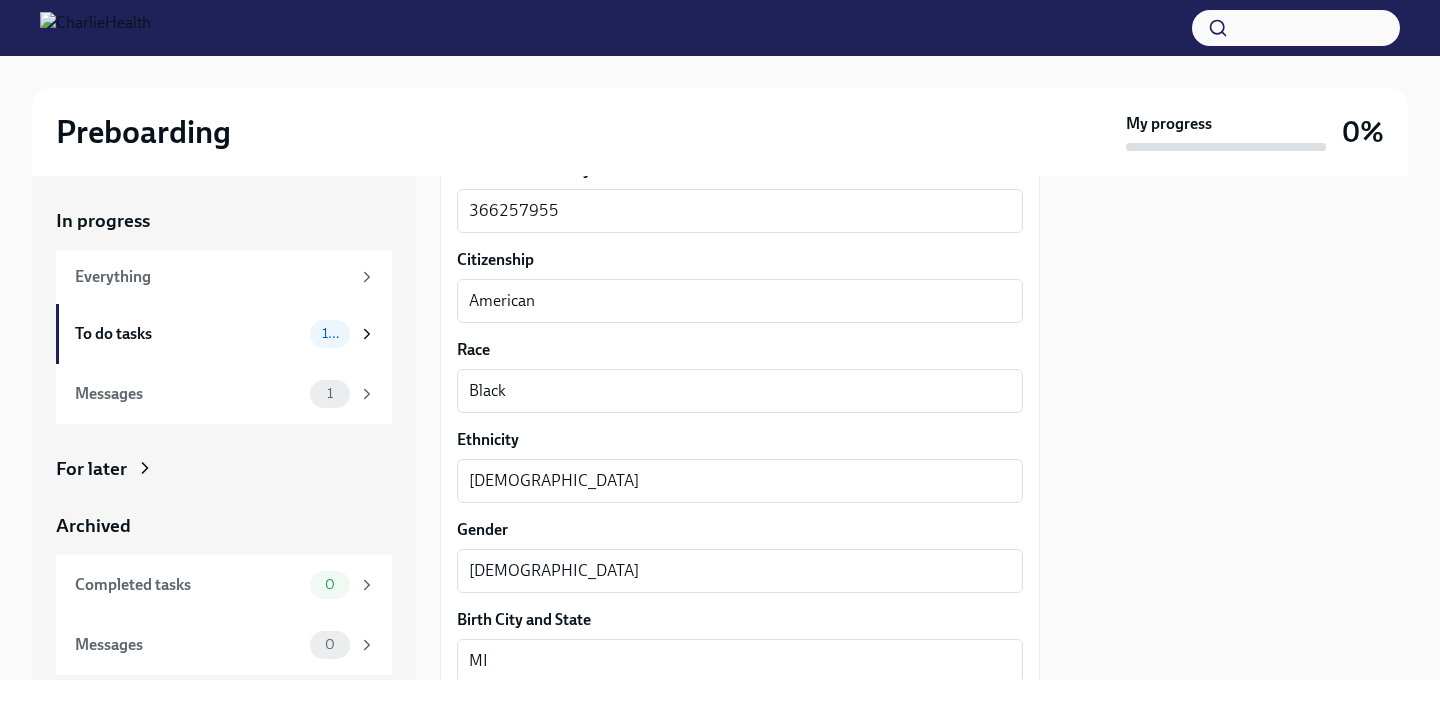 click on "Ethnicity" at bounding box center [740, 440] 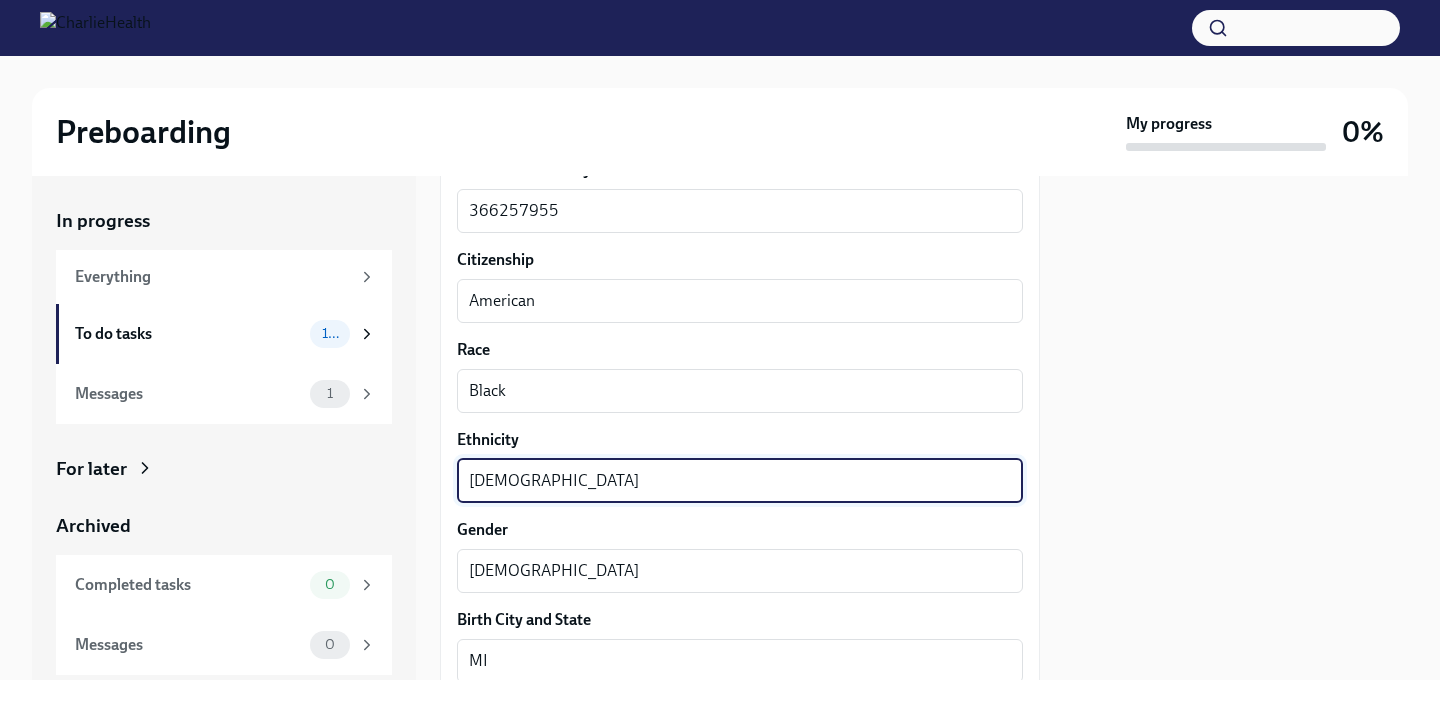 click on "Ethnicity" at bounding box center [740, 440] 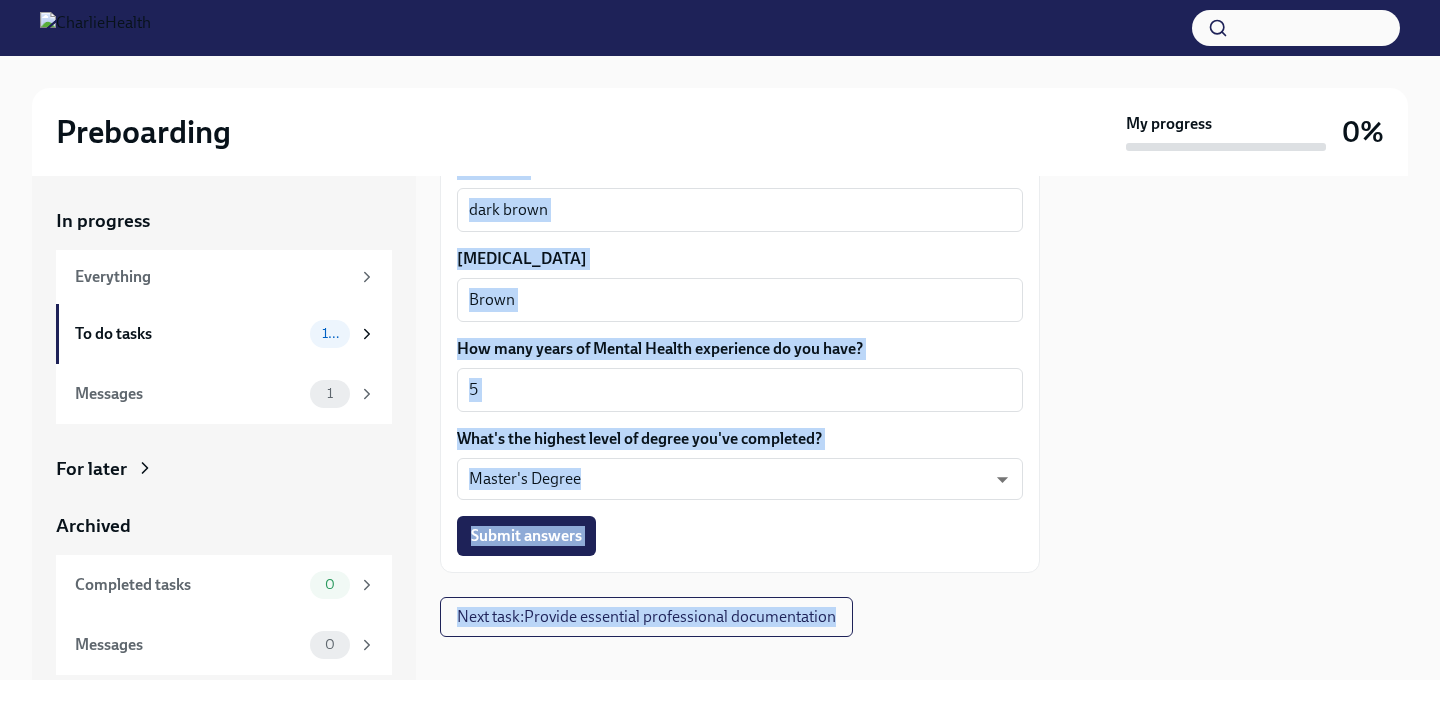scroll, scrollTop: 2019, scrollLeft: 0, axis: vertical 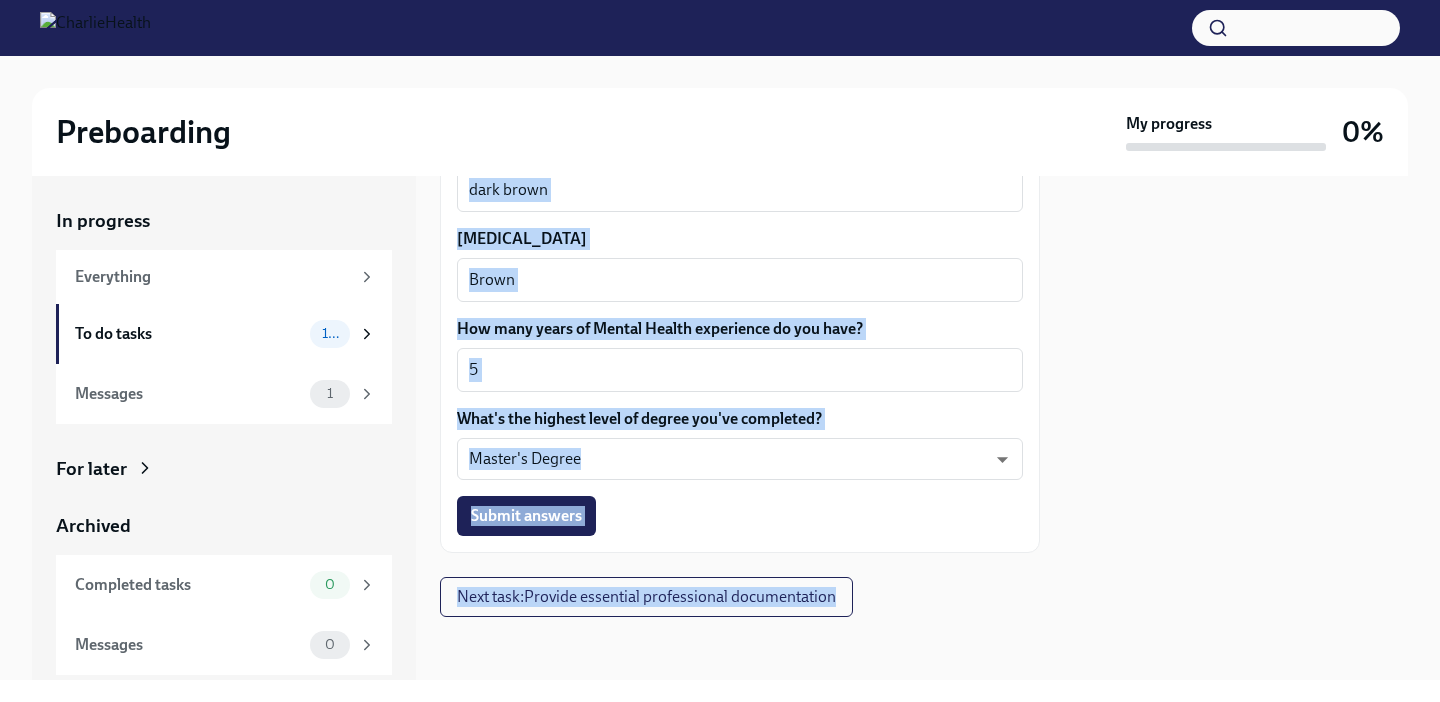 drag, startPoint x: 553, startPoint y: 430, endPoint x: 542, endPoint y: 794, distance: 364.16617 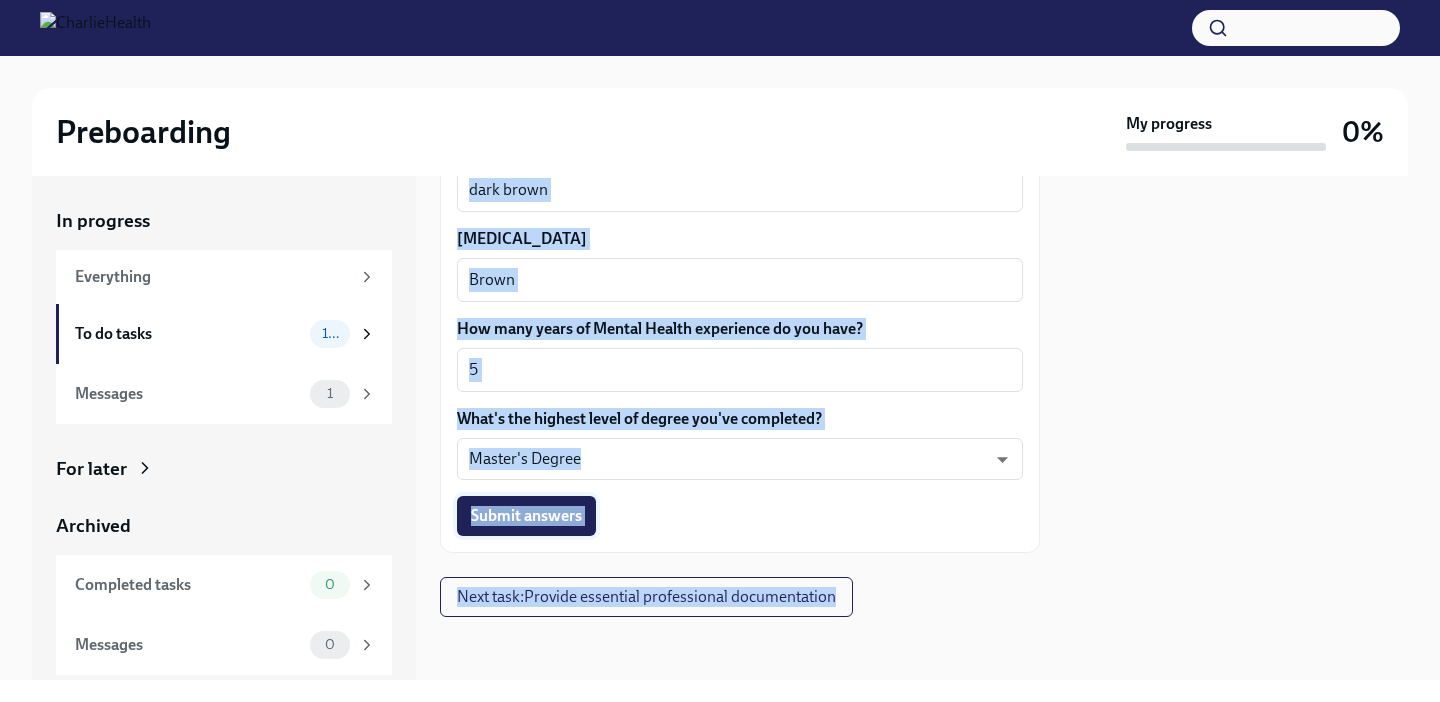 click on "Submit answers" at bounding box center (526, 516) 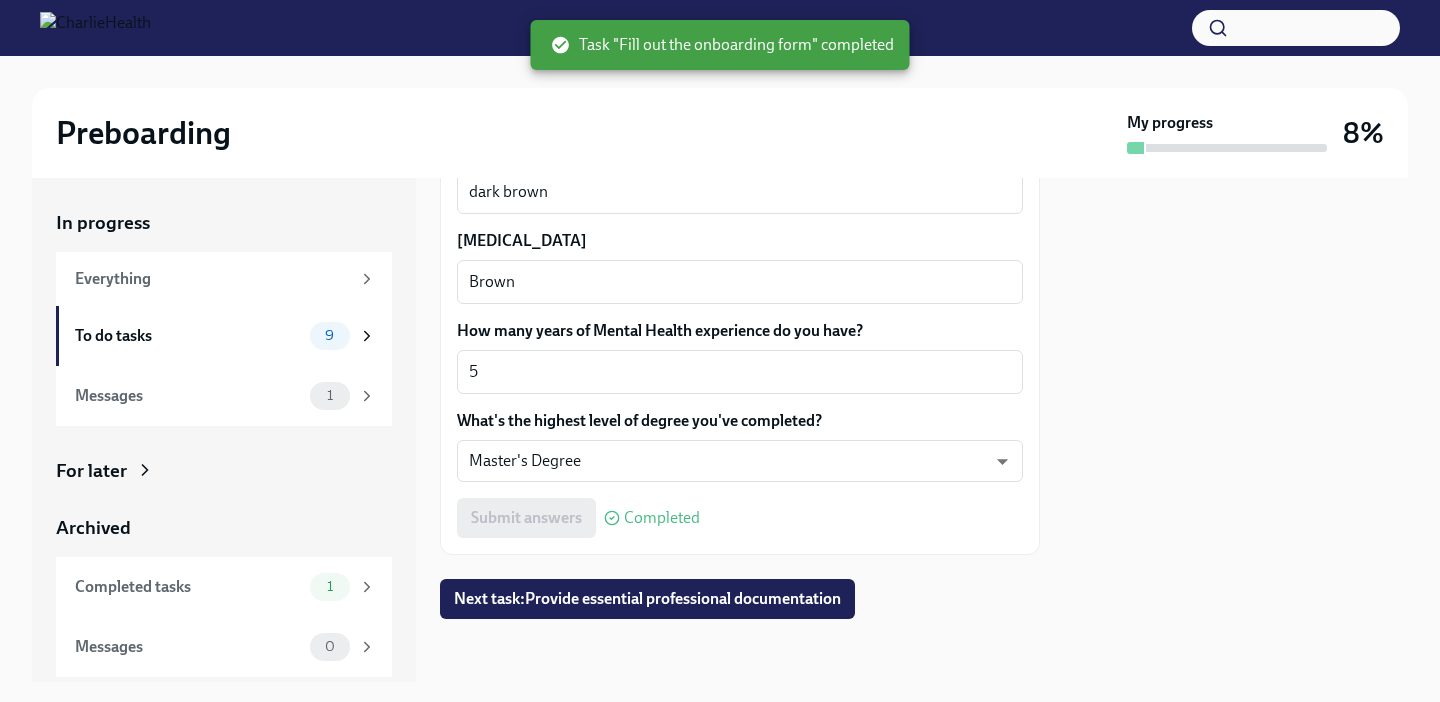 click on "Task "Fill out the onboarding form" completed" at bounding box center (722, 45) 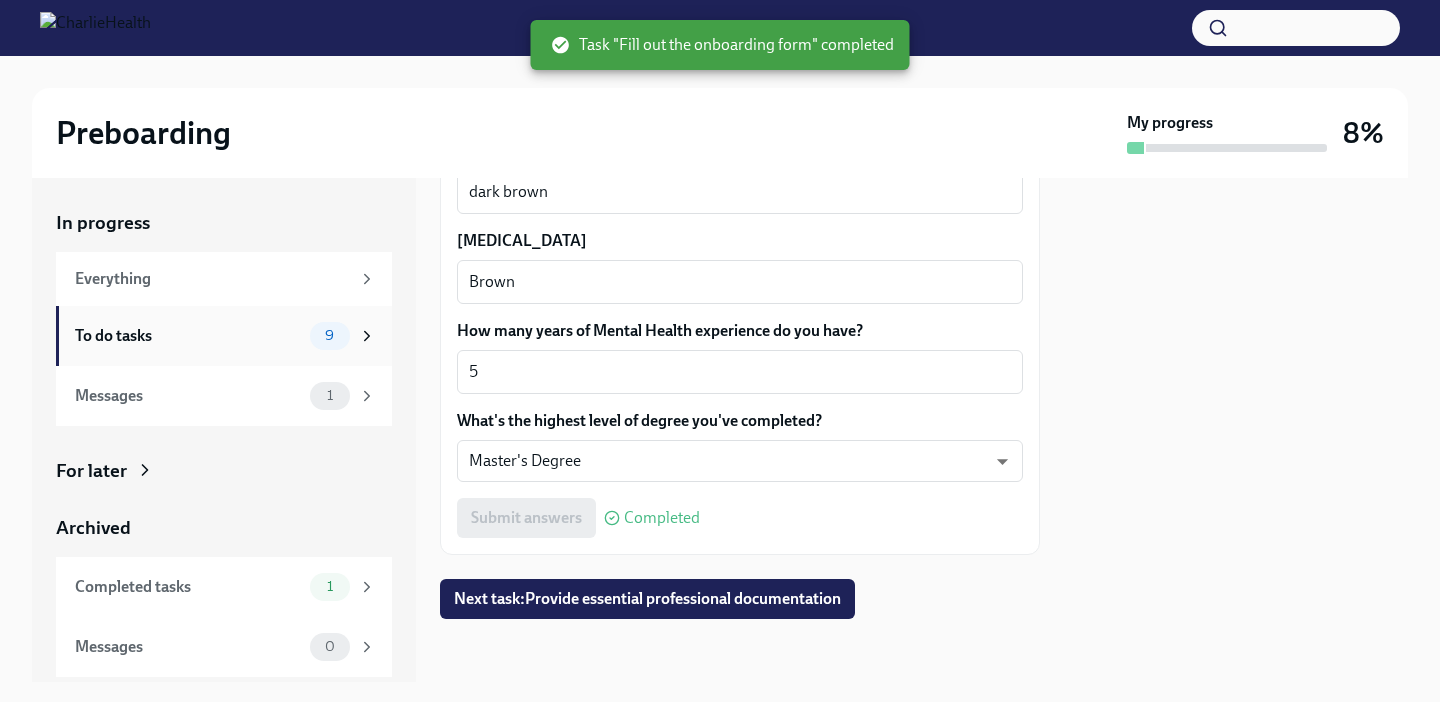 click on "To do tasks" at bounding box center (188, 336) 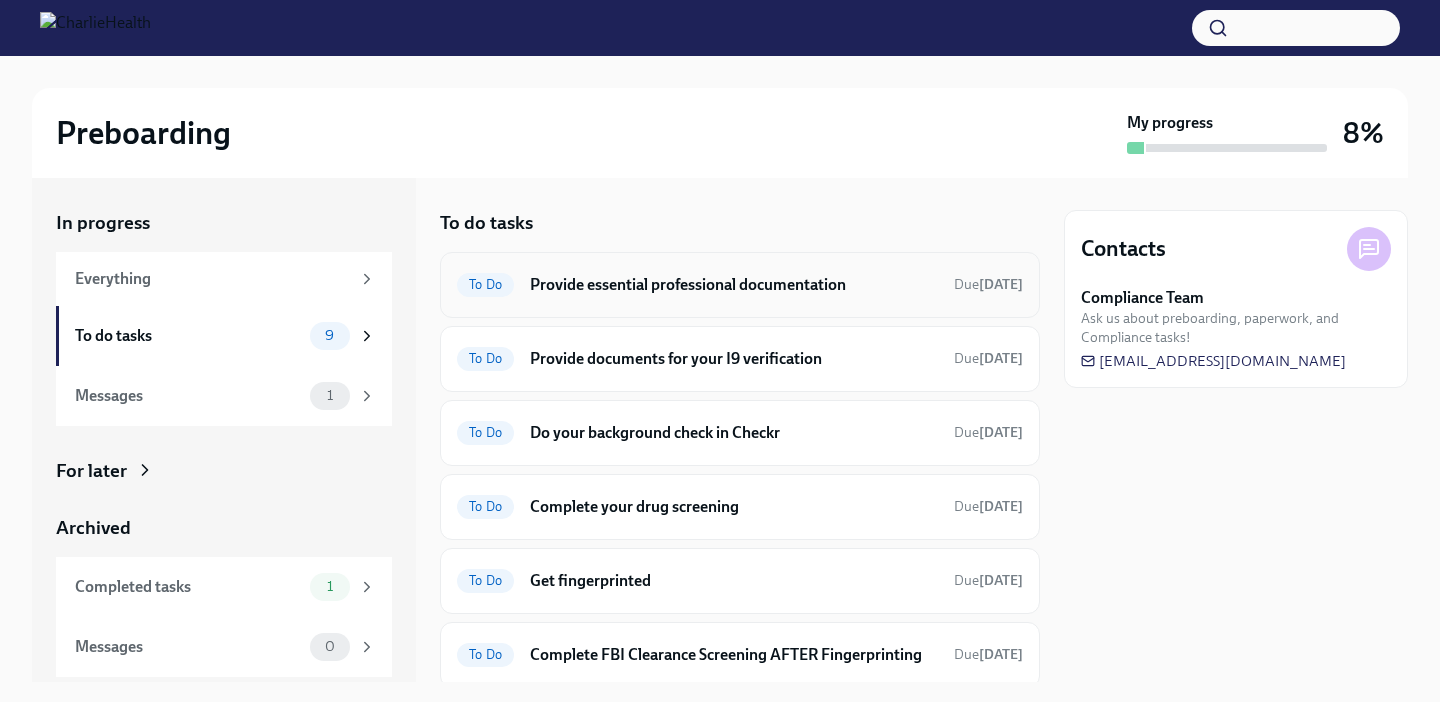 click on "To Do Provide essential professional documentation Due  [DATE]" at bounding box center (740, 285) 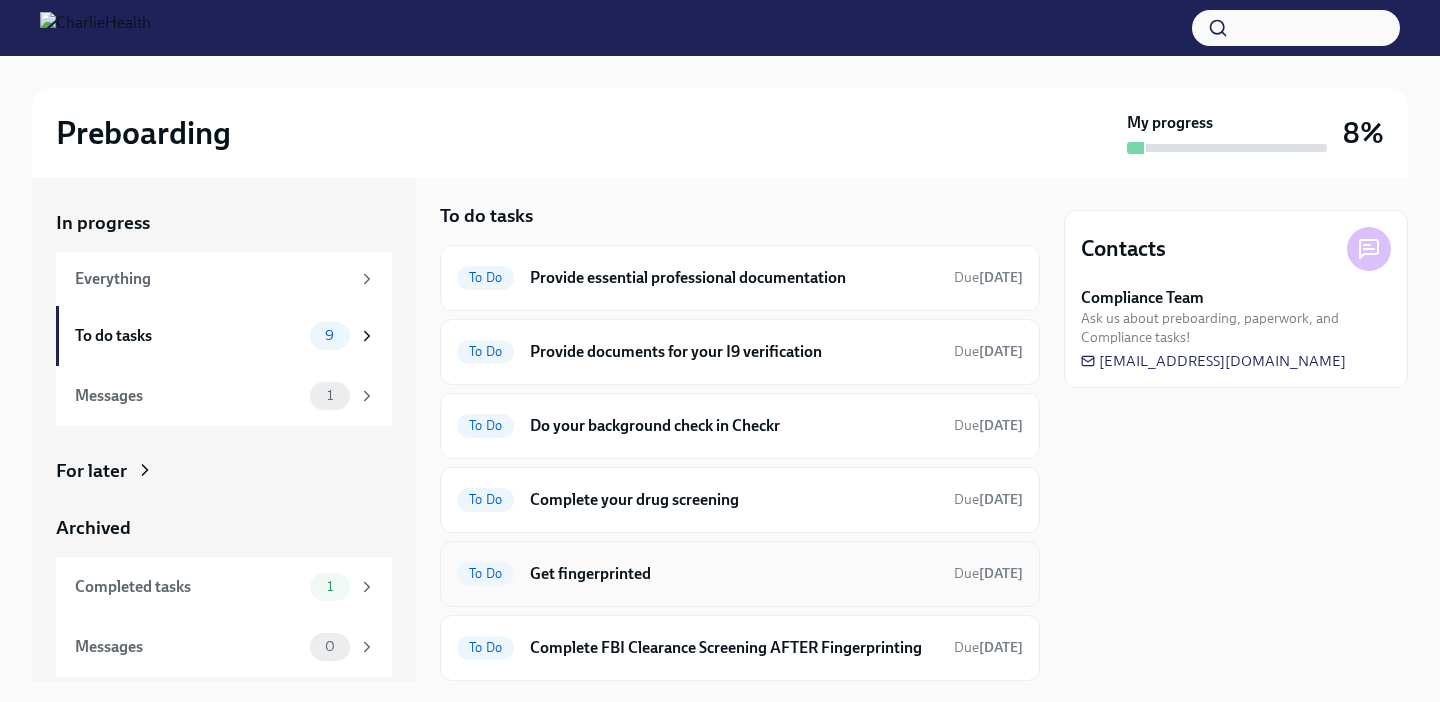 scroll, scrollTop: -2, scrollLeft: 0, axis: vertical 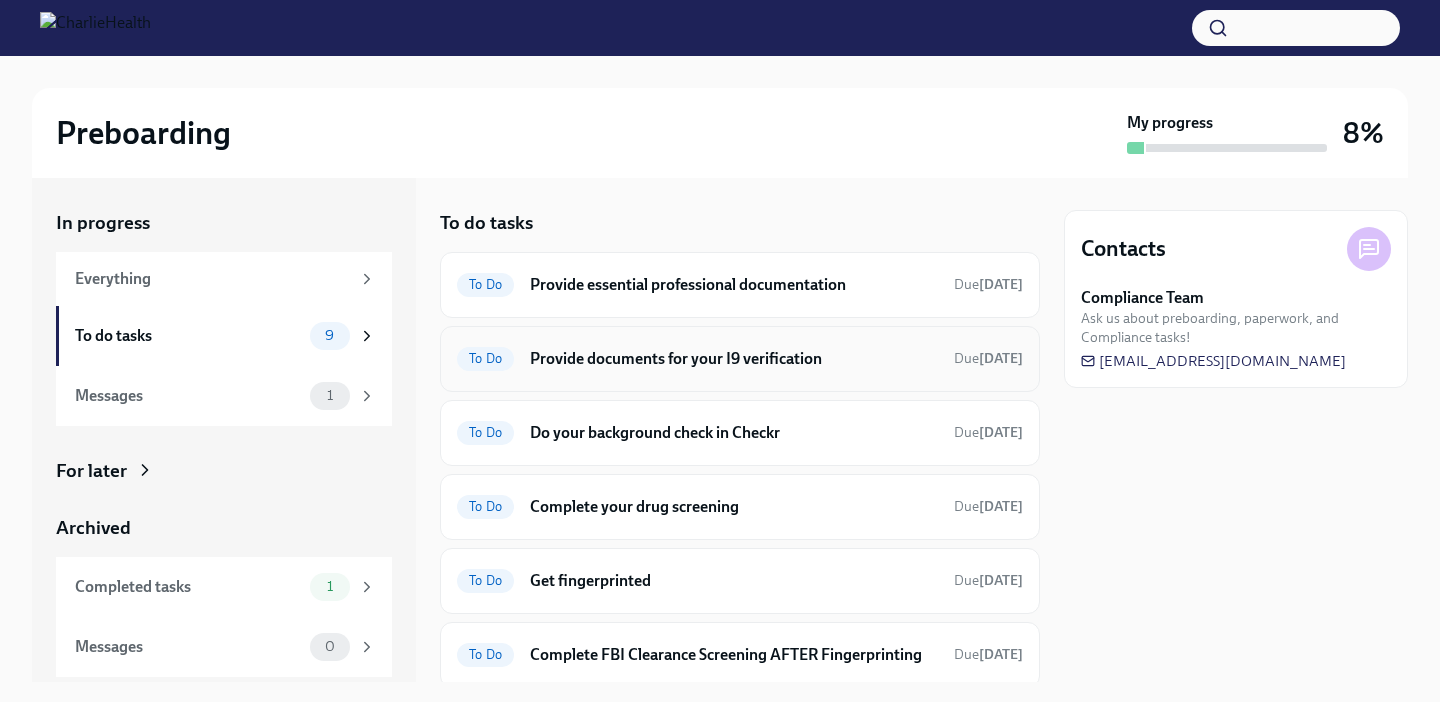click on "Provide documents for your I9 verification" at bounding box center (734, 359) 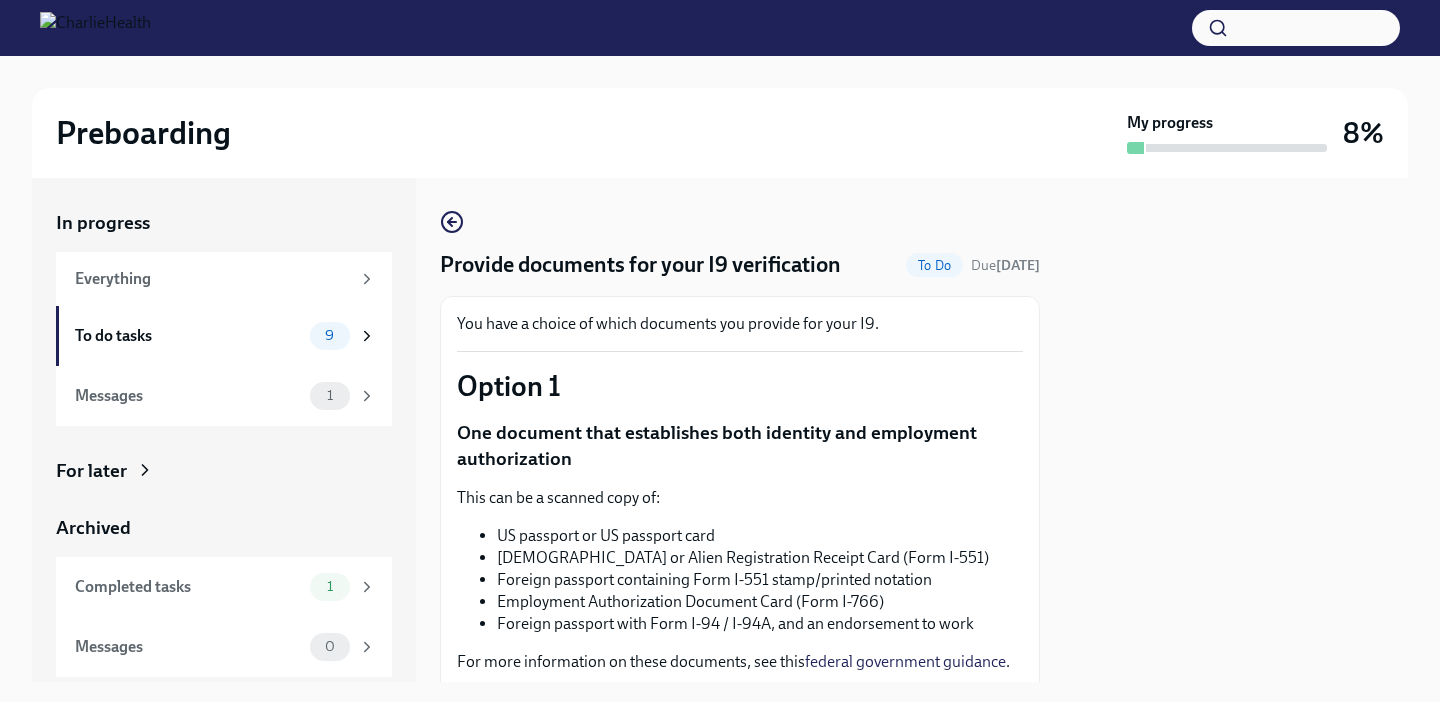 click on "Option 1" at bounding box center (740, 386) 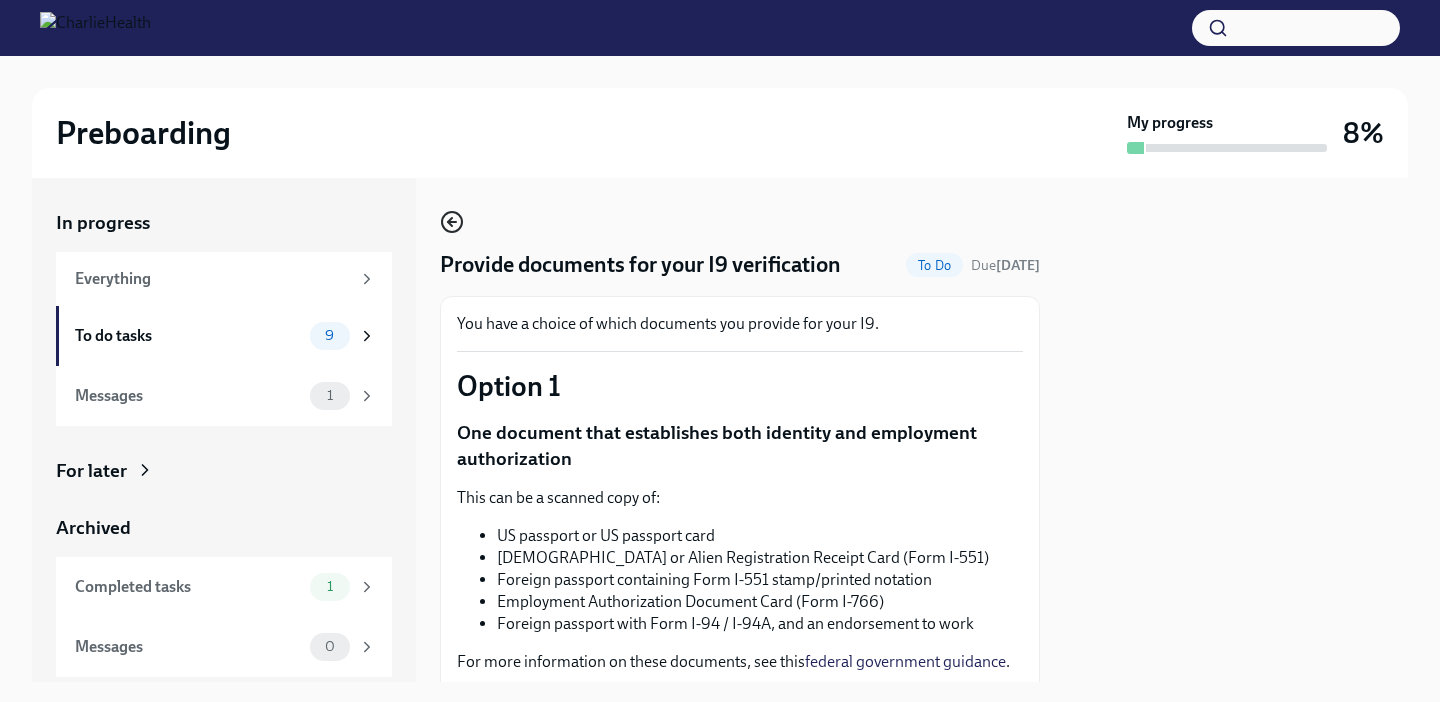 click 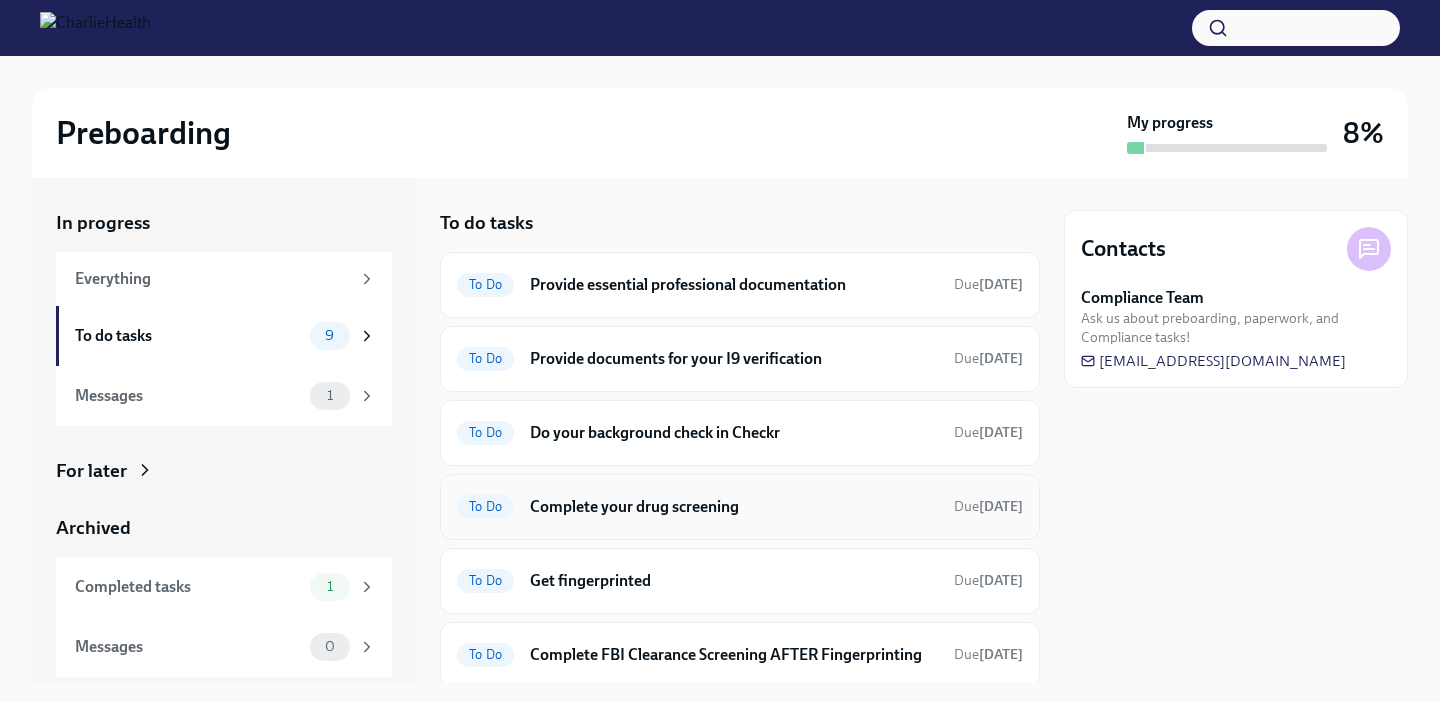 click on "To Do Complete your drug screening Due  [DATE]" at bounding box center (740, 507) 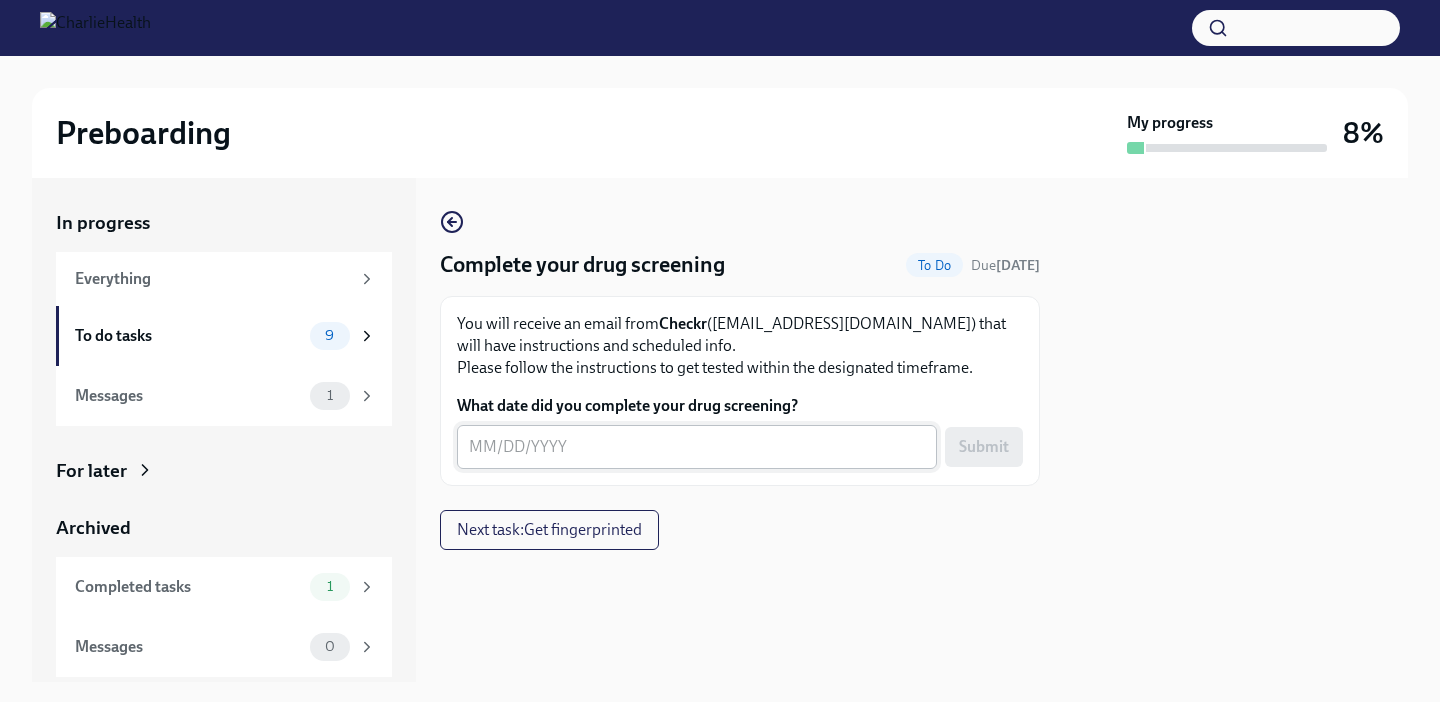 click on "x ​" at bounding box center (697, 447) 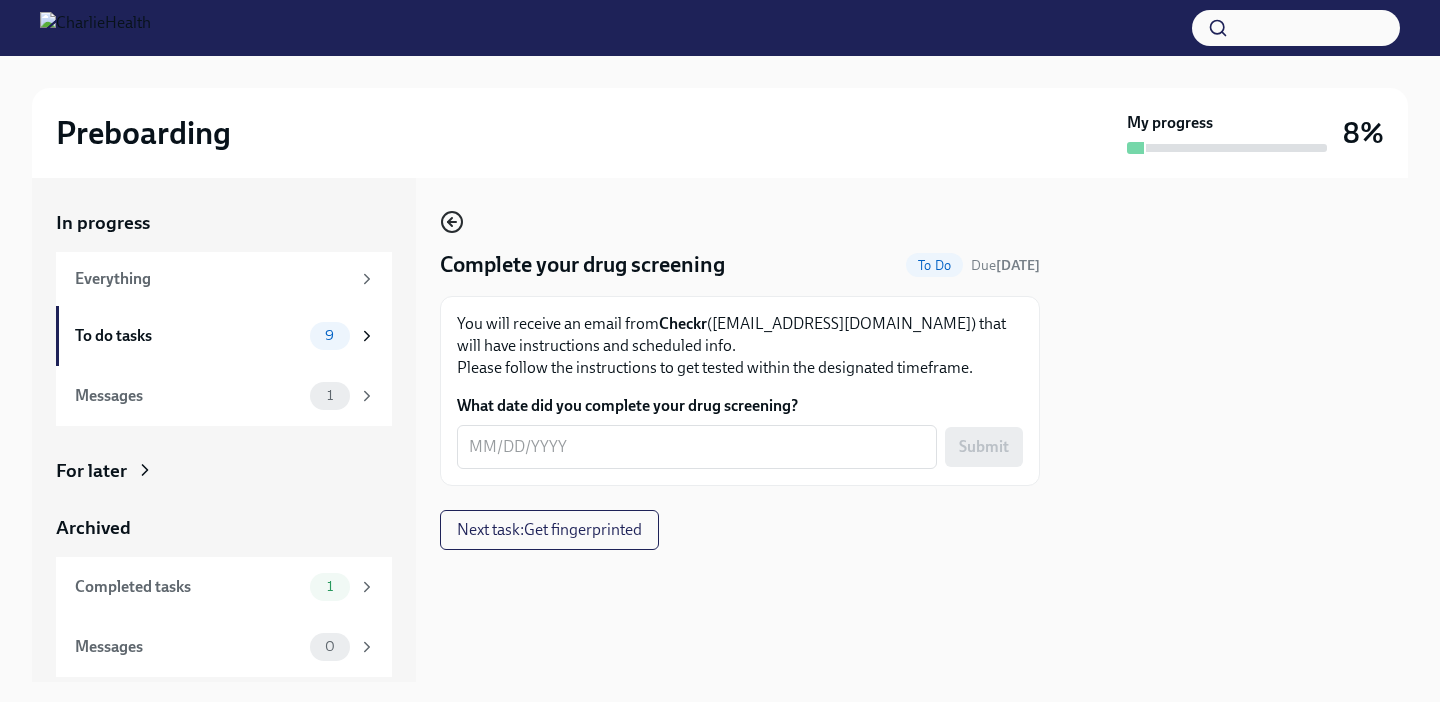 click 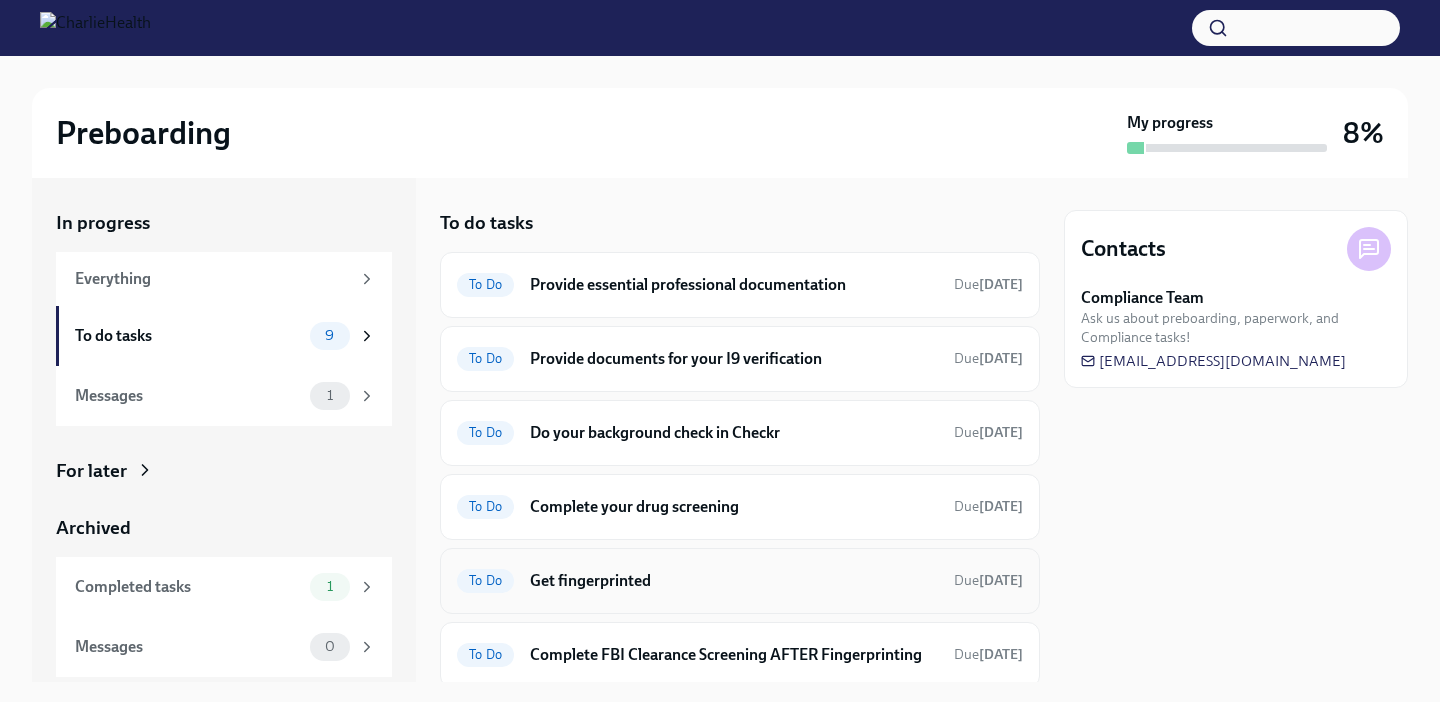 click on "Get fingerprinted" at bounding box center [734, 581] 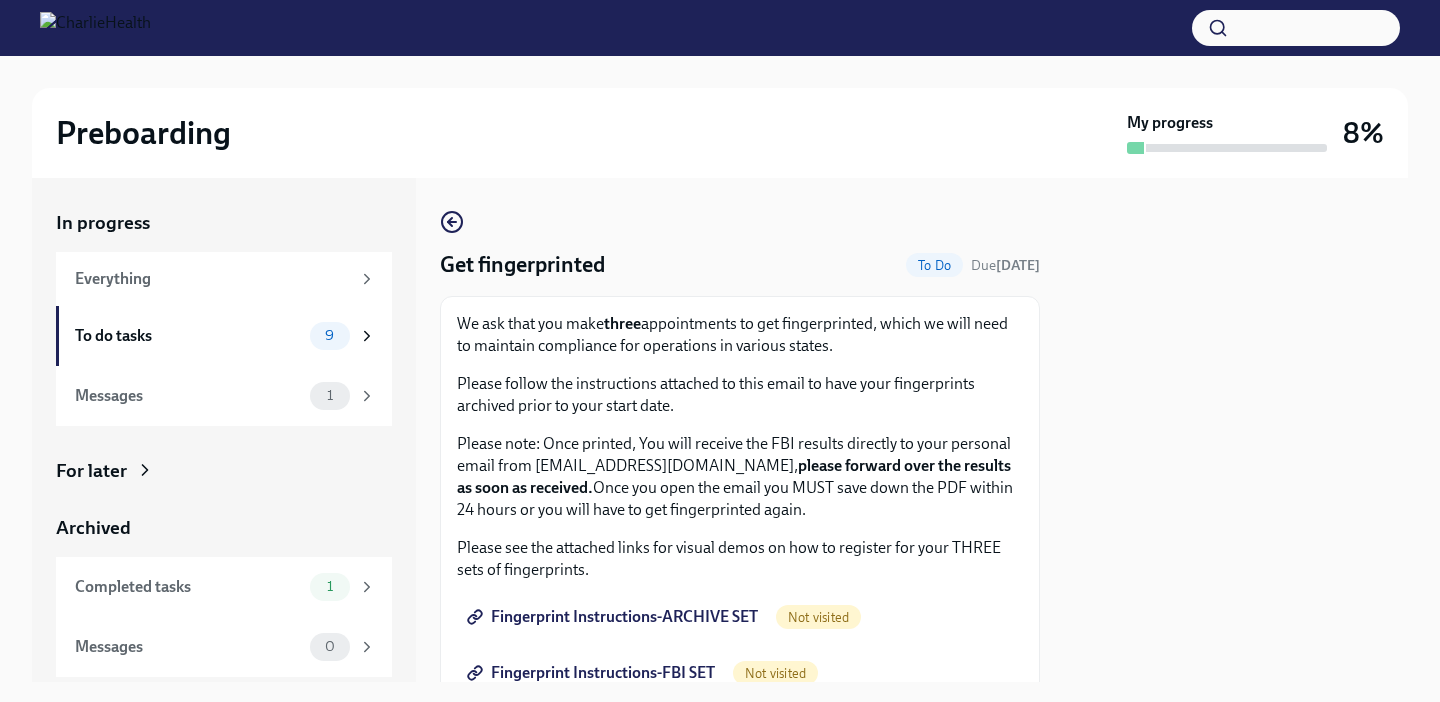 click on "Please note: Once printed, You will receive the FBI results directly to your personal email from [EMAIL_ADDRESS][DOMAIN_NAME],  please forward over the results as soon as received.  Once you open the email you MUST save down the PDF within 24 hours or you will have to get fingerprinted again." at bounding box center (740, 477) 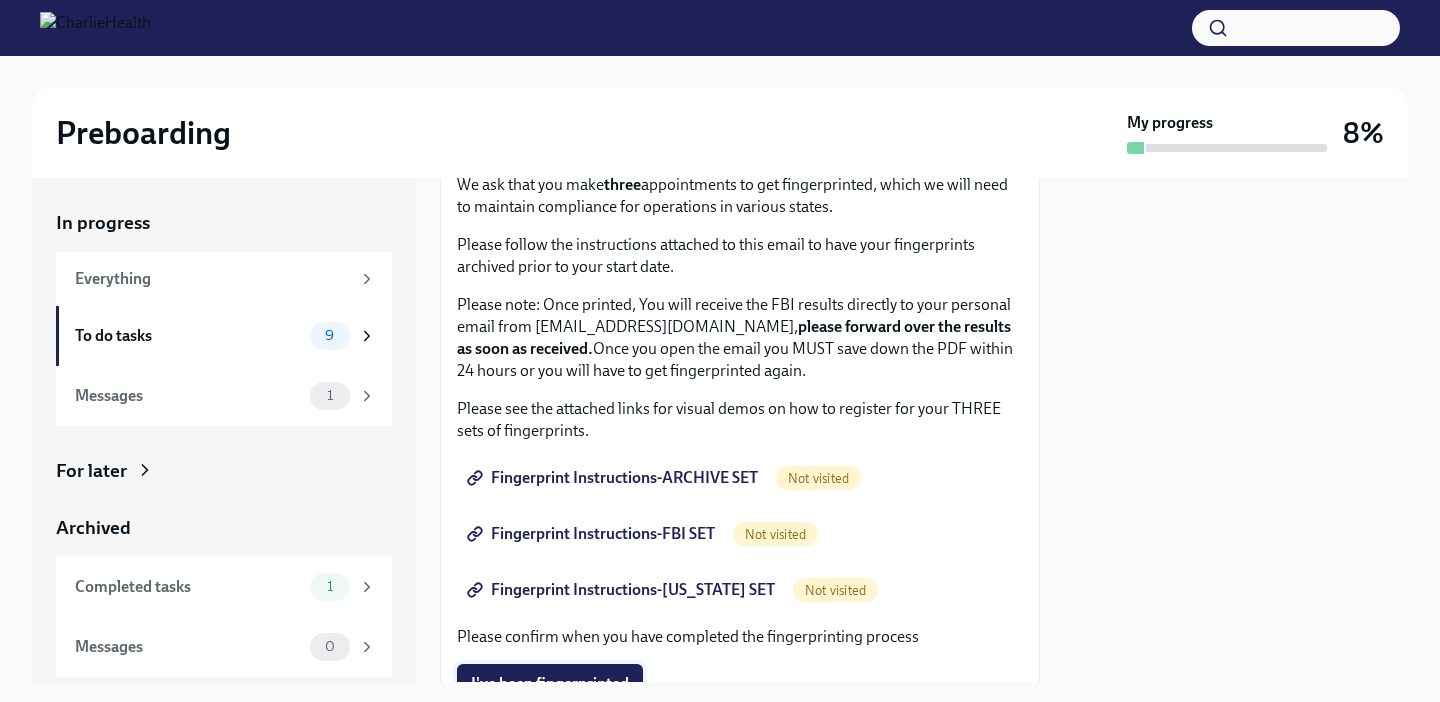 scroll, scrollTop: 128, scrollLeft: 0, axis: vertical 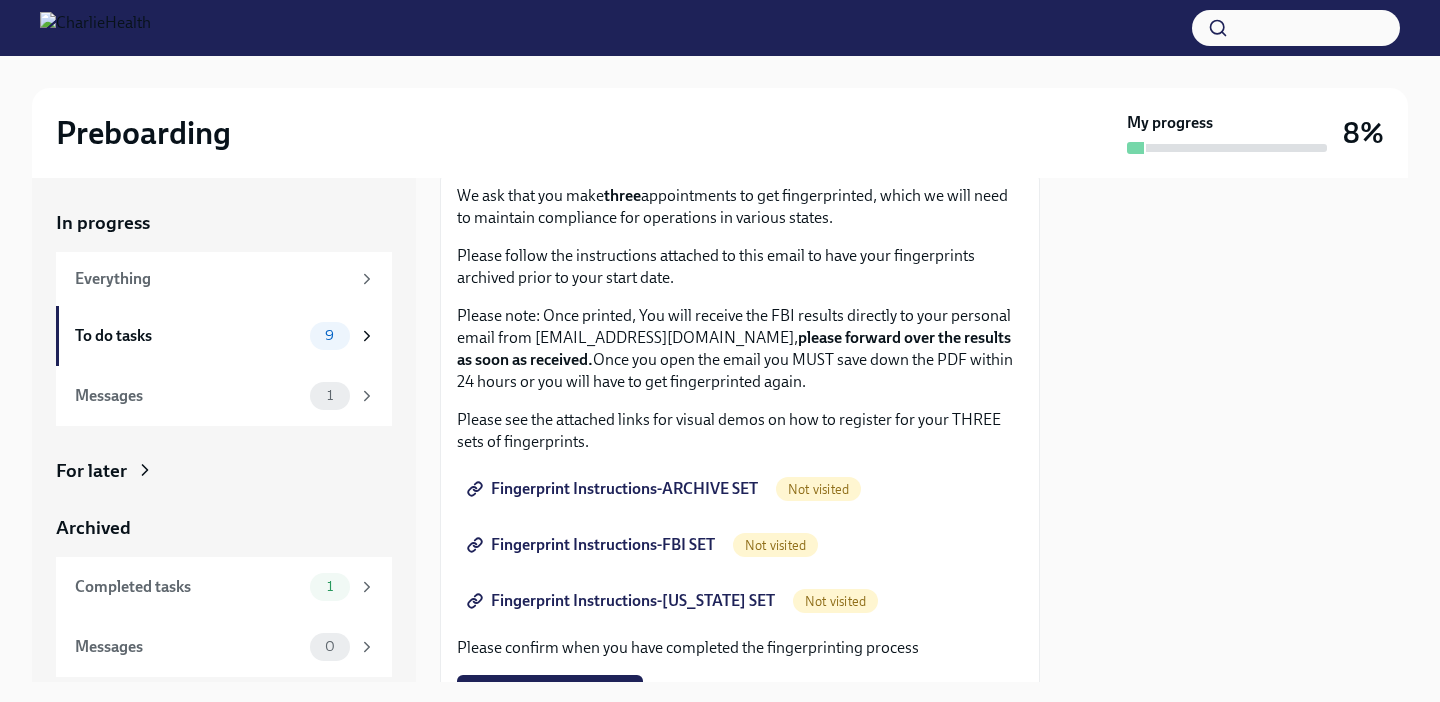 click on "Fingerprint Instructions-ARCHIVE SET" at bounding box center [614, 489] 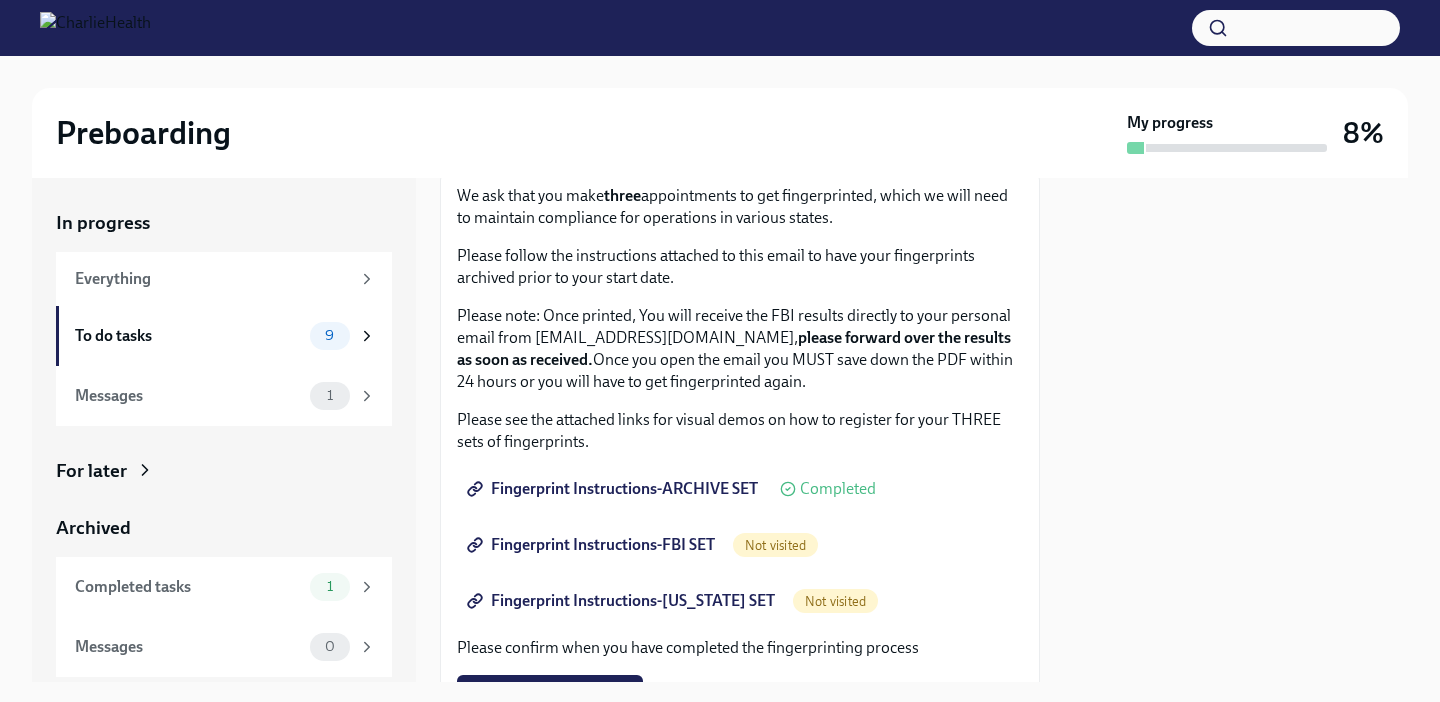 click on "Completed" at bounding box center [838, 489] 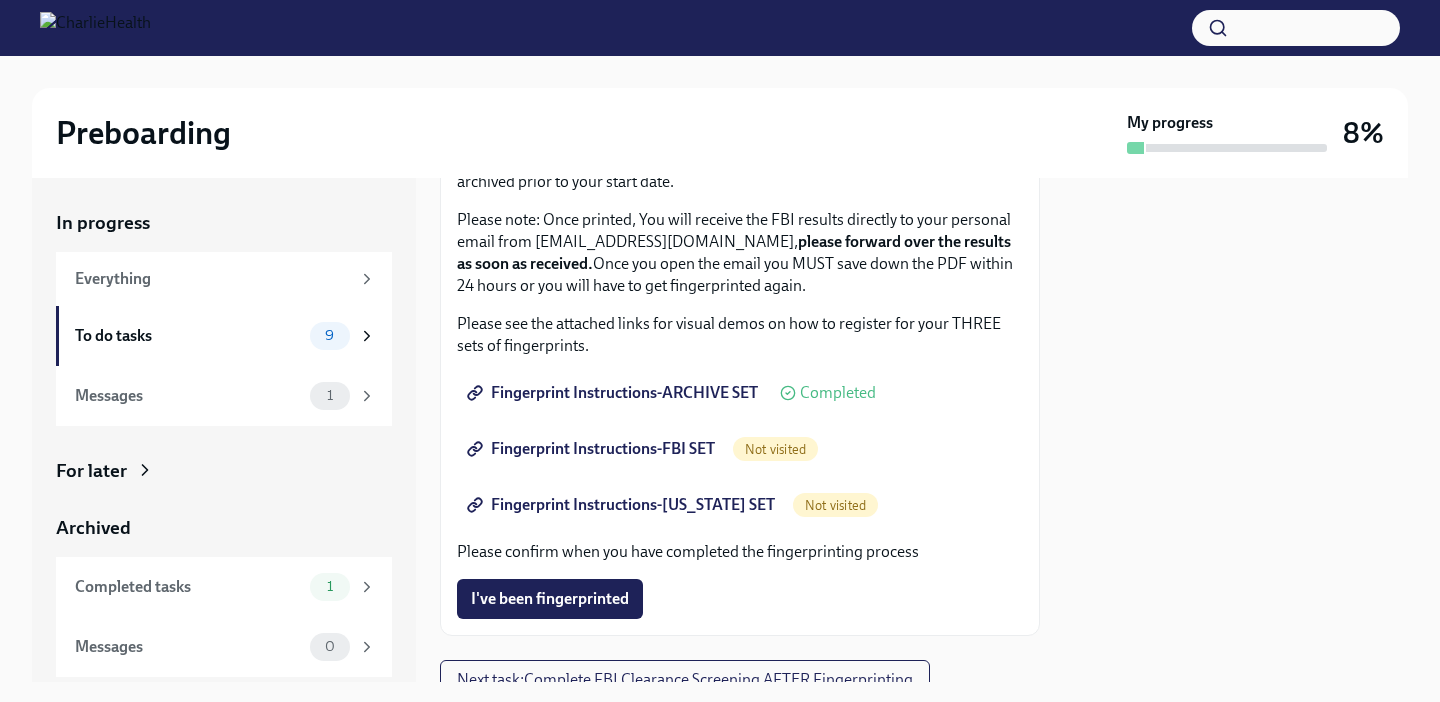 scroll, scrollTop: 273, scrollLeft: 0, axis: vertical 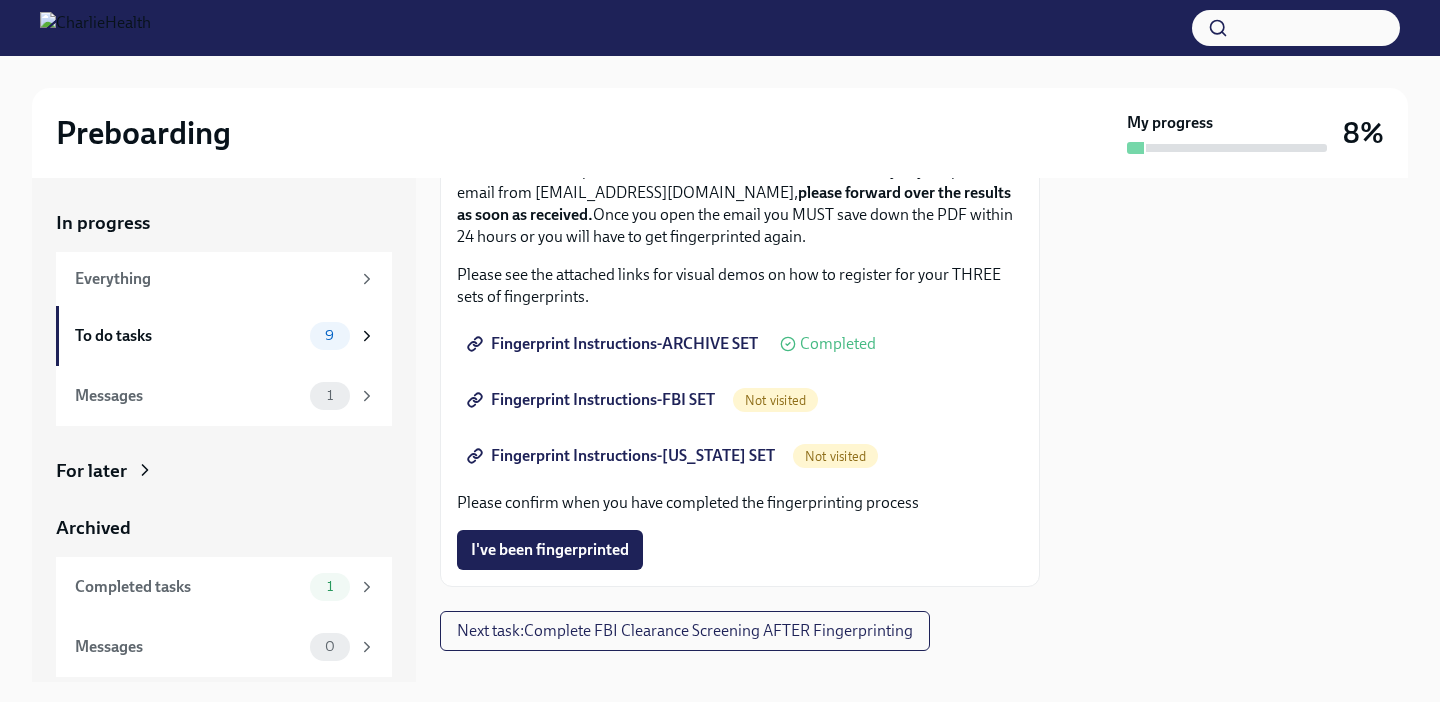 click on "We ask that you make  three  appointments to get fingerprinted, which we will need to maintain compliance for operations in various states.
Please follow the instructions attached to this email to have your fingerprints archived prior to your start date.
Please note: Once printed, You will receive the FBI results directly to your personal email from [EMAIL_ADDRESS][DOMAIN_NAME],  please forward over the results as soon as received.  Once you open the email you MUST save down the PDF within 24 hours or you will have to get fingerprinted again. Please see the attached links for visual demos on how to register for your THREE sets of fingerprints. Fingerprint Instructions-ARCHIVE SET Completed Fingerprint Instructions-FBI SET Not visited Fingerprint Instructions-[US_STATE] SET Not visited Please confirm when you have completed the fingerprinting process I've been fingerprinted" at bounding box center (740, 305) 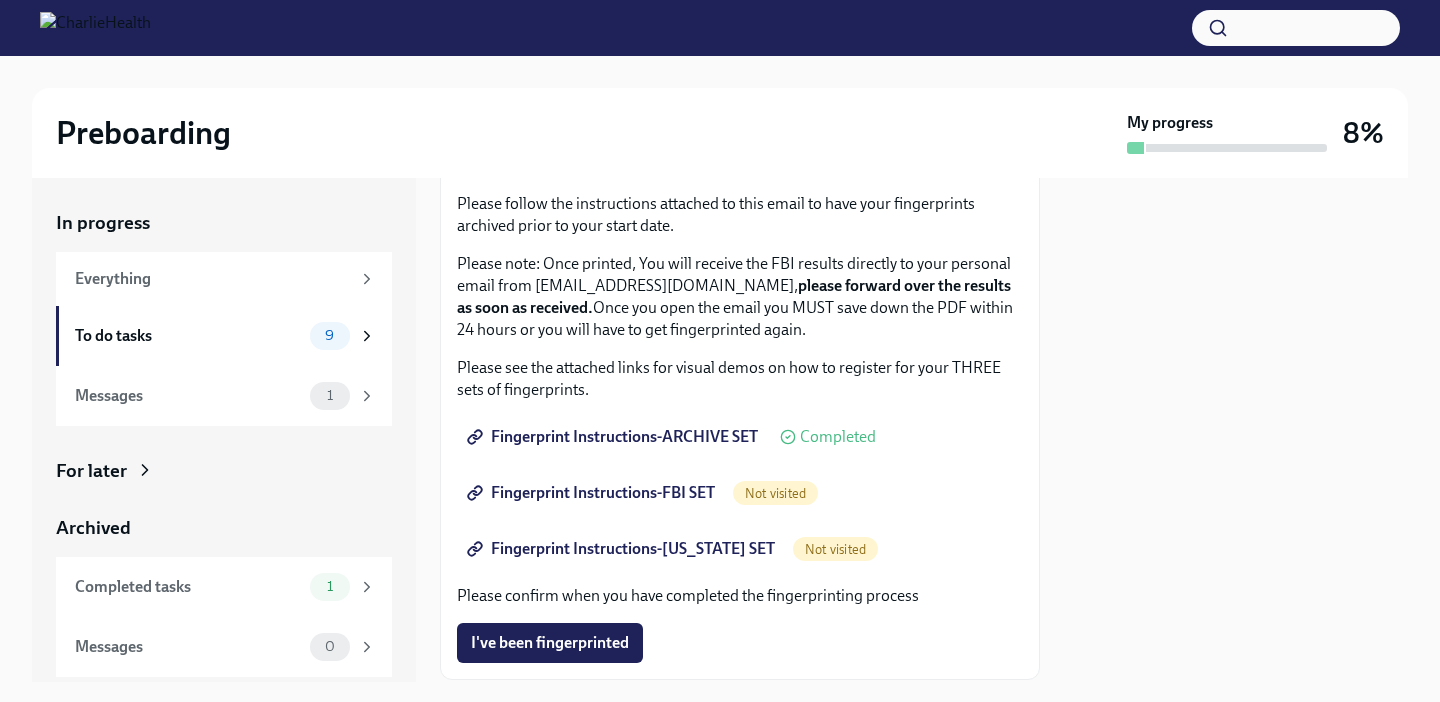 scroll, scrollTop: 170, scrollLeft: 0, axis: vertical 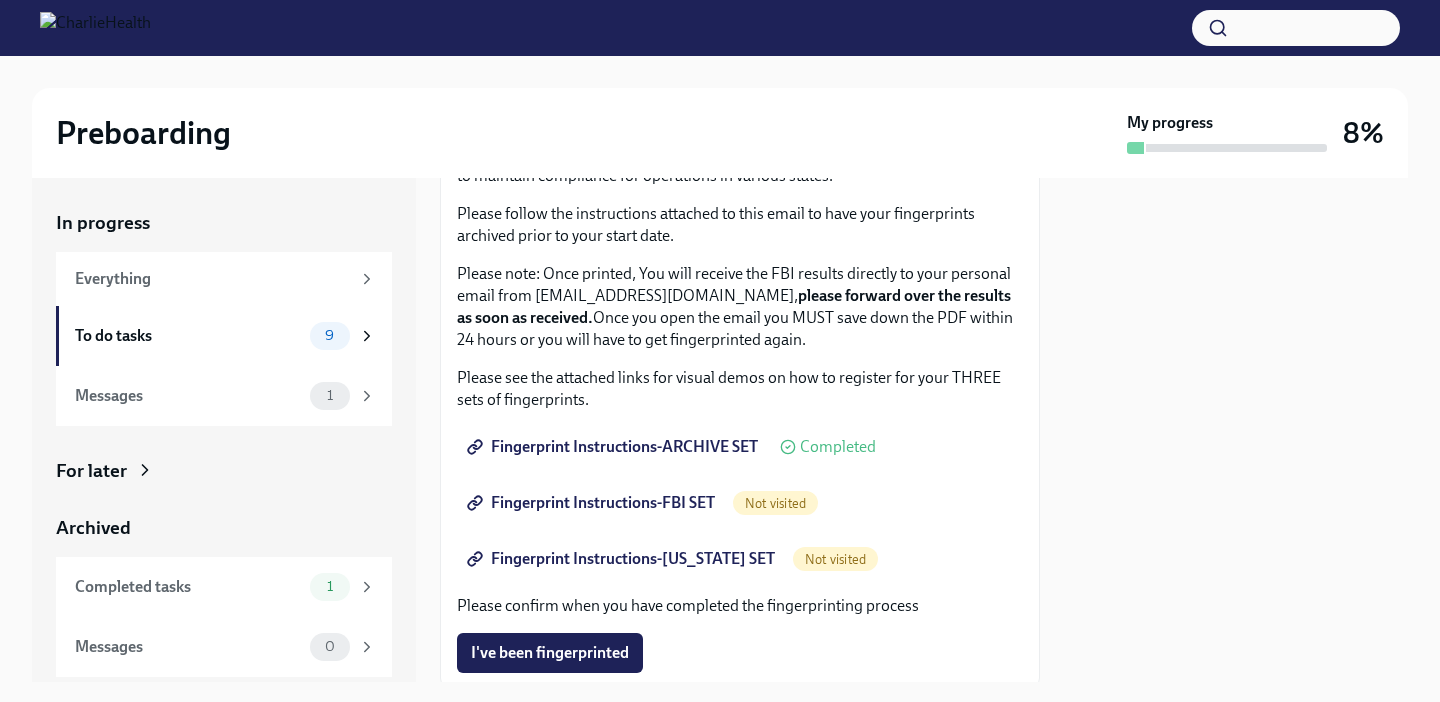 click on "Fingerprint Instructions-ARCHIVE SET" at bounding box center [614, 447] 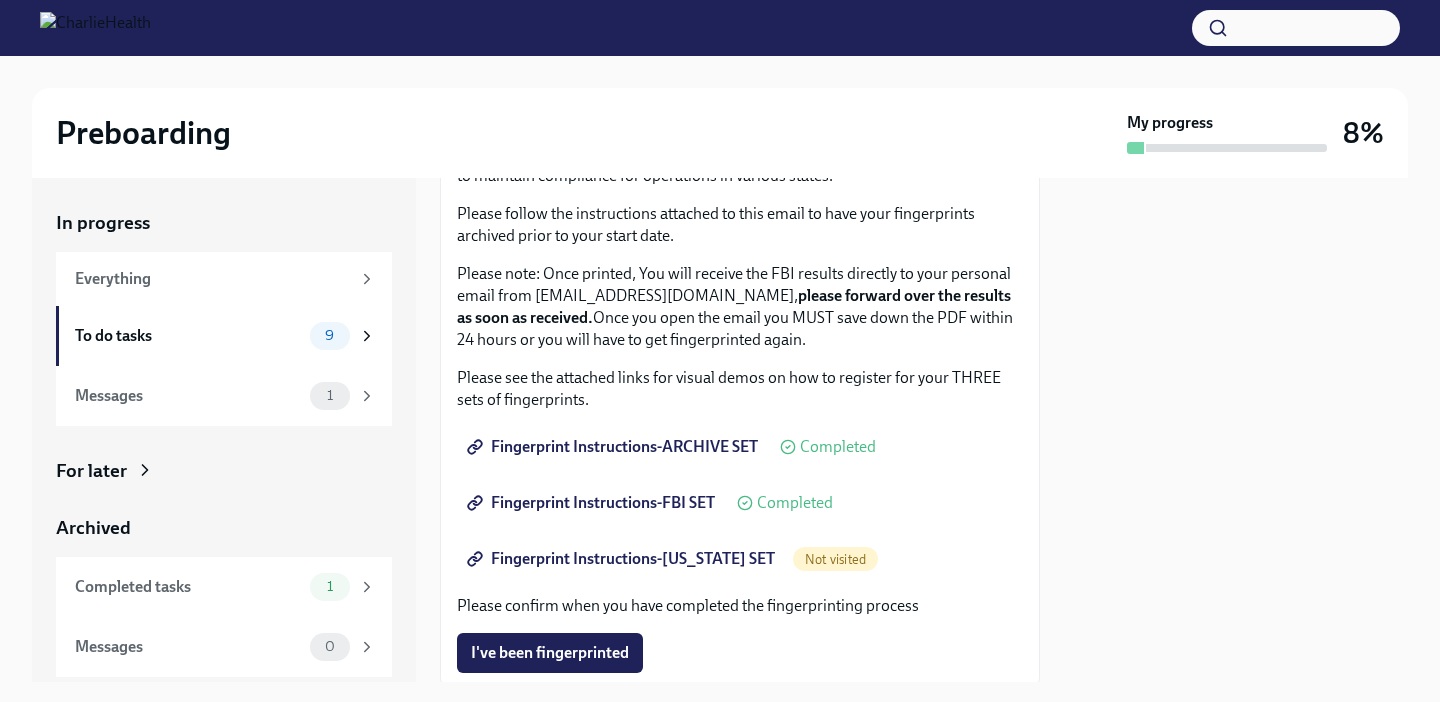 click on "Fingerprint Instructions-FBI SET" at bounding box center (593, 503) 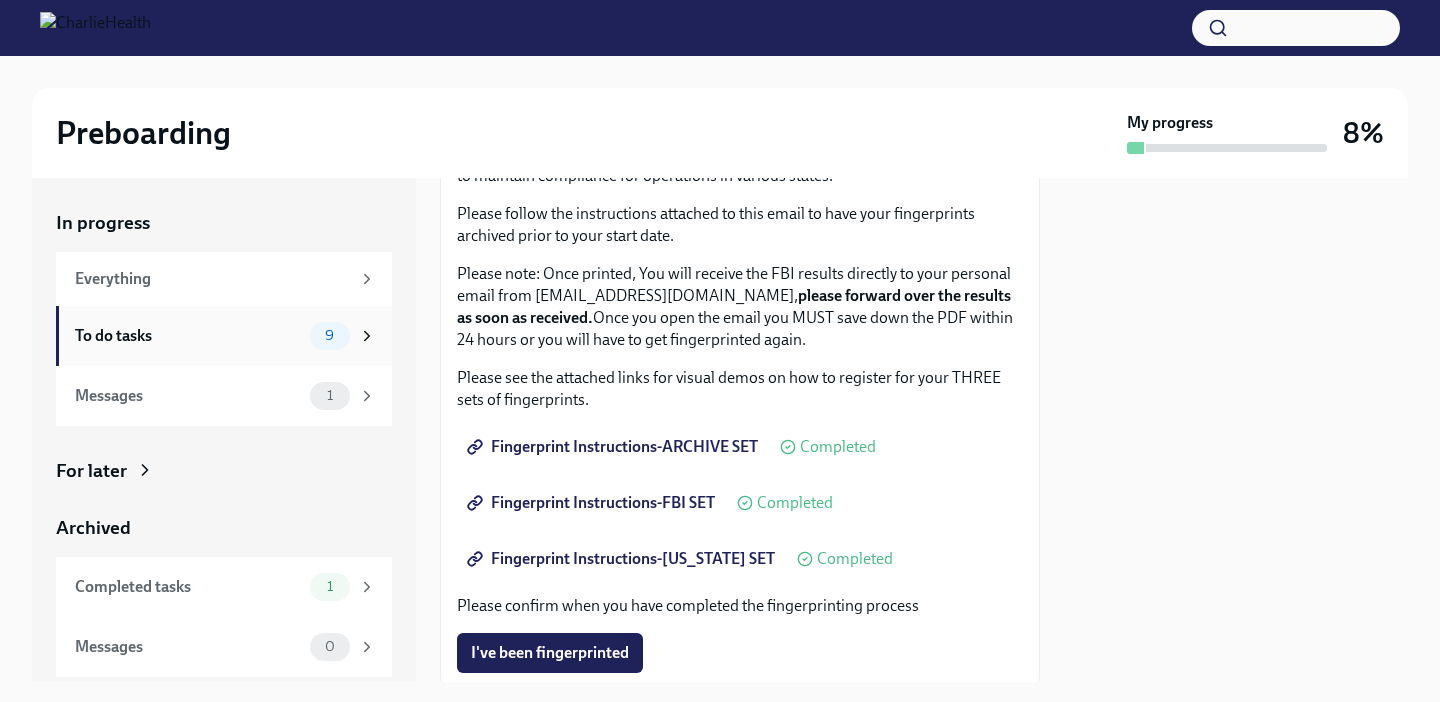 click on "To do tasks" at bounding box center [188, 336] 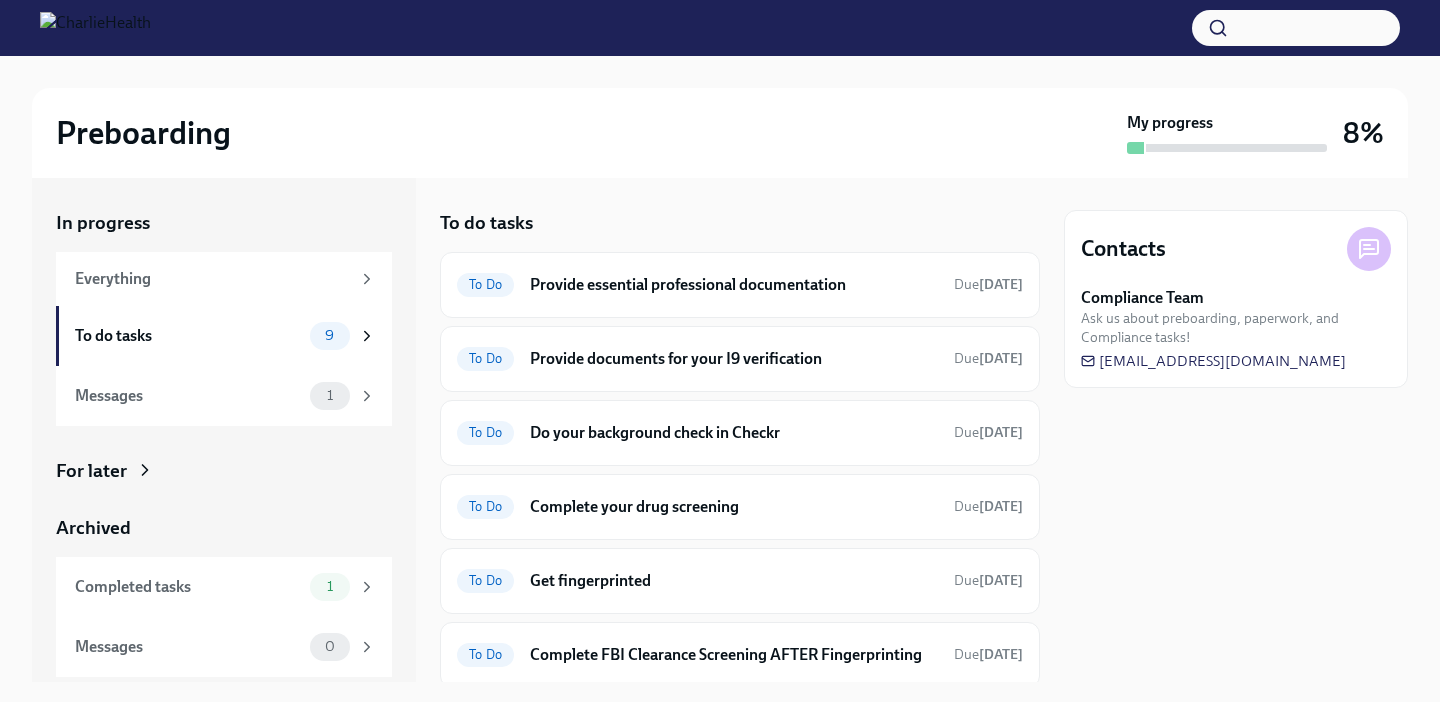 click on "To do tasks To Do Provide essential professional documentation Due  [DATE] To Do Provide documents for your I9 verification Due  [DATE] To Do Do your background check in Checkr Due  [DATE] To Do Complete your drug screening Due  [DATE] To Do Get fingerprinted Due  [DATE] To Do Complete FBI Clearance Screening AFTER Fingerprinting  Due  [DATE] To Do Review and sign onboarding paperwork in [GEOGRAPHIC_DATA] Due  [DATE] To Do Complete your Docusign forms Due  [DATE] To Do Register on the [US_STATE] [MEDICAL_DATA] website Due  [DATE]" at bounding box center [740, 430] 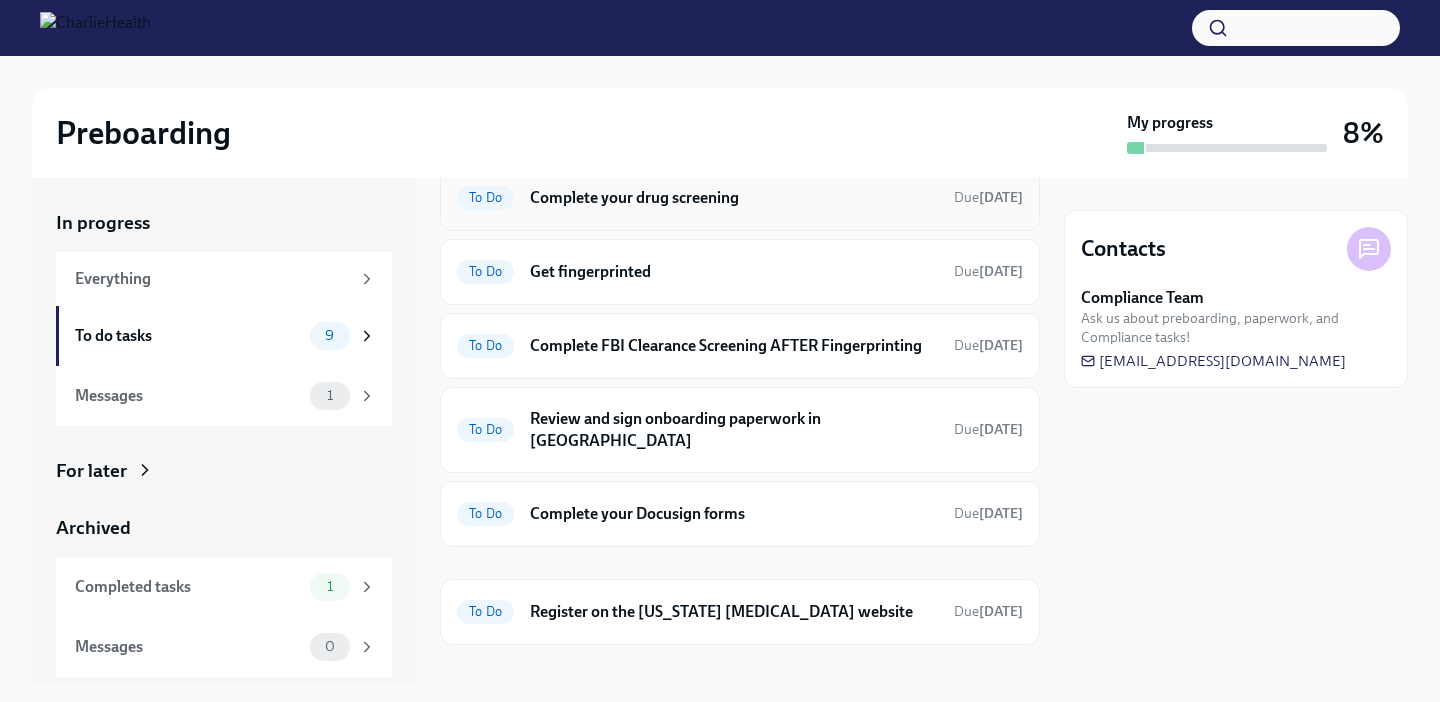 scroll, scrollTop: 315, scrollLeft: 0, axis: vertical 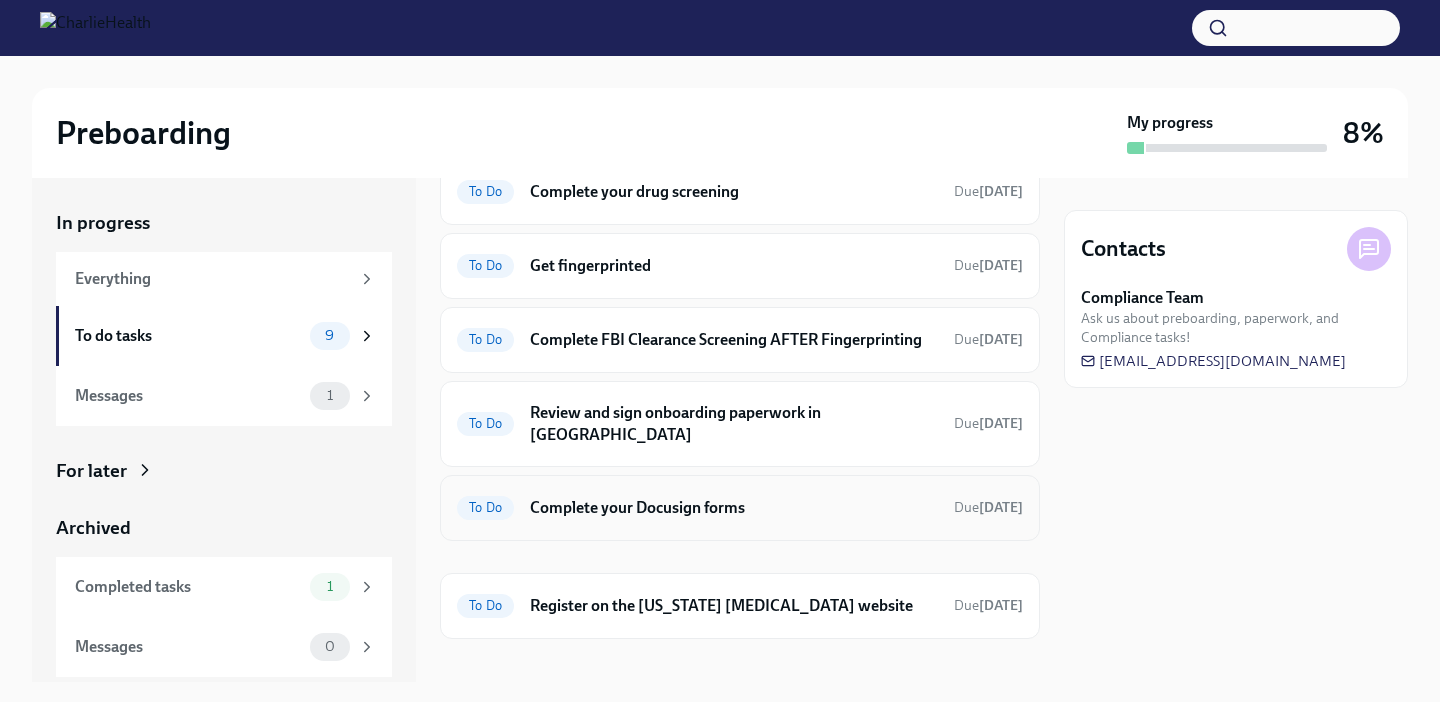 click on "Complete your Docusign forms" at bounding box center [734, 508] 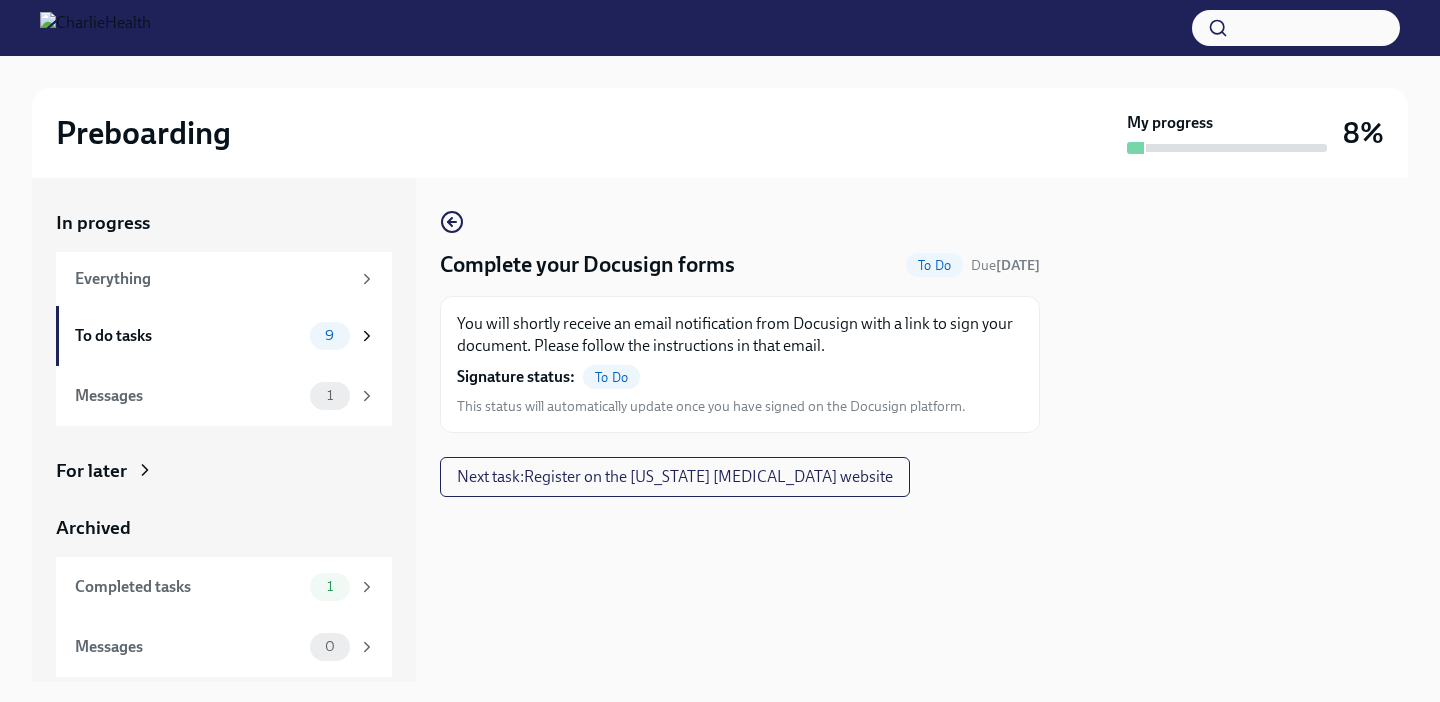 click on "To Do" at bounding box center (611, 377) 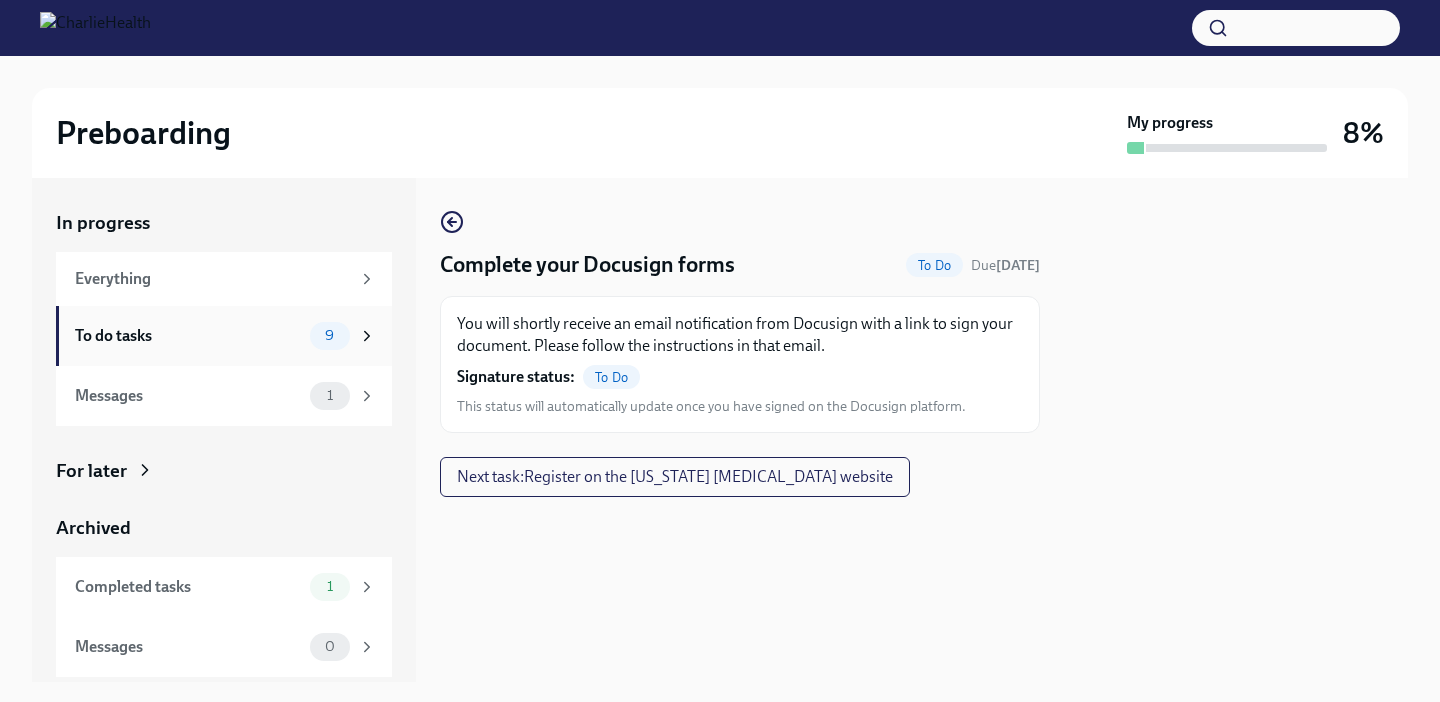 click on "To do tasks" at bounding box center (188, 336) 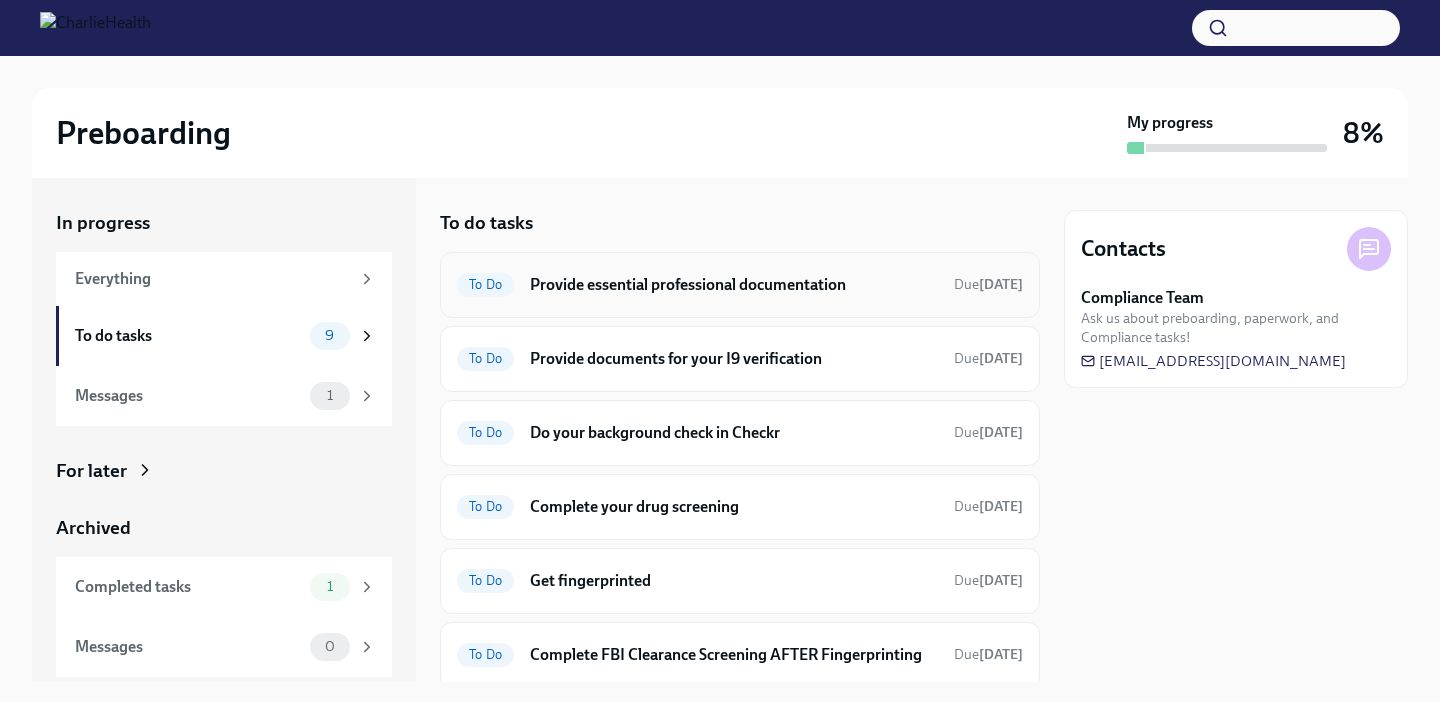 click on "Provide essential professional documentation" at bounding box center (734, 285) 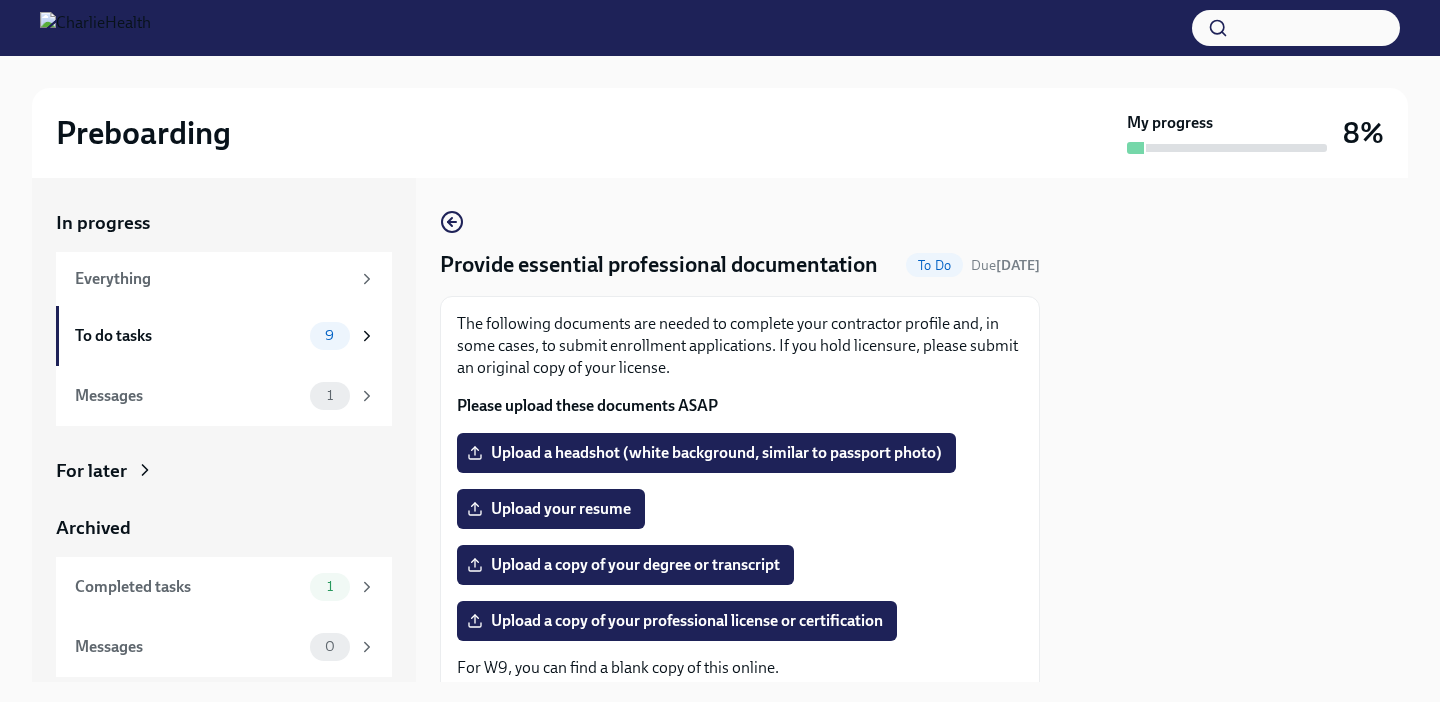 click on "The following documents are needed to complete your contractor profile and, in some cases, to submit enrollment applications. If you hold licensure, please submit an original copy of your license." at bounding box center (740, 346) 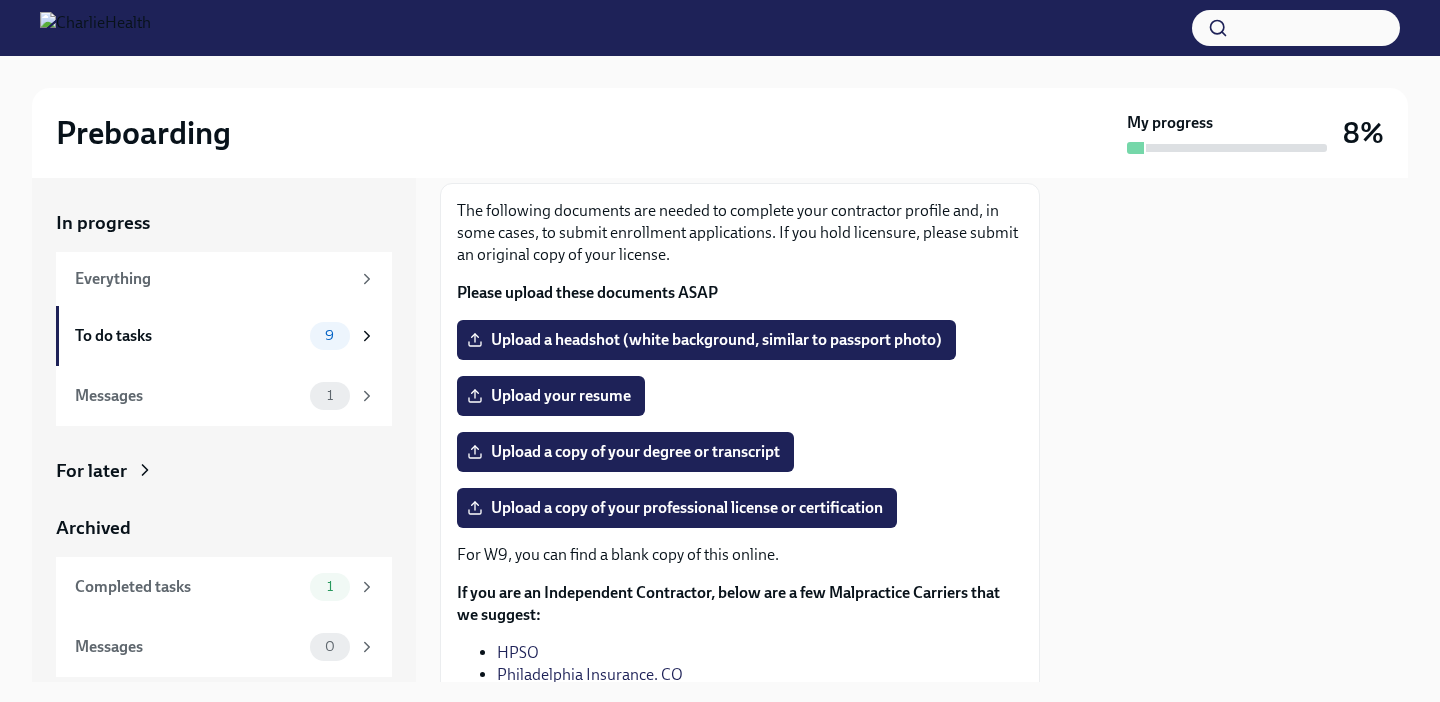 scroll, scrollTop: 110, scrollLeft: 0, axis: vertical 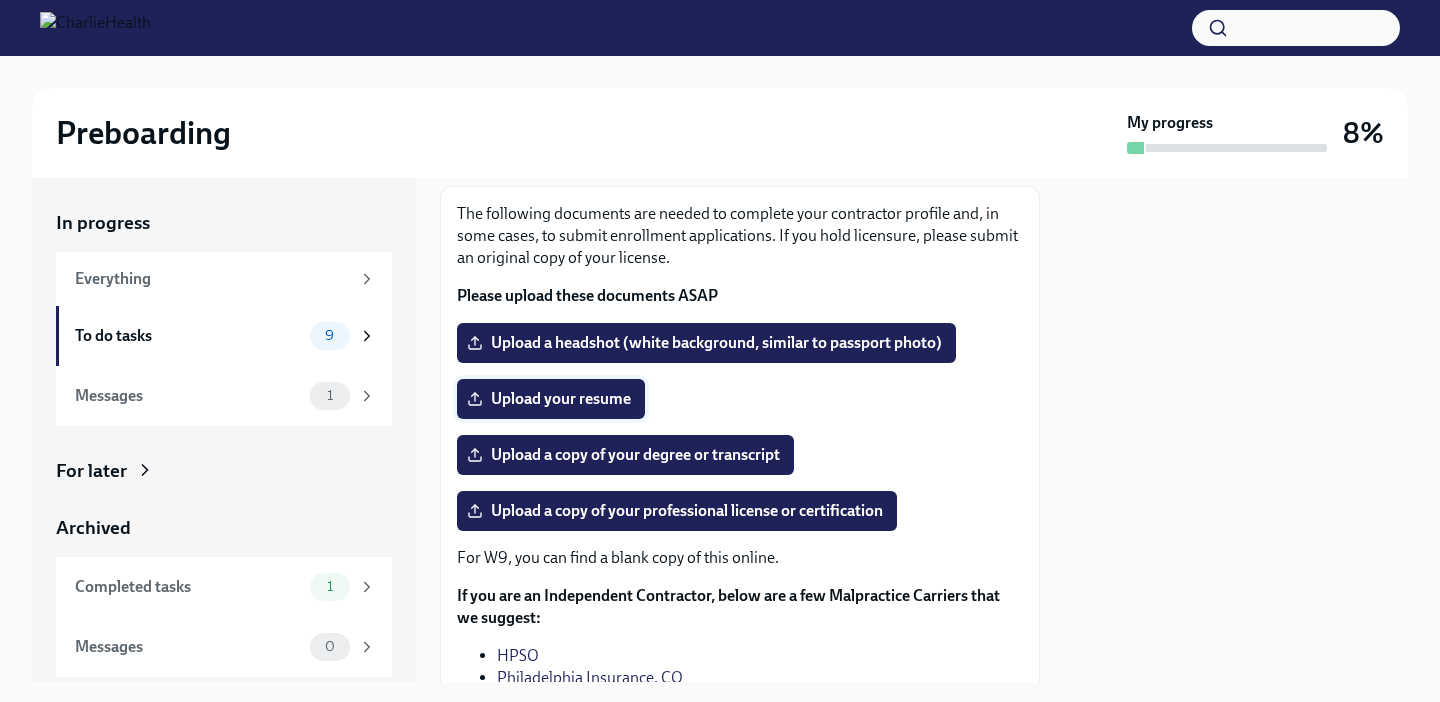 click on "Upload your resume" at bounding box center [551, 399] 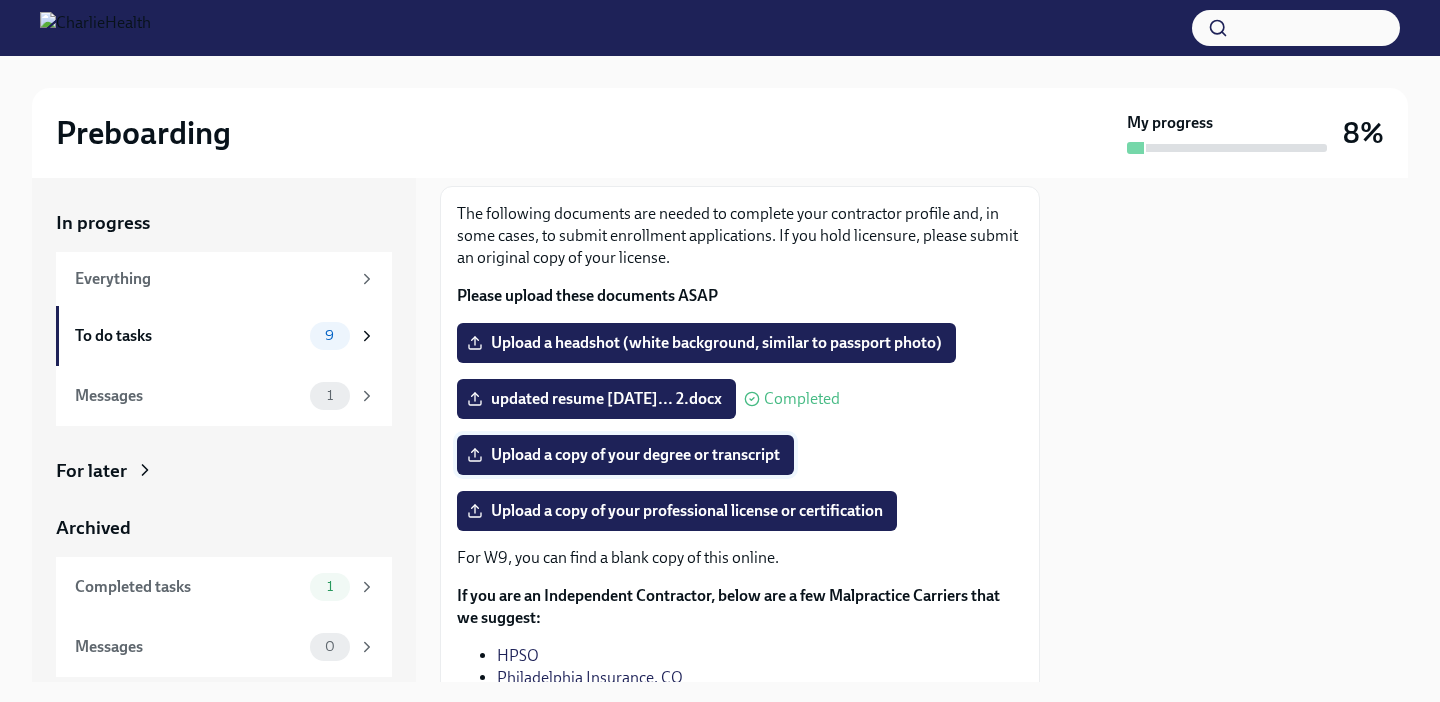 click on "Upload a copy of your degree or transcript" at bounding box center (625, 455) 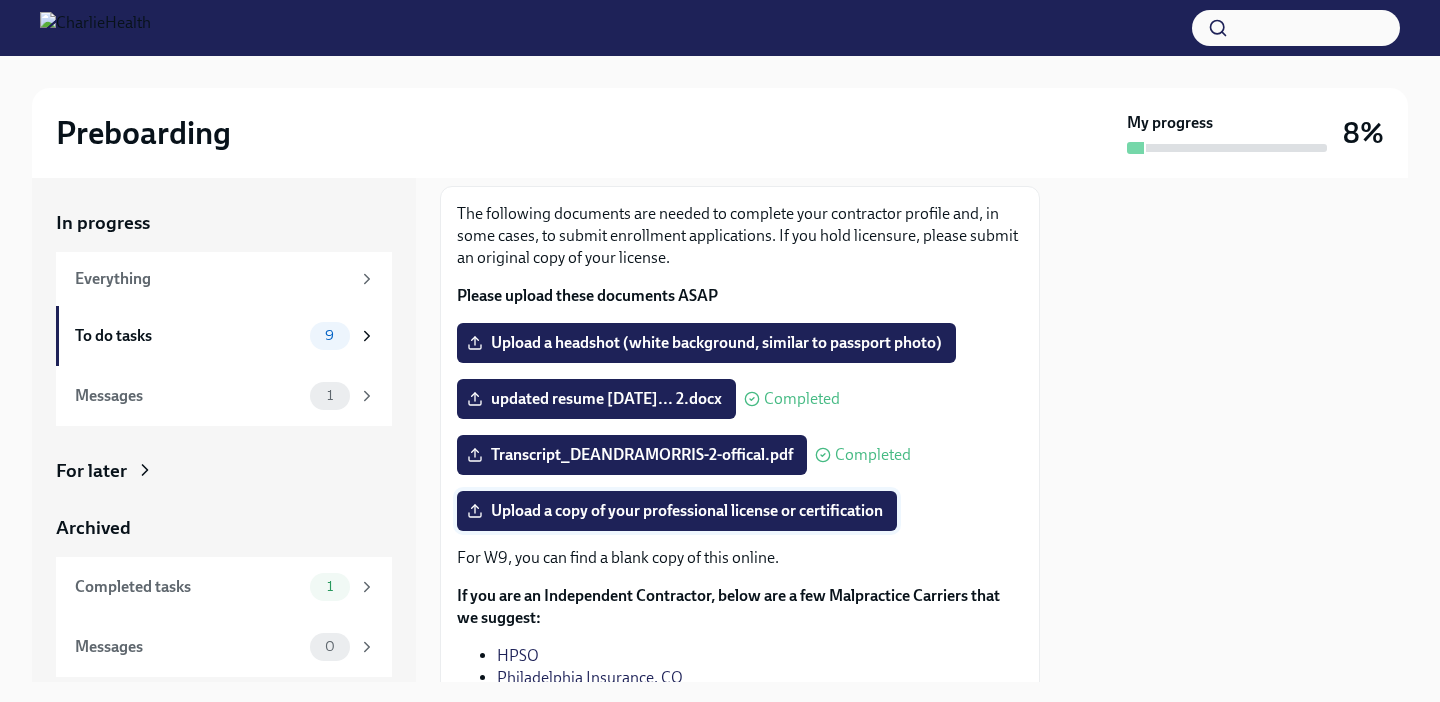 click on "Upload a copy of your professional license or certification" at bounding box center [677, 511] 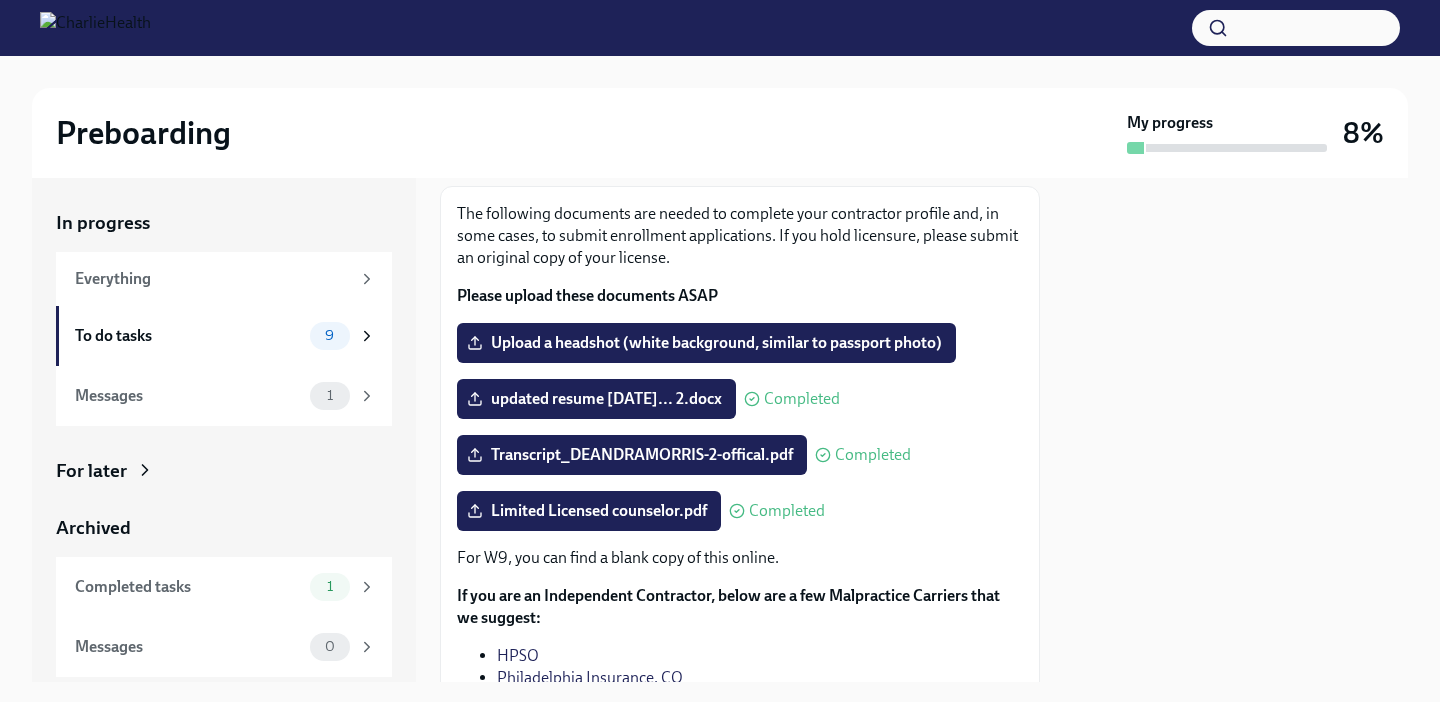 click on "Please upload these documents ASAP" at bounding box center [740, 296] 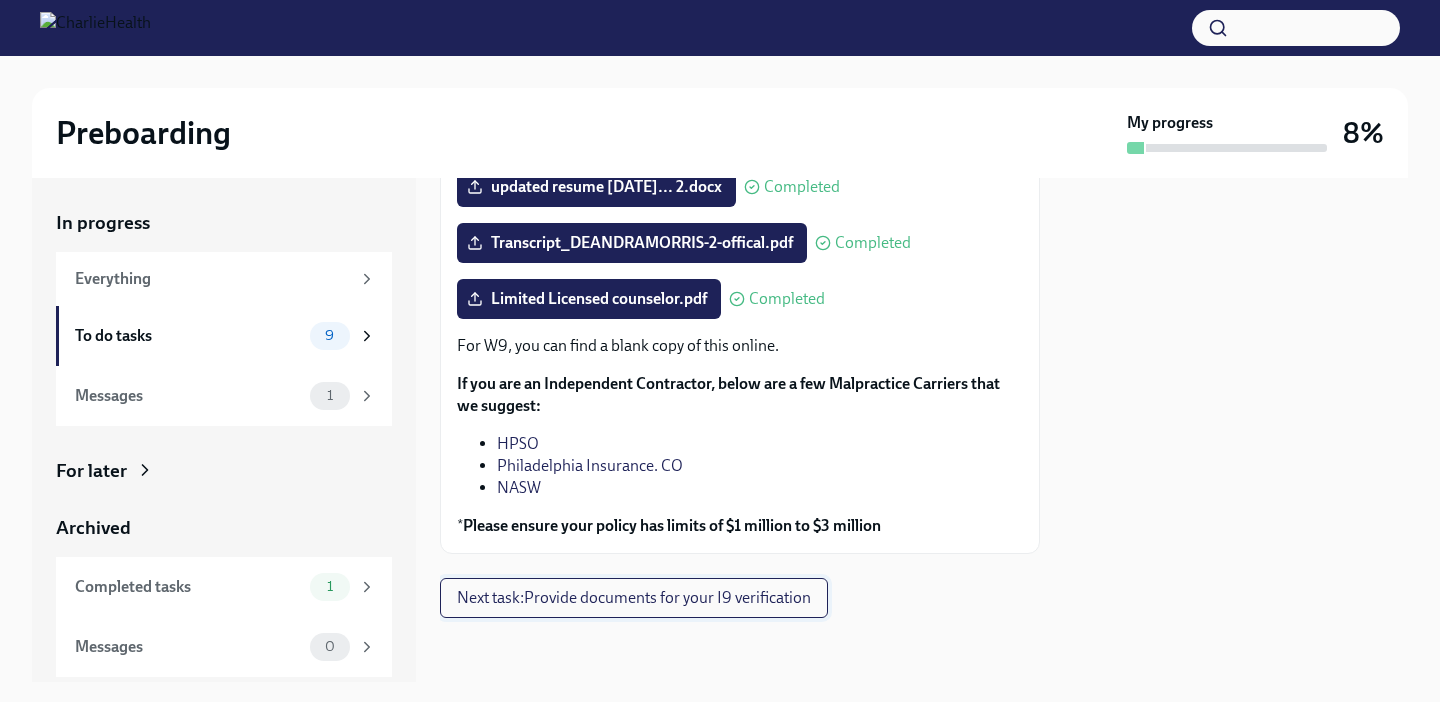 scroll, scrollTop: 322, scrollLeft: 0, axis: vertical 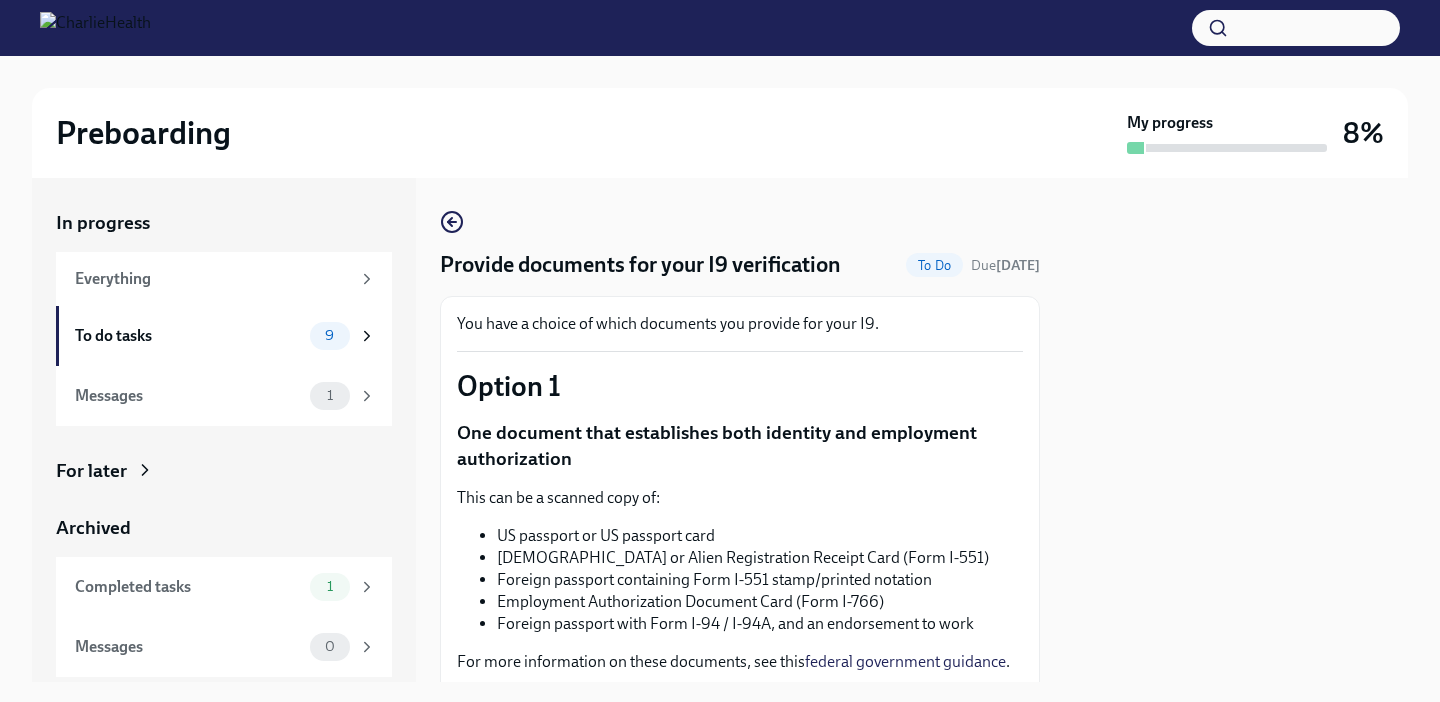 click on "You have a choice of which documents you provide for your I9. Option 1 One document that establishes both identity and employment authorization This can be a scanned copy of:
US passport or US passport card
[DEMOGRAPHIC_DATA] or Alien Registration Receipt Card (Form I-551)
Foreign passport containing Form I-551 stamp/printed notation
Employment Authorization Document Card (Form I-766)
Foreign passport with Form I-94 / I-94A, and an endorsement to work
For more information on these documents, see this  federal government guidance . I will upload the following document: ​ ​ Submit Upload one of these document types [MEDICAL_DATA] One document that establishes identity, and a second document that establishes employment authorization Your  identity-establishing  document can be:
a driving licence from the [GEOGRAPHIC_DATA] or Canada
ID card issued by federal, state or local government agencies or entities
school ID card with a photo
Voter registration card
U.S.military card or draft record" at bounding box center (740, 1018) 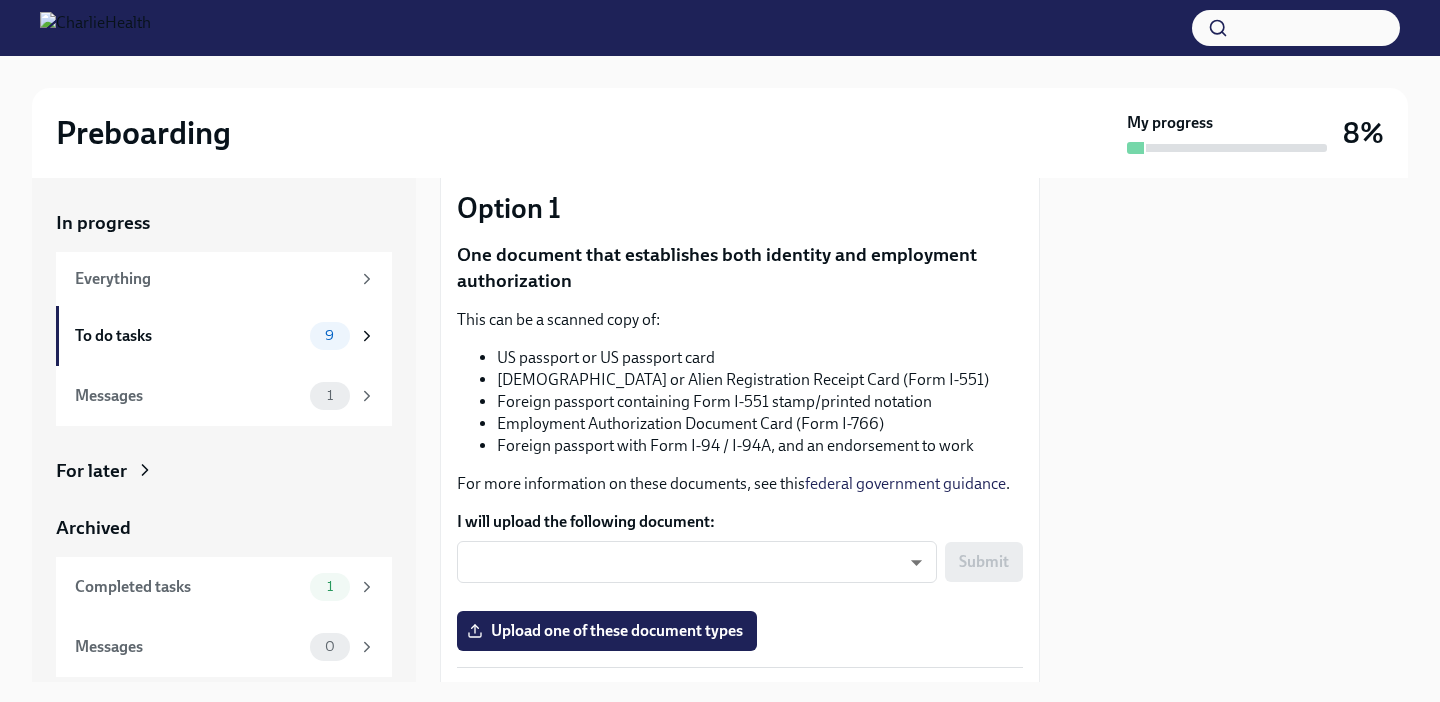 scroll, scrollTop: 184, scrollLeft: 0, axis: vertical 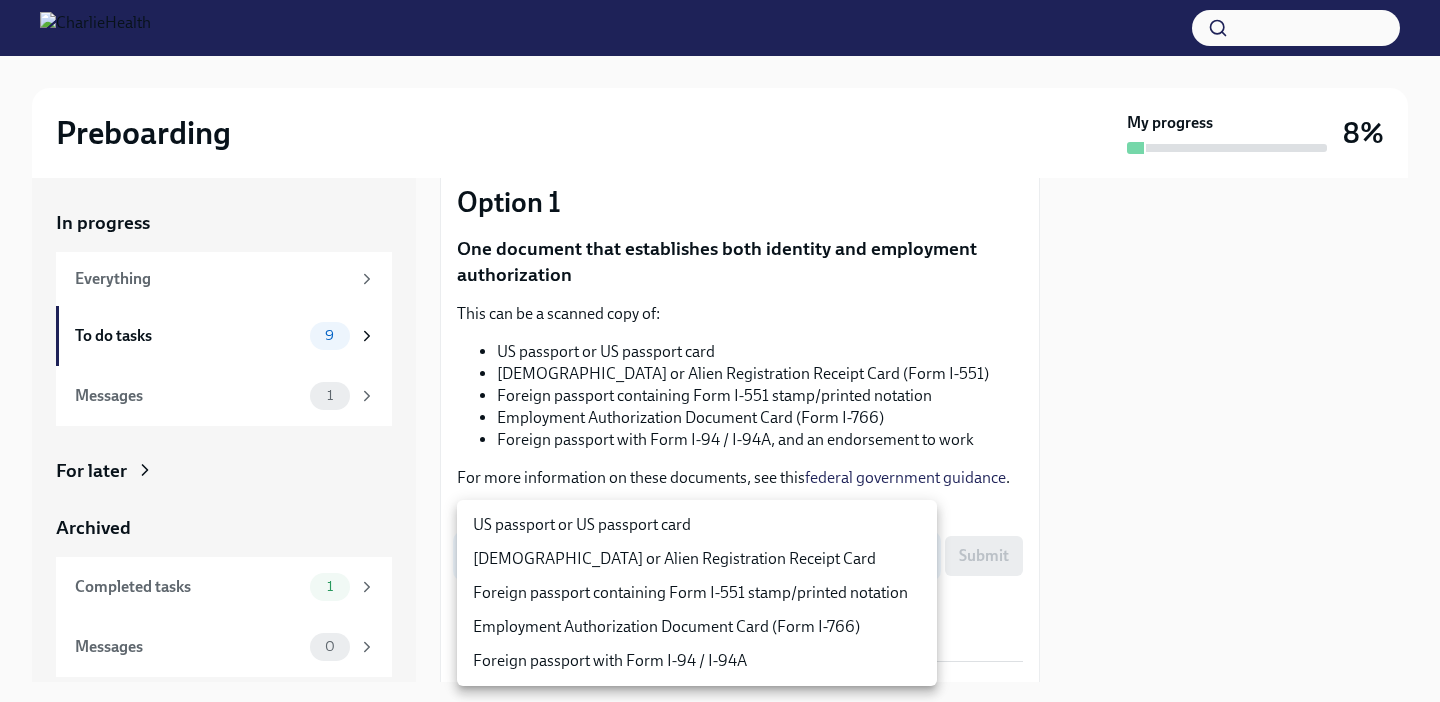 click on "Preboarding My progress 8% In progress Everything To do tasks 9 Messages 1 For later Archived Completed tasks 1 Messages 0 Provide documents for your I9 verification To Do Due  [DATE] You have a choice of which documents you provide for your I9. Option 1 One document that establishes both identity and employment authorization This can be a scanned copy of:
US passport or US passport card
[DEMOGRAPHIC_DATA] or Alien Registration Receipt Card (Form I-551)
Foreign passport containing Form I-551 stamp/printed notation
Employment Authorization Document Card (Form I-766)
Foreign passport with Form I-94 / I-94A, and an endorsement to work
For more information on these documents, see this  federal government guidance . I will upload the following document: ​ ​ Submit Upload one of these document types [MEDICAL_DATA] One document that establishes identity, and a second document that establishes employment authorization Your  identity-establishing  document can be:" at bounding box center [720, 351] 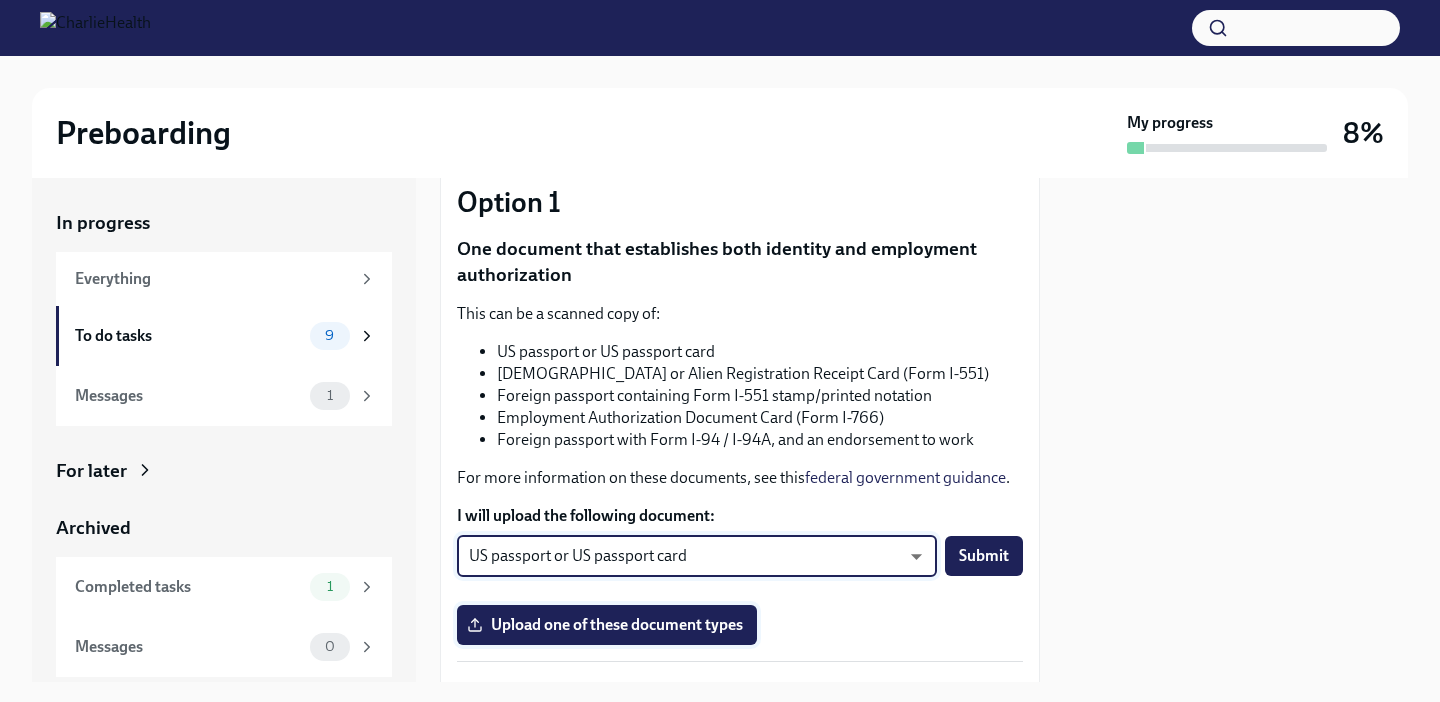 click on "Upload one of these document types" at bounding box center [607, 625] 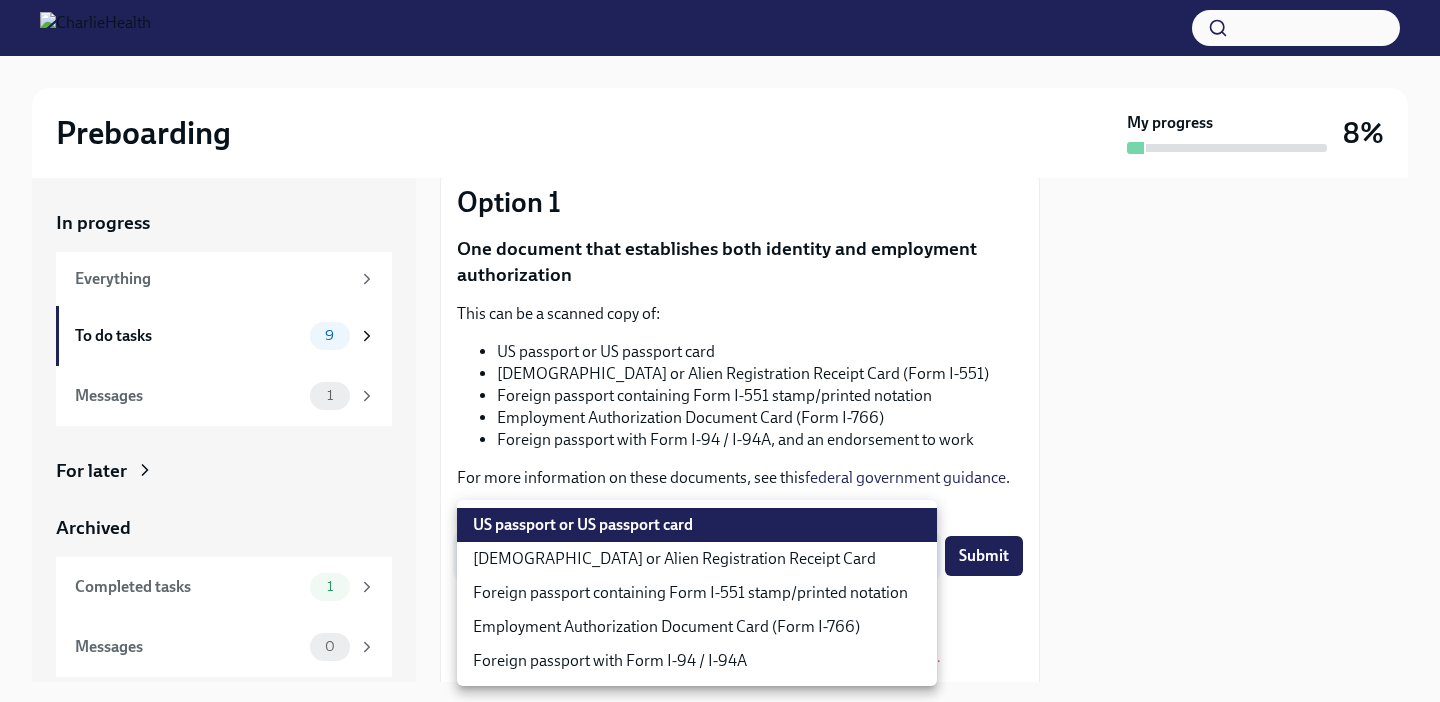 click on "Preboarding My progress 8% In progress Everything To do tasks 9 Messages 1 For later Archived Completed tasks 1 Messages 0 Provide documents for your I9 verification To Do Due  [DATE] You have a choice of which documents you provide for your I9. Option 1 One document that establishes both identity and employment authorization This can be a scanned copy of:
US passport or US passport card
[DEMOGRAPHIC_DATA] or Alien Registration Receipt Card (Form I-551)
Foreign passport containing Form I-551 stamp/printed notation
Employment Authorization Document Card (Form I-766)
Foreign passport with Form I-94 / I-94A, and an endorsement to work
For more information on these documents, see this  federal government guidance . I will upload the following document: US passport or US passport card KnYOjnC8x ​ Submit Upload one of these document types HEIC images are not supported. Please upload your image in PNG or JPG format. [MEDICAL_DATA] Your  identity-establishing  document can be:" at bounding box center (720, 351) 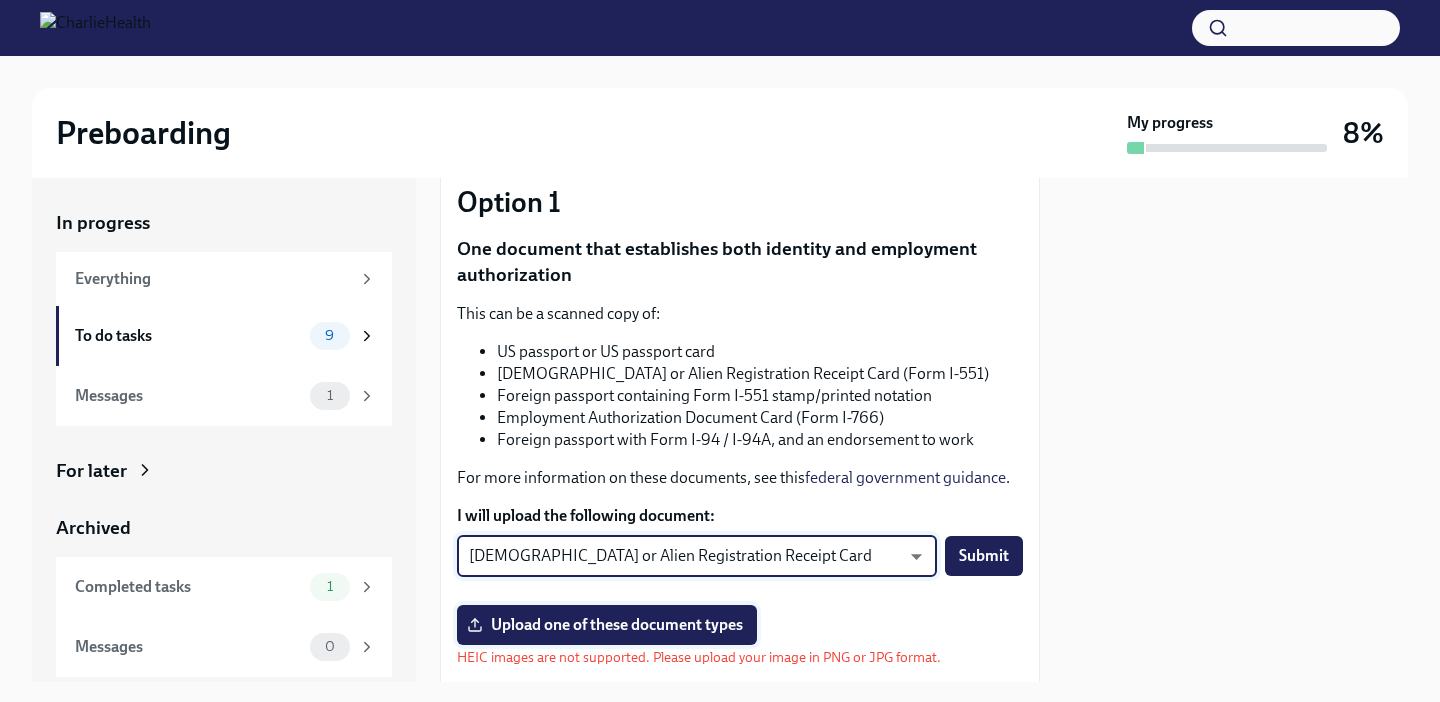 click on "Upload one of these document types" at bounding box center [607, 625] 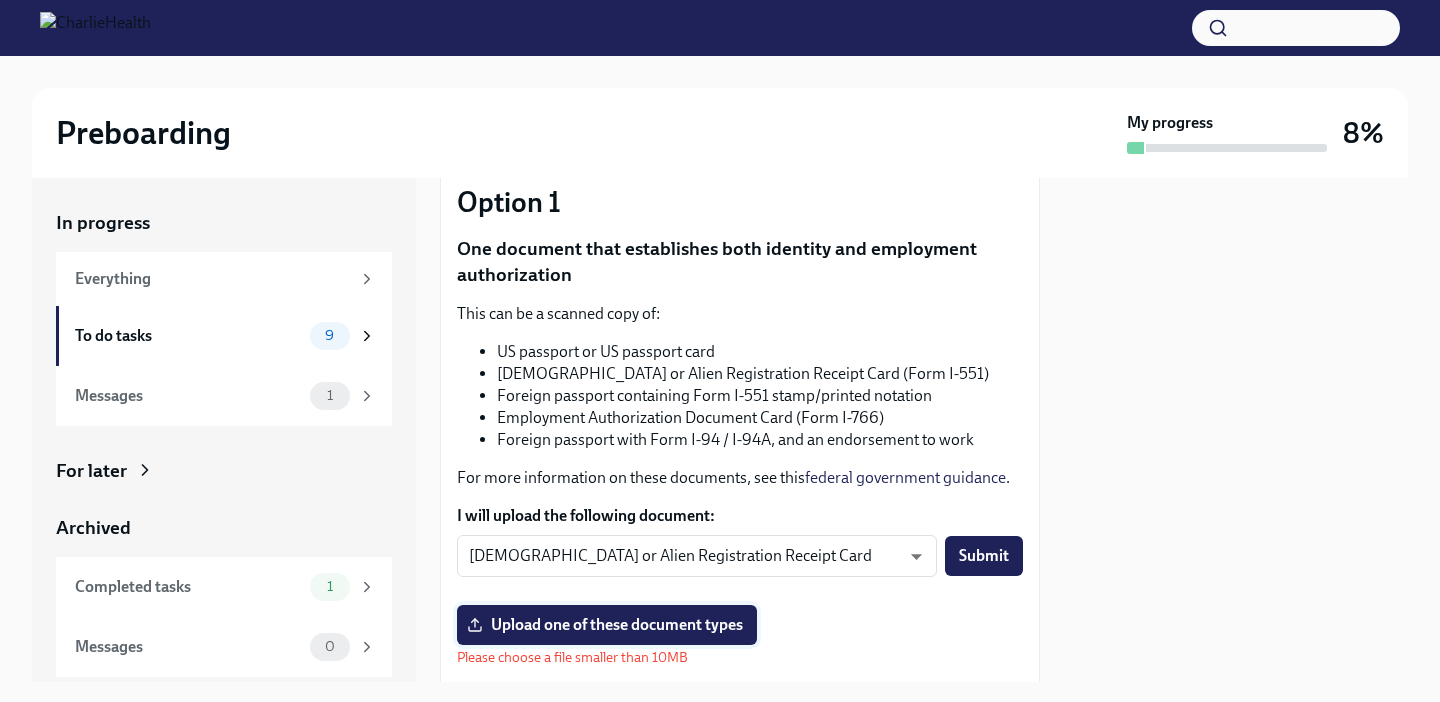 click on "Upload one of these document types" at bounding box center [607, 625] 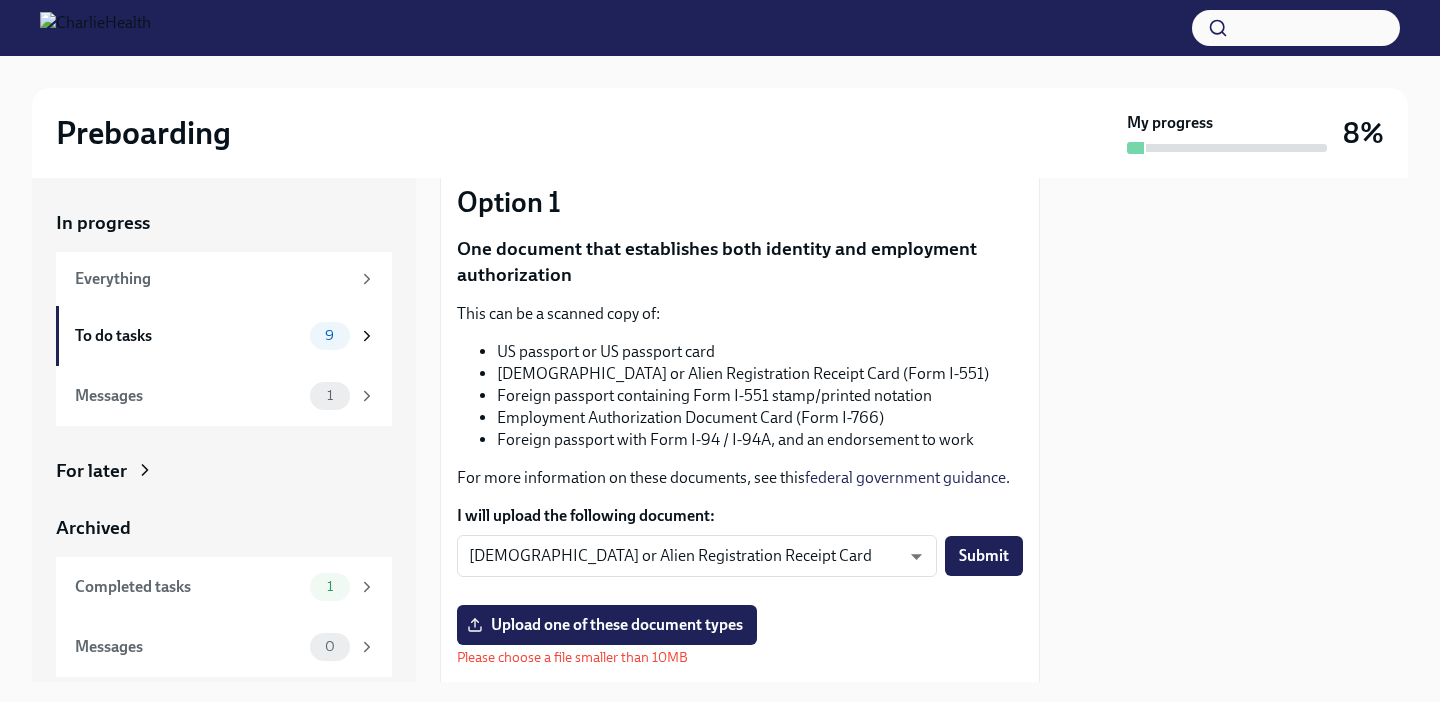 click on "Foreign passport with Form I-94 / I-94A, and an endorsement to work" at bounding box center (760, 440) 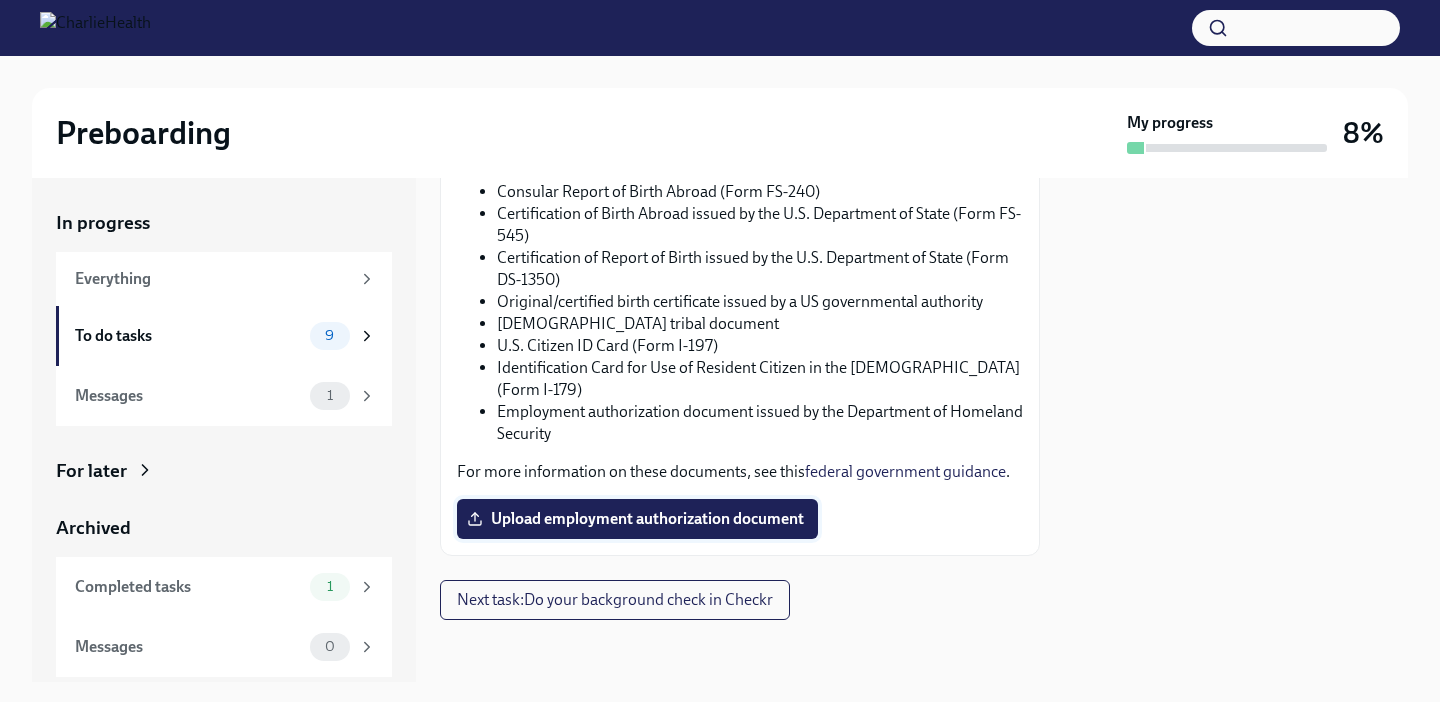 scroll, scrollTop: 1206, scrollLeft: 0, axis: vertical 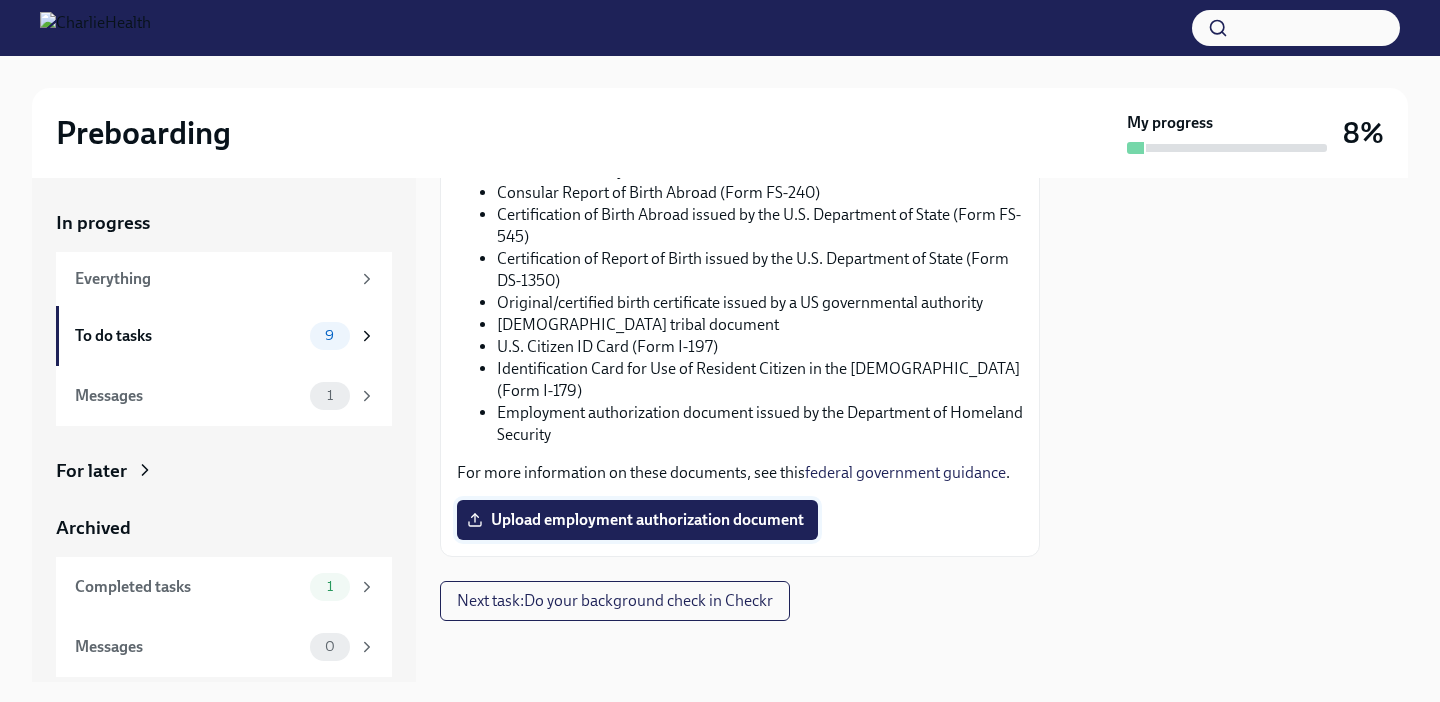 click on "Upload employment authorization document" at bounding box center (637, 520) 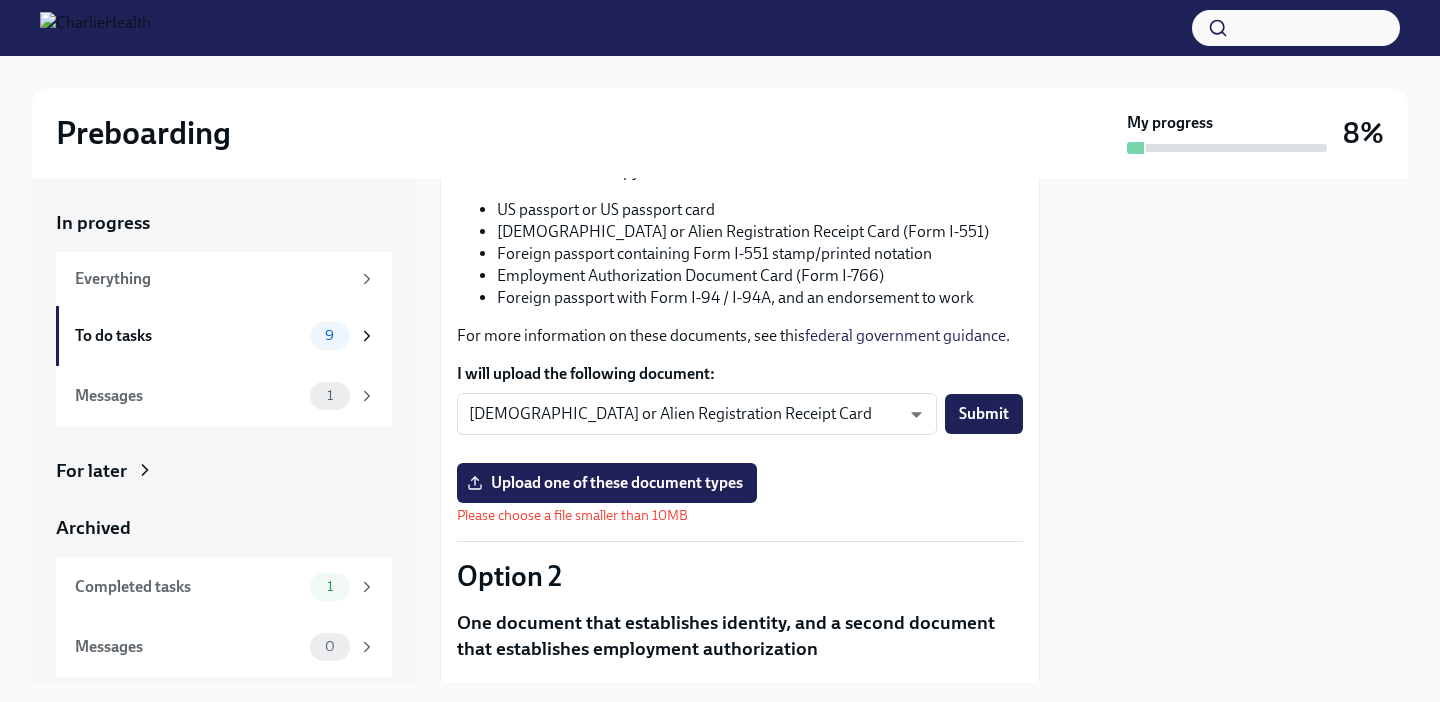 scroll, scrollTop: 285, scrollLeft: 0, axis: vertical 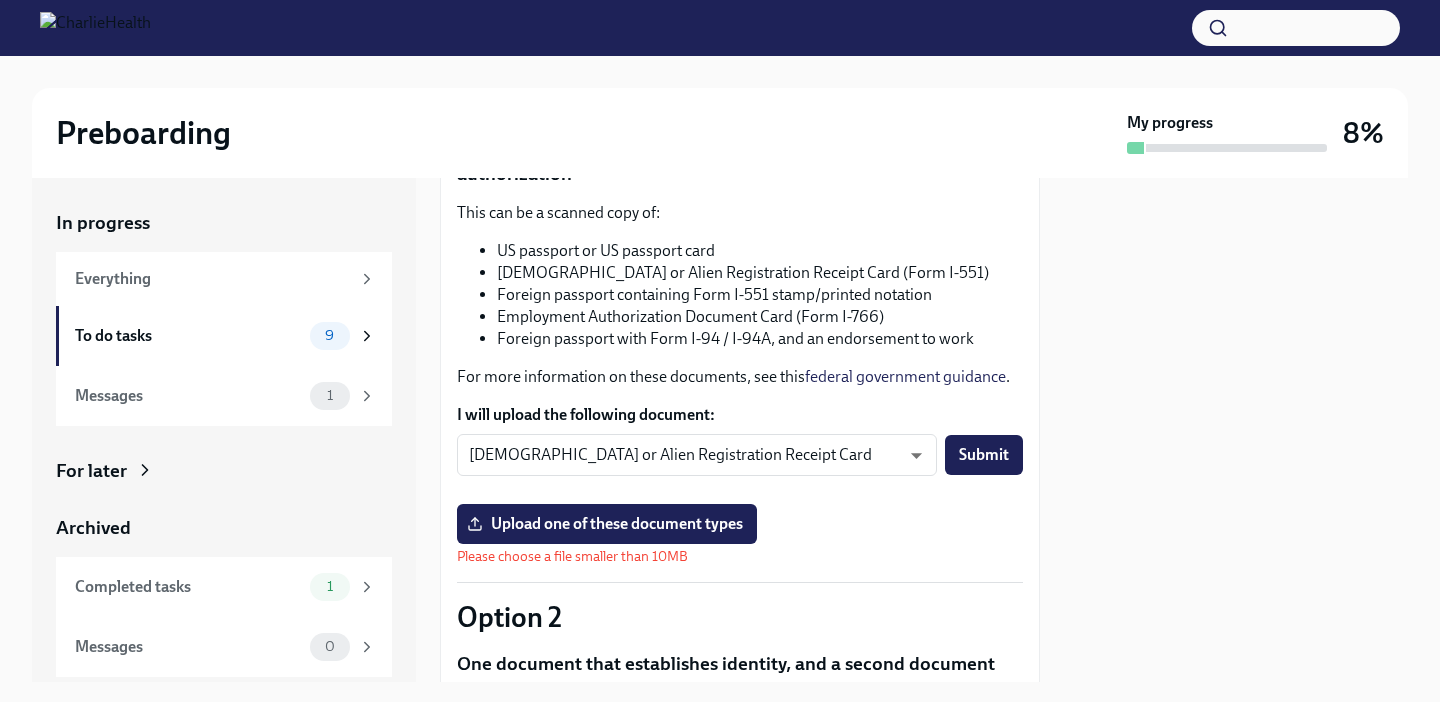 click on "Option 2" at bounding box center [740, 617] 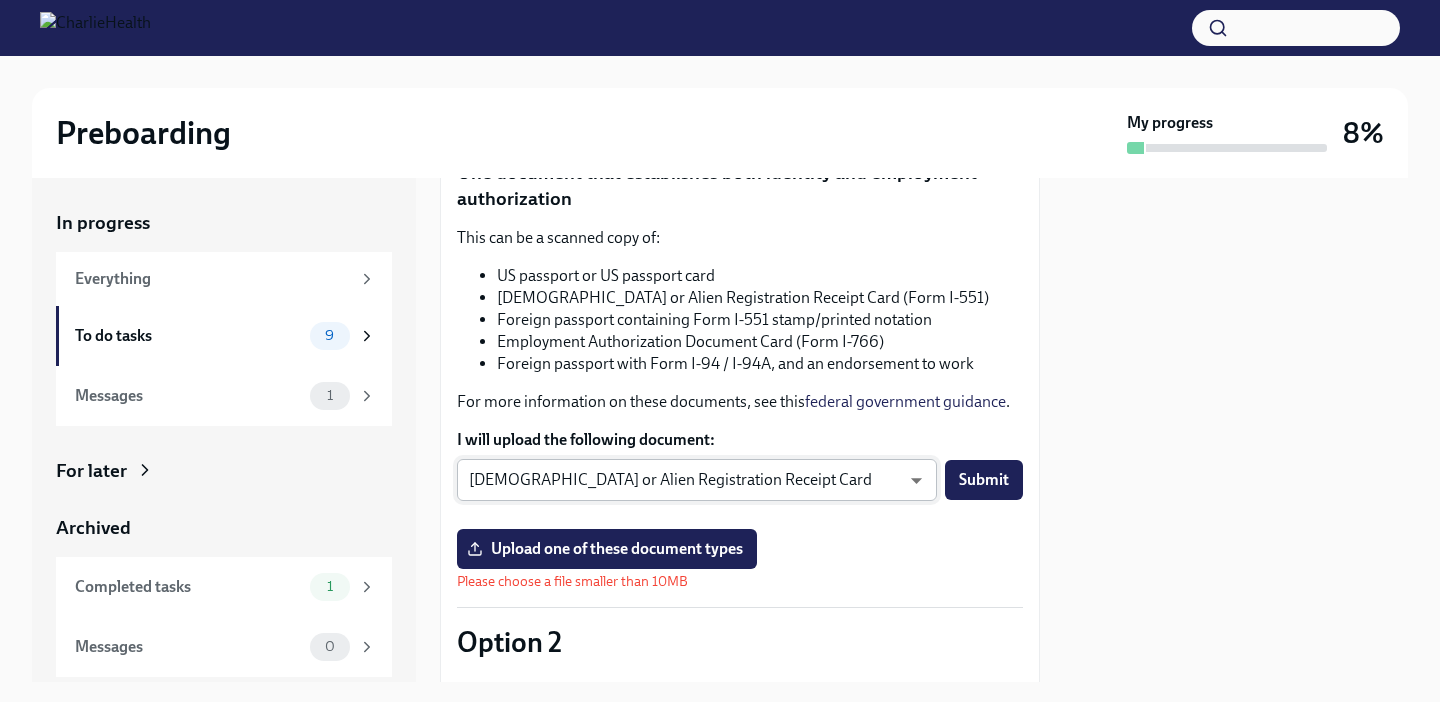 scroll, scrollTop: 259, scrollLeft: 0, axis: vertical 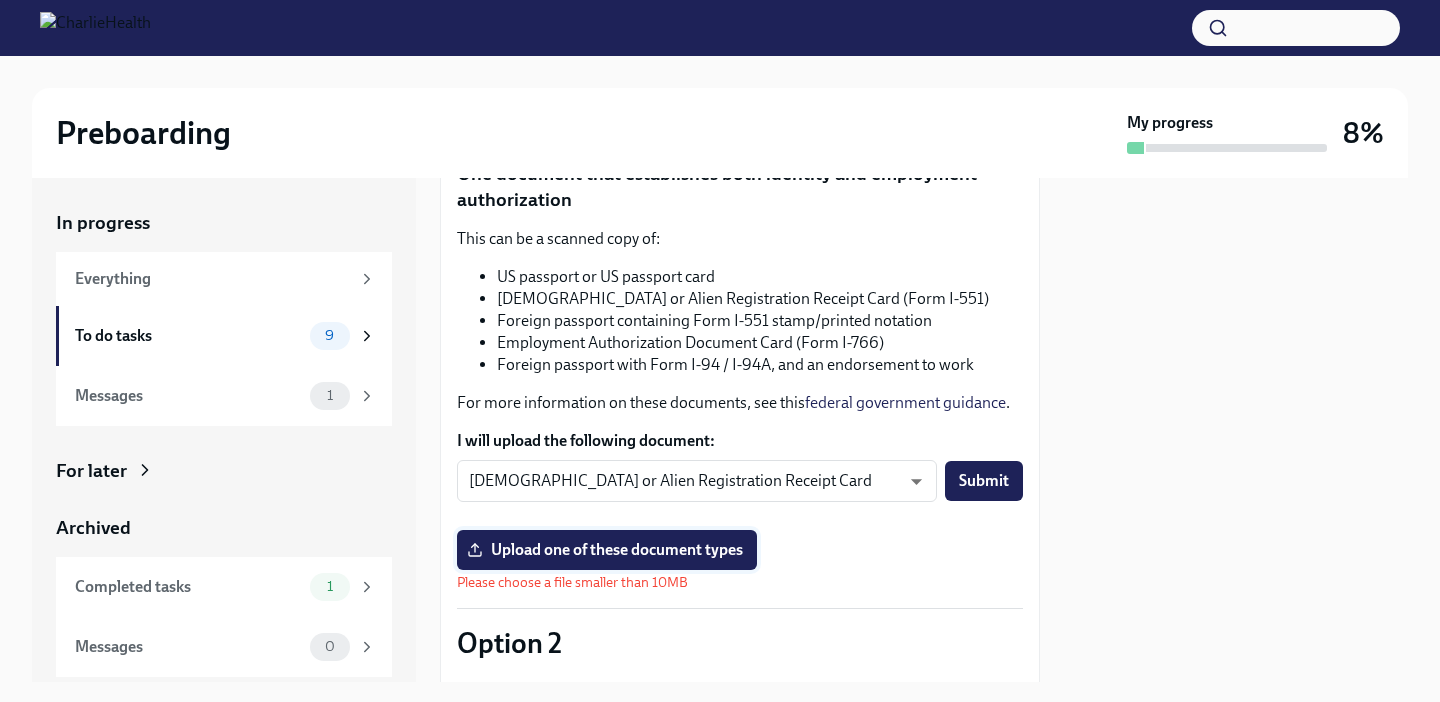 click on "Upload one of these document types" at bounding box center [607, 550] 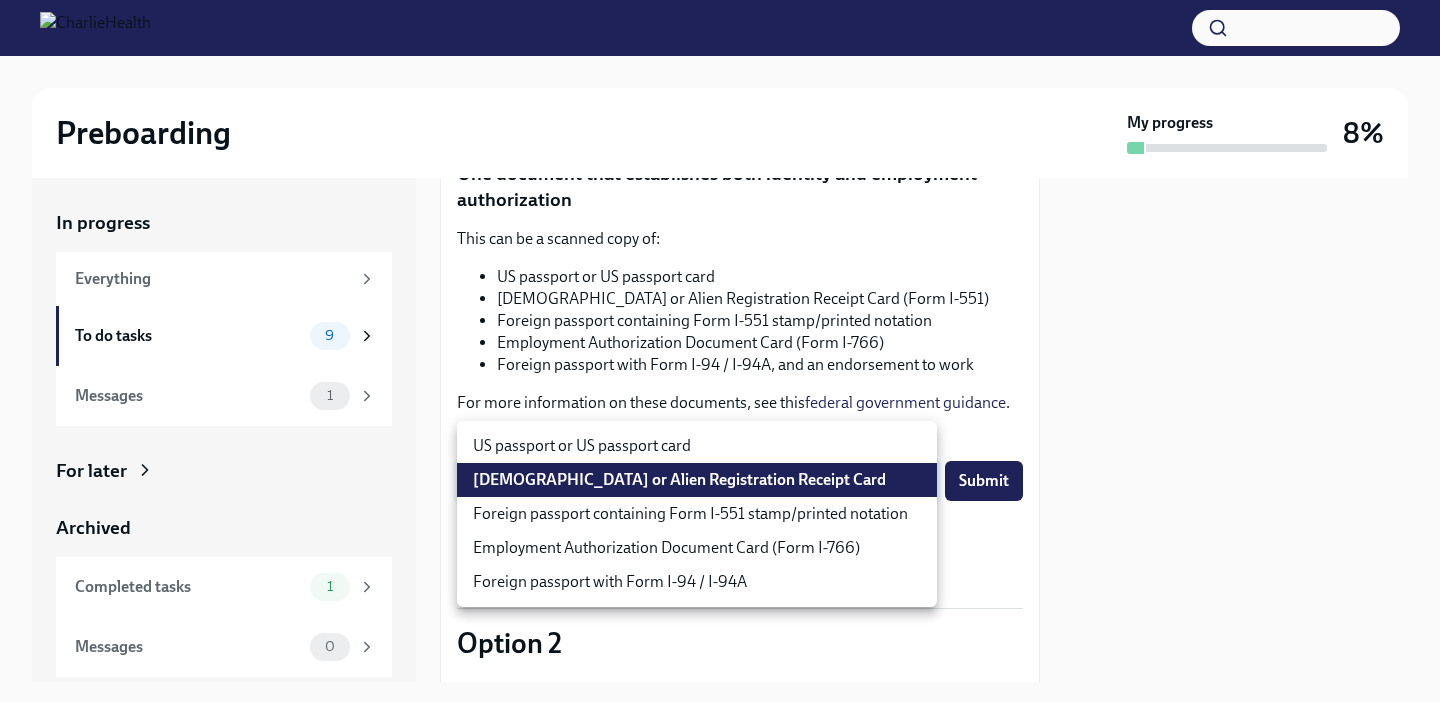 click on "Preboarding My progress 8% In progress Everything To do tasks 9 Messages 1 For later Archived Completed tasks 1 Messages 0 Provide documents for your I9 verification To Do Due  [DATE] You have a choice of which documents you provide for your I9. Option 1 One document that establishes both identity and employment authorization This can be a scanned copy of:
US passport or US passport card
[DEMOGRAPHIC_DATA] or Alien Registration Receipt Card (Form I-551)
Foreign passport containing Form I-551 stamp/printed notation
Employment Authorization Document Card (Form I-766)
Foreign passport with Form I-94 / I-94A, and an endorsement to work
For more information on these documents, see this  federal government guidance . I will upload the following document: [DEMOGRAPHIC_DATA] or Alien Registration Receipt Card 2nxXAs3Y5 ​ Submit Upload one of these document types Please choose a file smaller than 10MB [MEDICAL_DATA] Your  identity-establishing  document can be:" at bounding box center (720, 351) 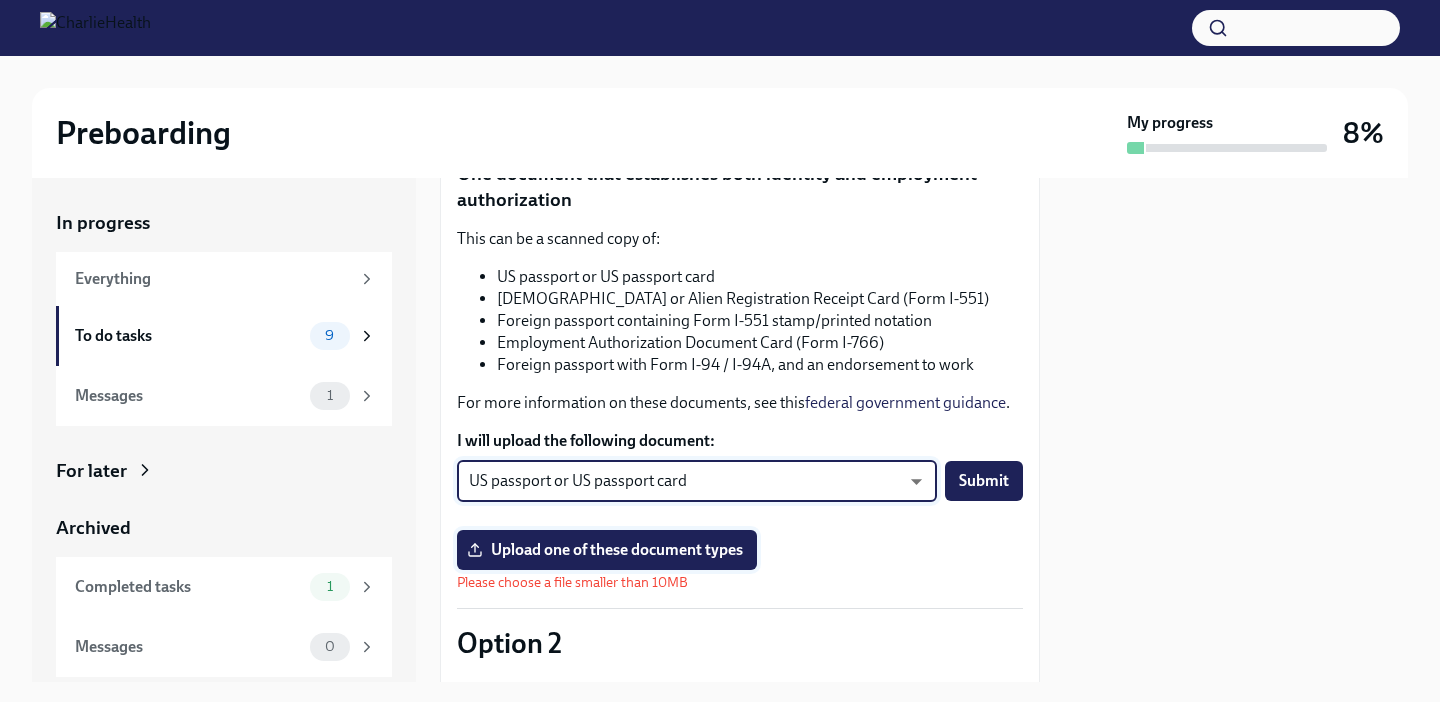 click on "Upload one of these document types" at bounding box center (607, 550) 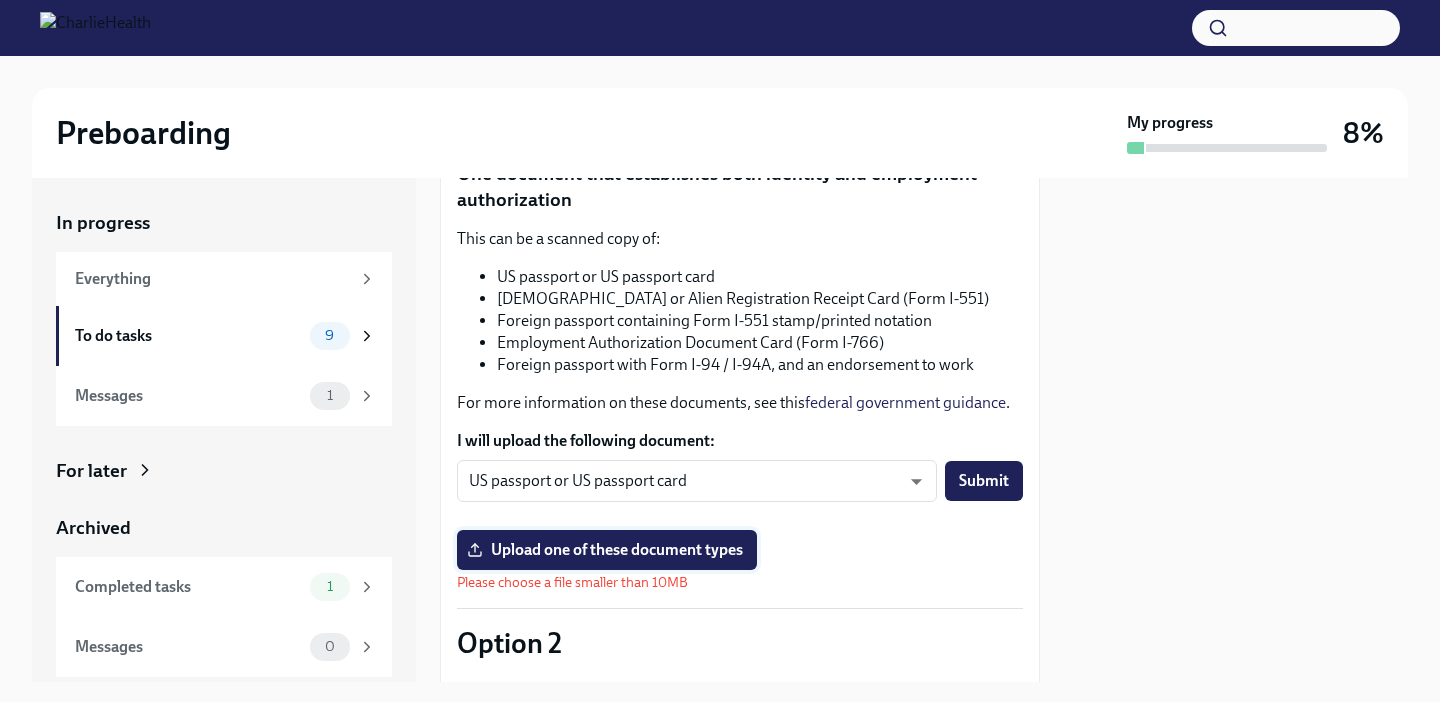click on "Upload one of these document types" at bounding box center (607, 550) 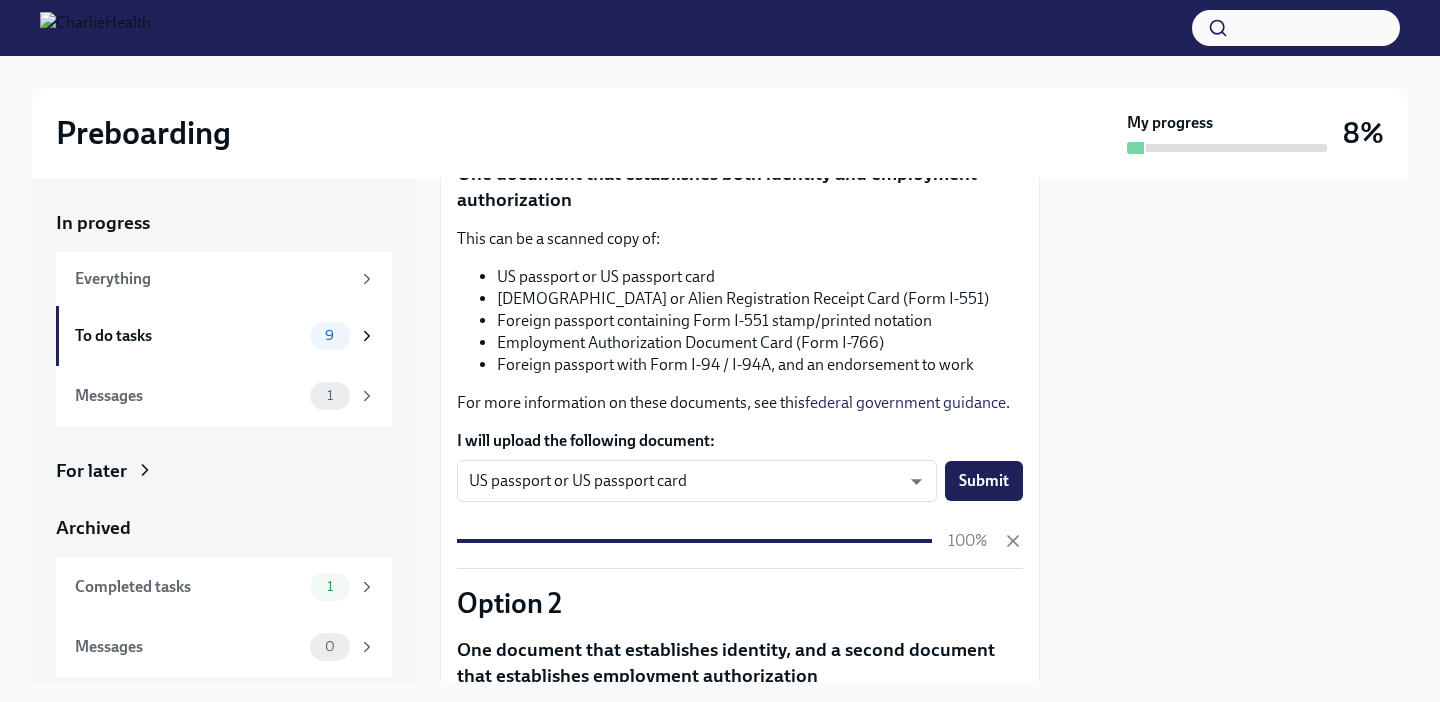 click on "You have a choice of which documents you provide for your I9. Option 1 One document that establishes both identity and employment authorization This can be a scanned copy of:
US passport or US passport card
[DEMOGRAPHIC_DATA] or Alien Registration Receipt Card (Form I-551)
Foreign passport containing Form I-551 stamp/printed notation
Employment Authorization Document Card (Form I-766)
Foreign passport with Form I-94 / I-94A, and an endorsement to work
For more information on these documents, see this  federal government guidance . I will upload the following document: US passport or US passport card KnYOjnC8x ​ Submit 100% [MEDICAL_DATA] One document that establishes identity, and a second document that establishes employment authorization Your  identity-establishing  document can be:
a driving licence from the [GEOGRAPHIC_DATA] or Canada
ID card issued by federal, state or local government agencies or entities
school ID card with a photo
Voter registration card
U.S.military card or draft record" at bounding box center (740, 761) 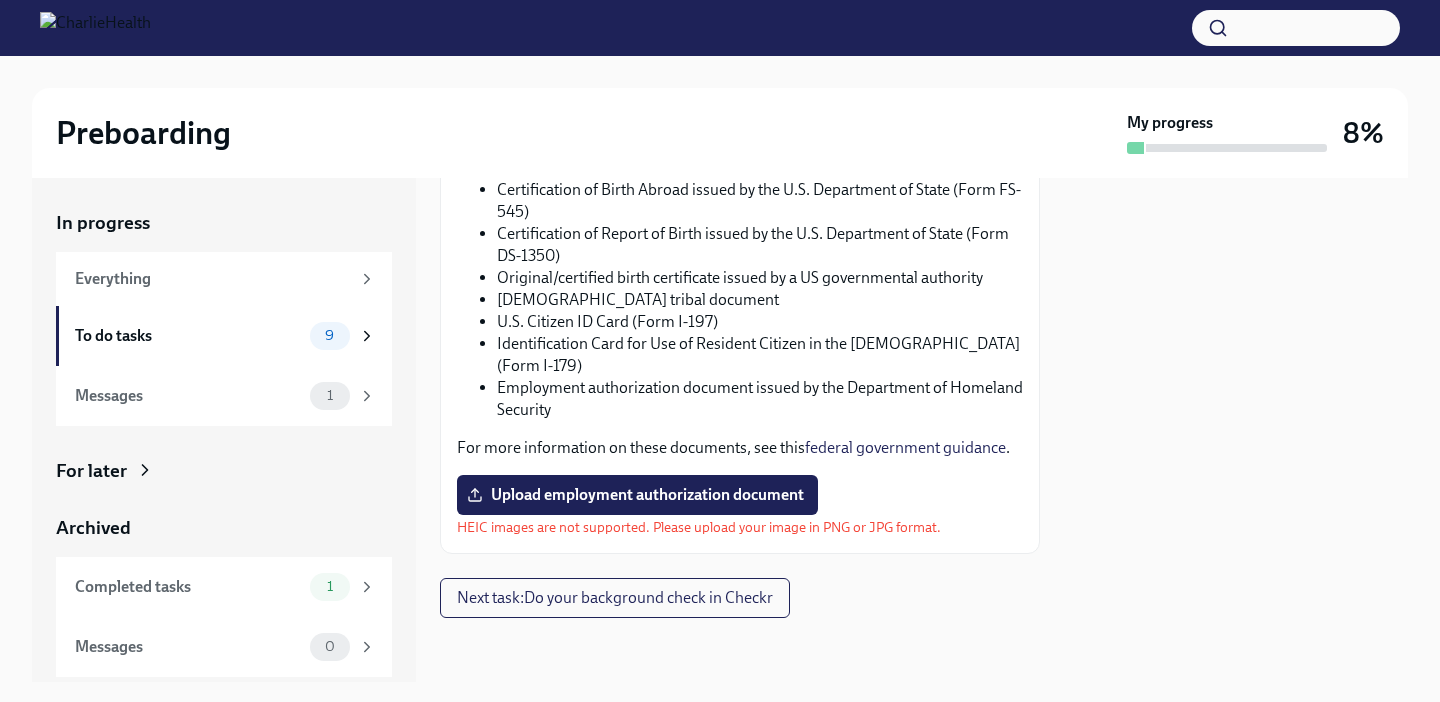 scroll, scrollTop: 1188, scrollLeft: 0, axis: vertical 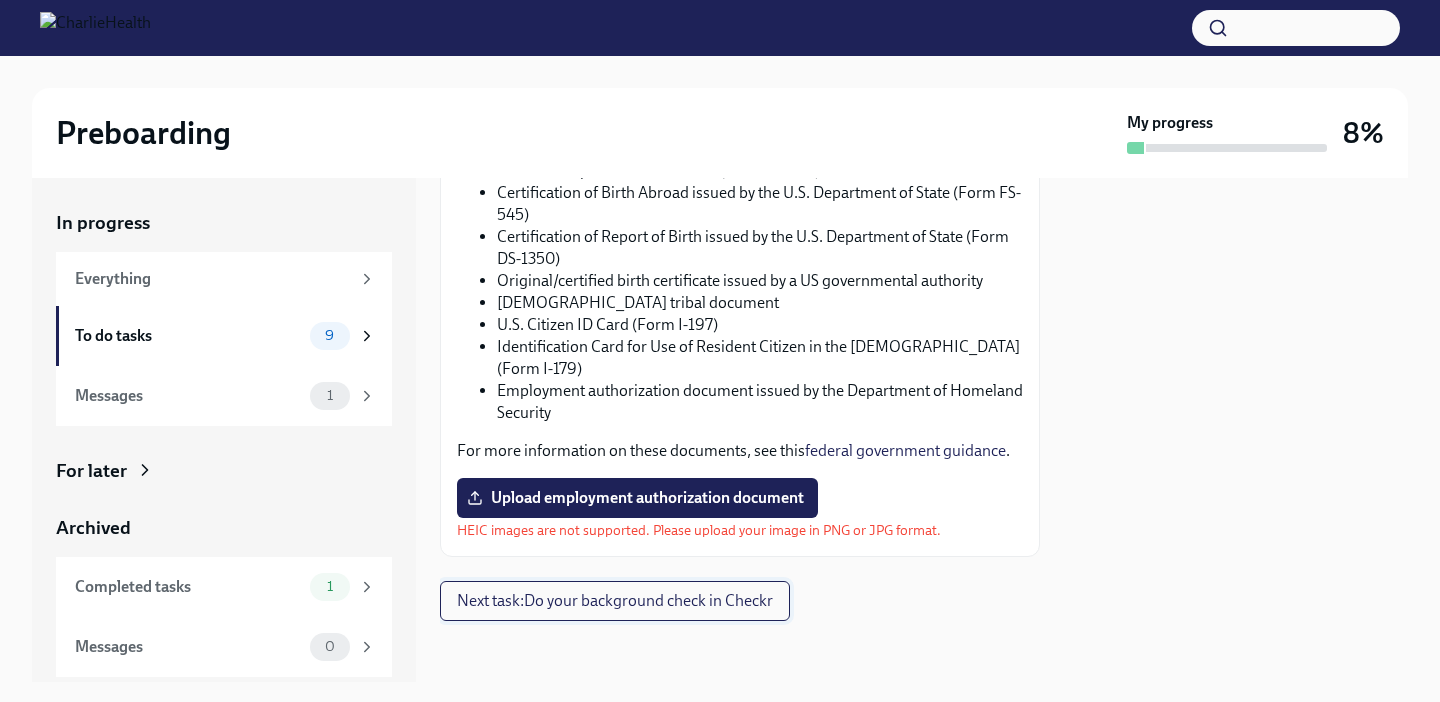 click on "Next task :  Do your background check in Checkr" at bounding box center [615, 601] 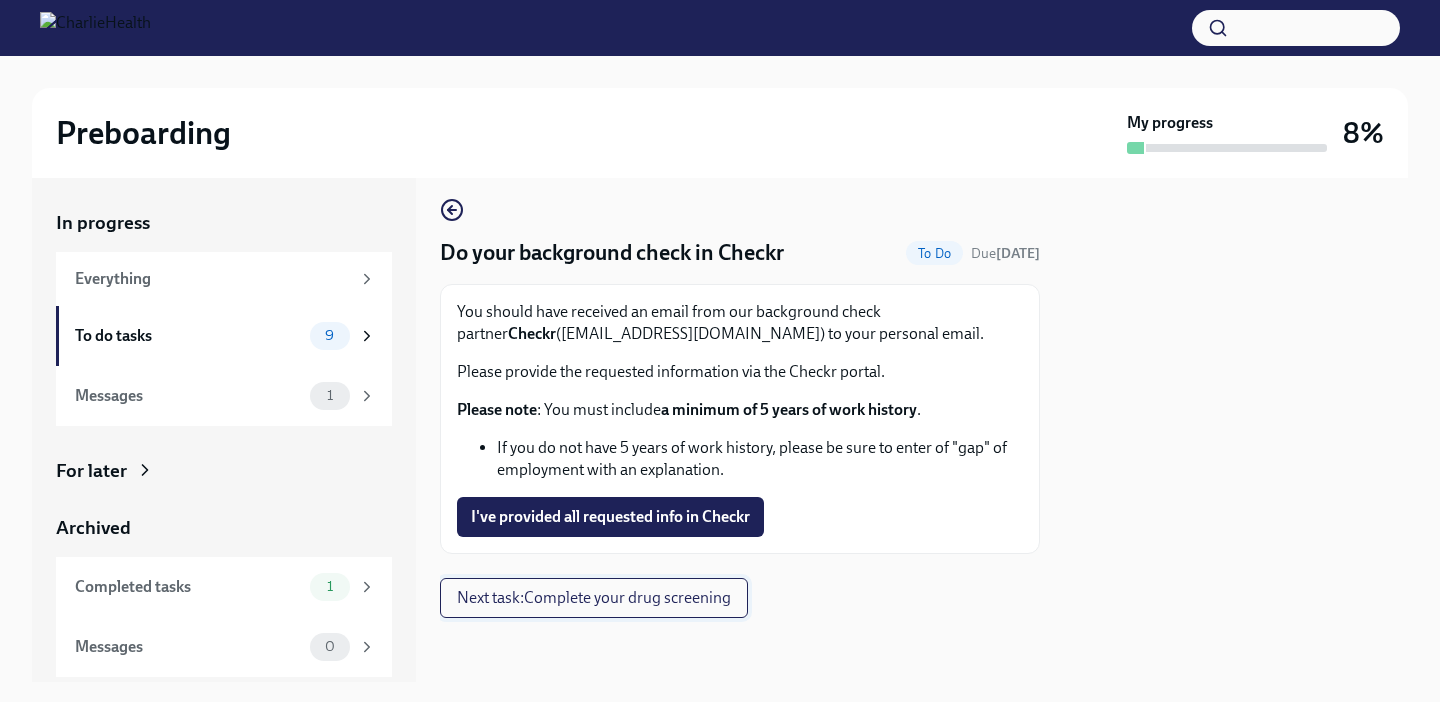 scroll, scrollTop: 0, scrollLeft: 0, axis: both 